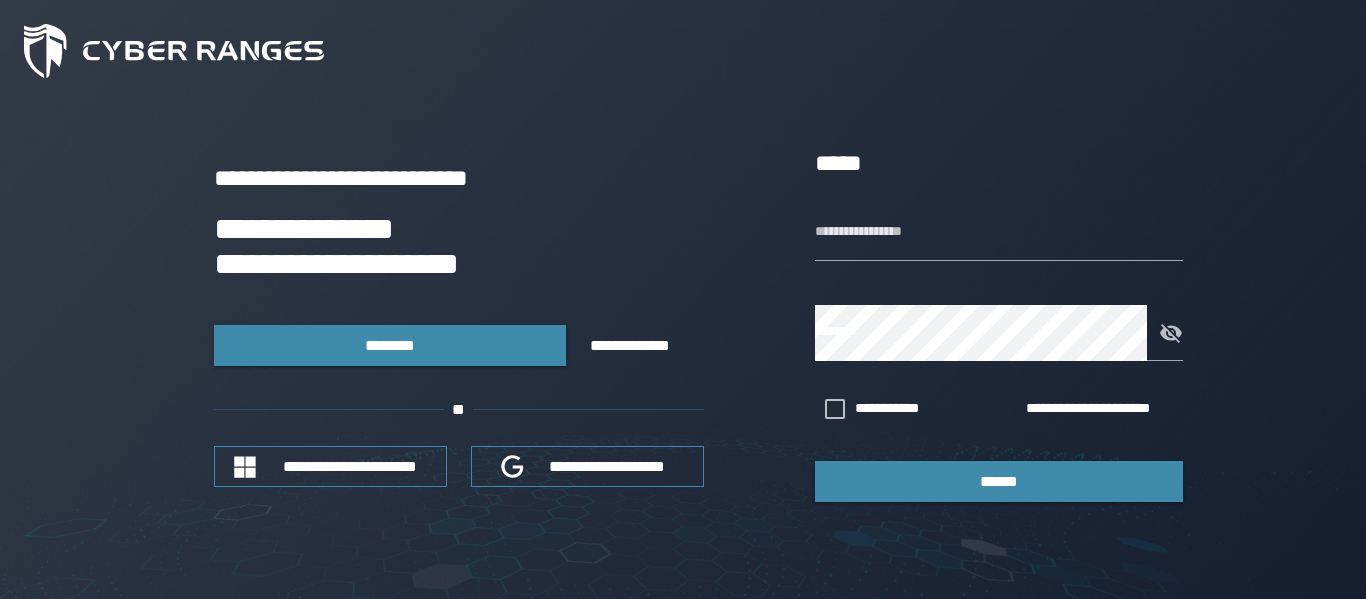 scroll, scrollTop: 0, scrollLeft: 0, axis: both 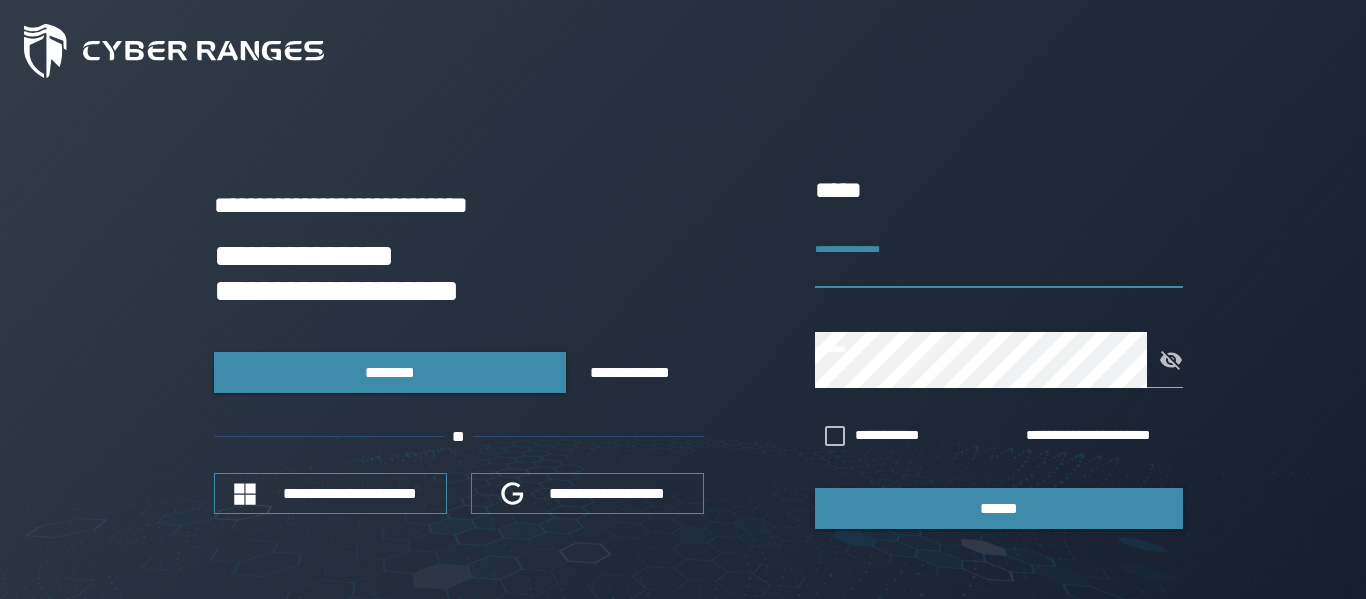 click on "**********" at bounding box center (999, 260) 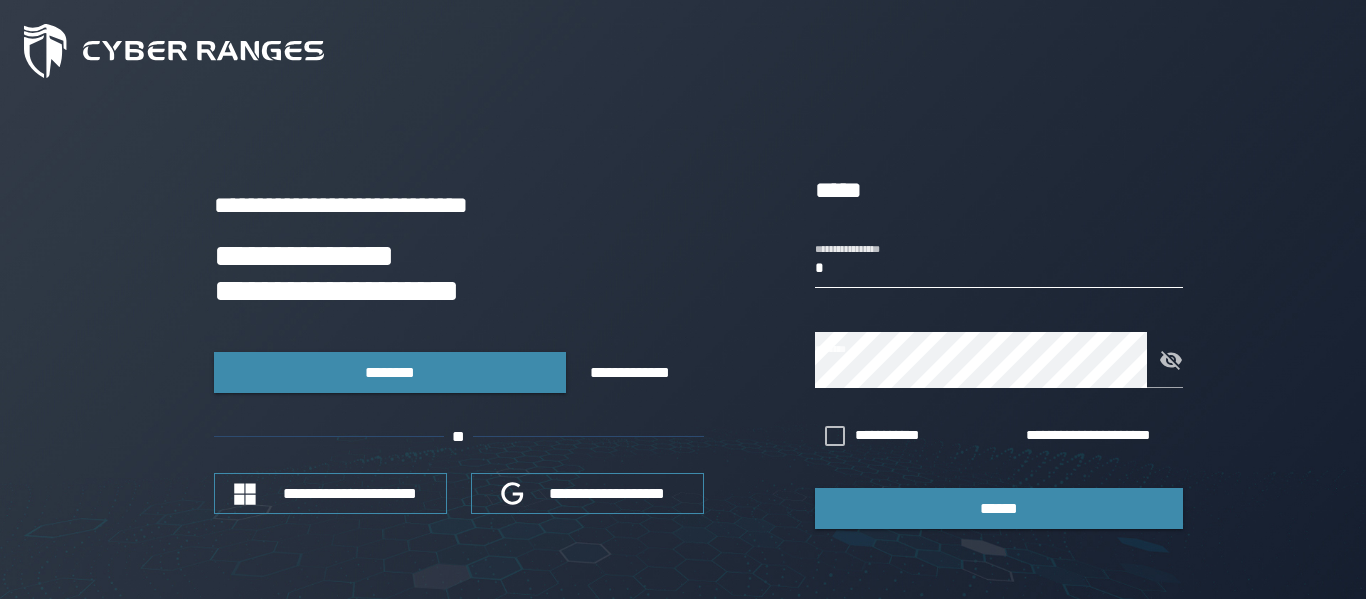 click on "*" at bounding box center (999, 260) 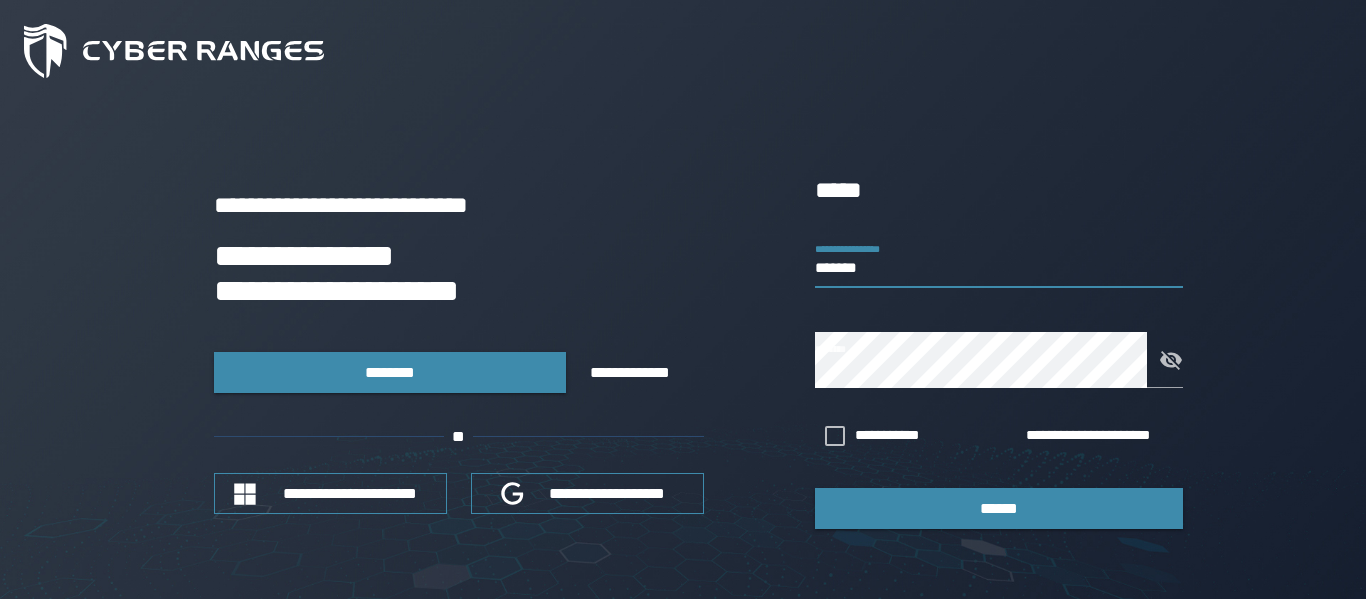 type on "*******" 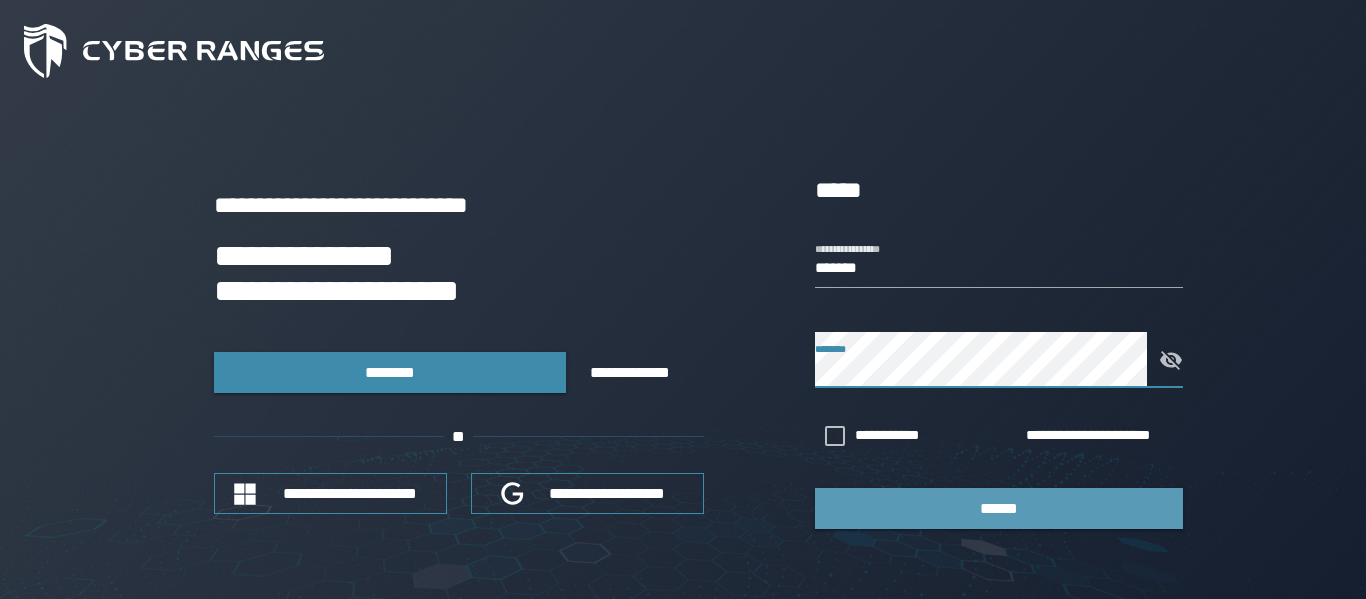 click on "******" at bounding box center (999, 508) 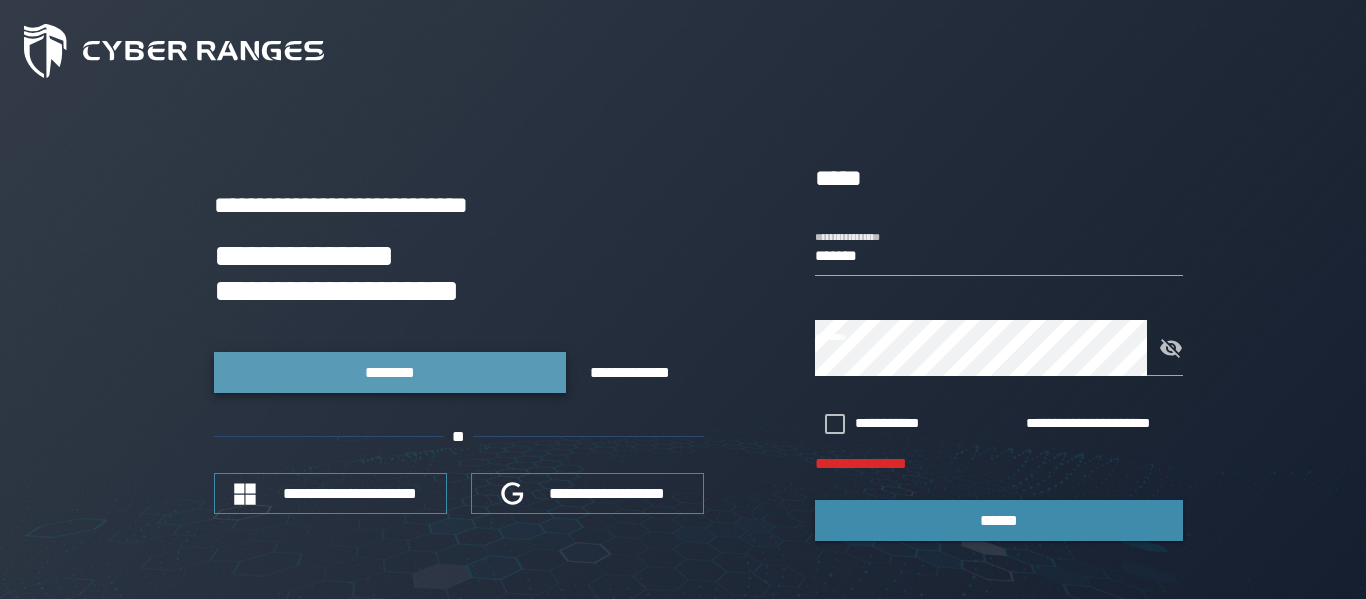 click on "********" at bounding box center (390, 372) 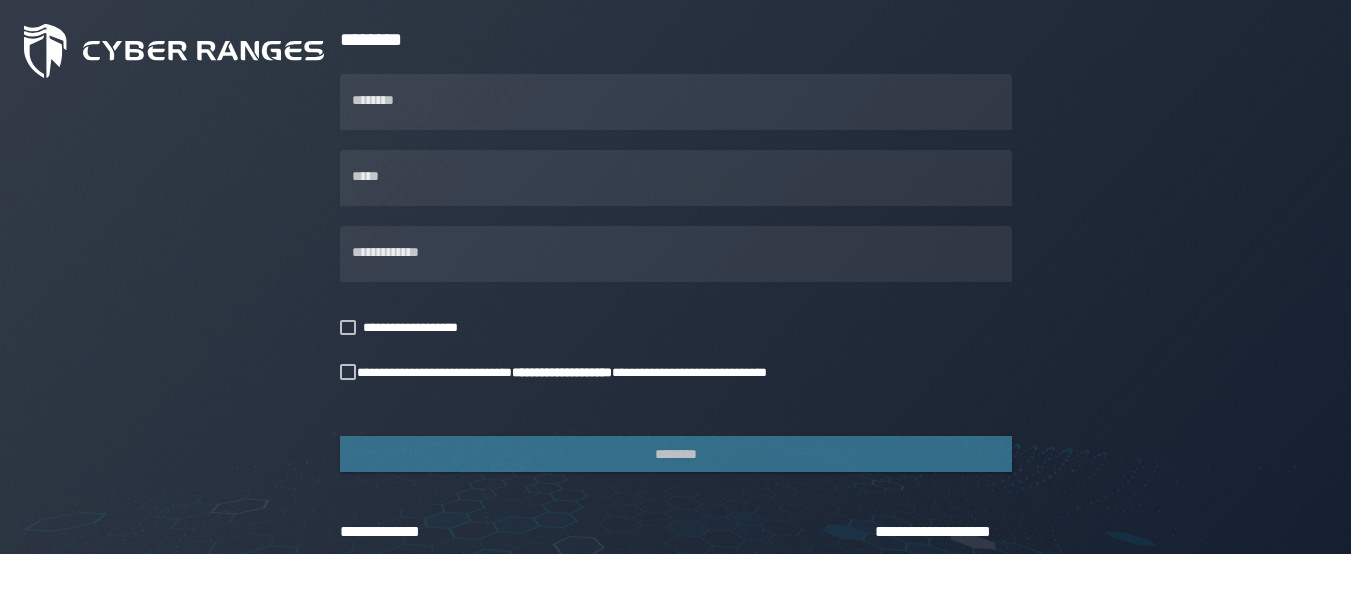 scroll, scrollTop: 300, scrollLeft: 0, axis: vertical 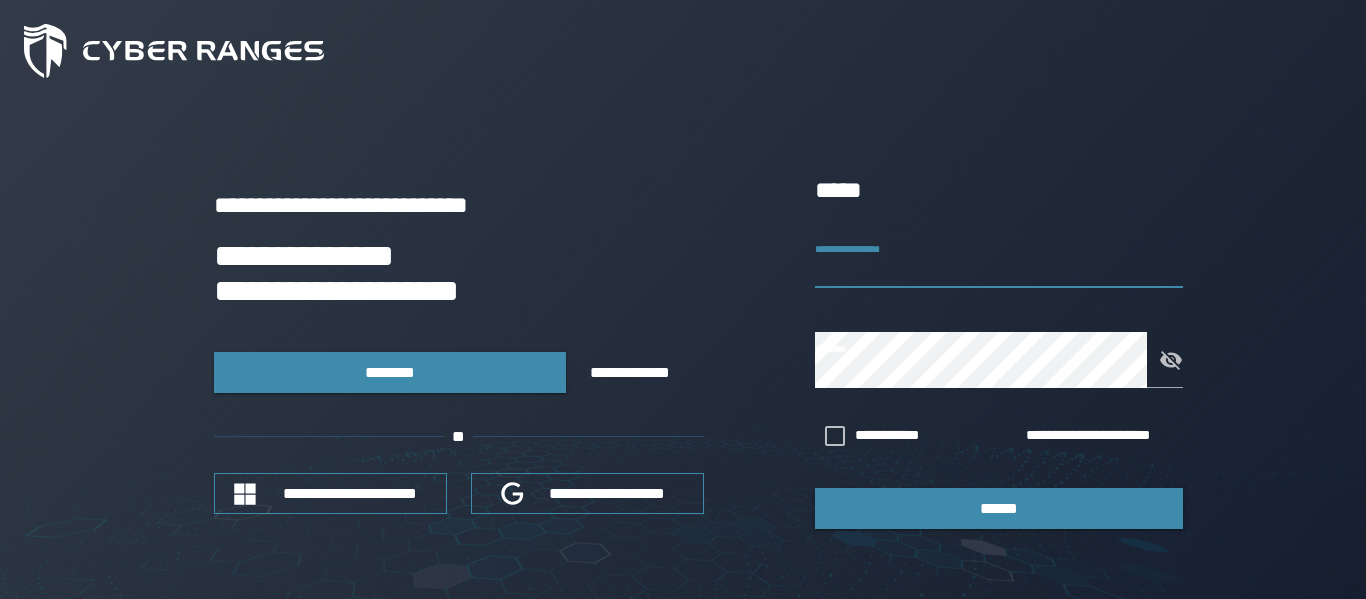 click on "**********" at bounding box center [999, 260] 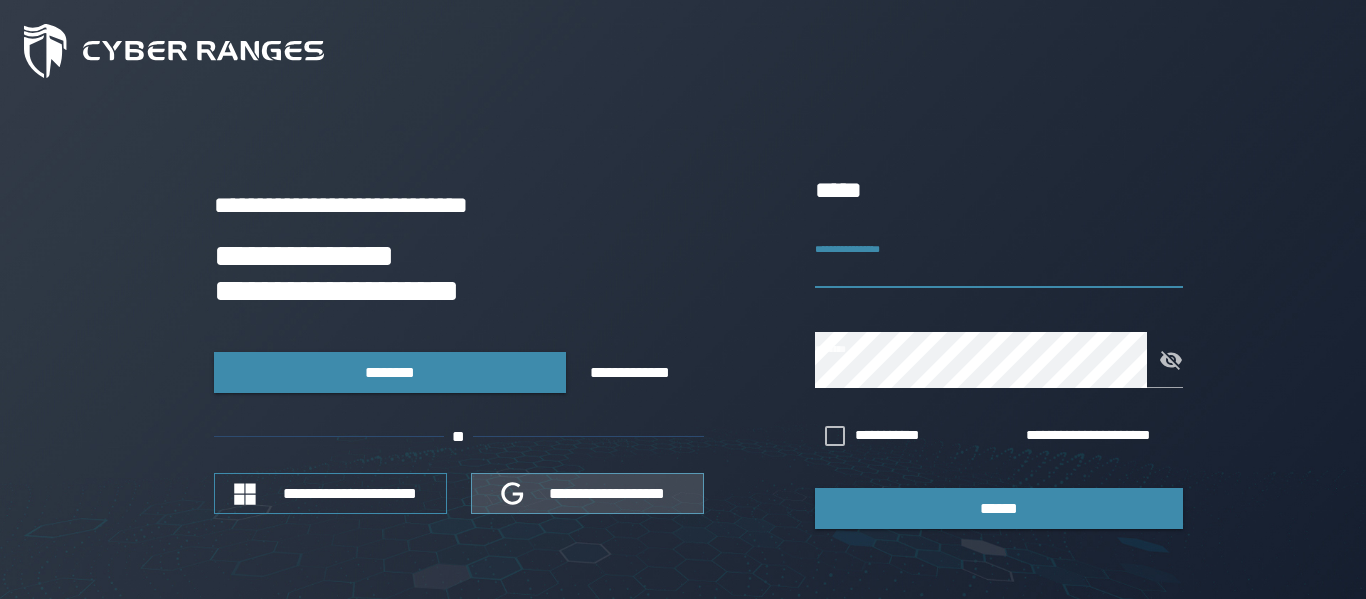 click on "**********" at bounding box center [608, 493] 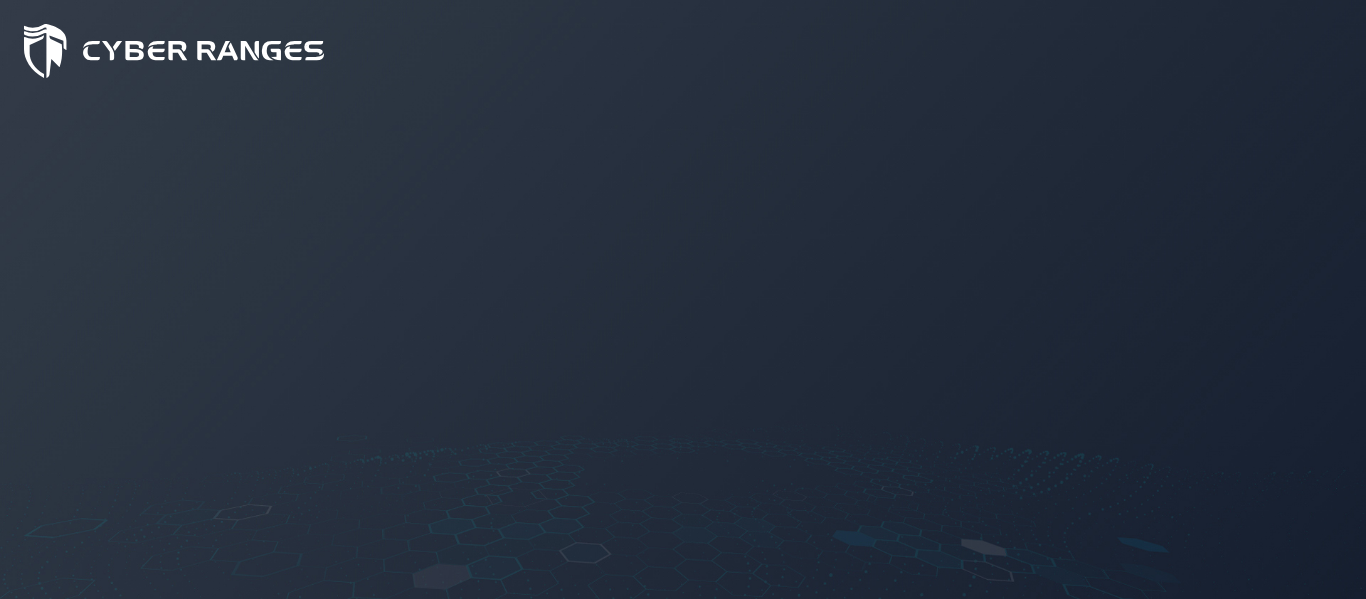 scroll, scrollTop: 0, scrollLeft: 0, axis: both 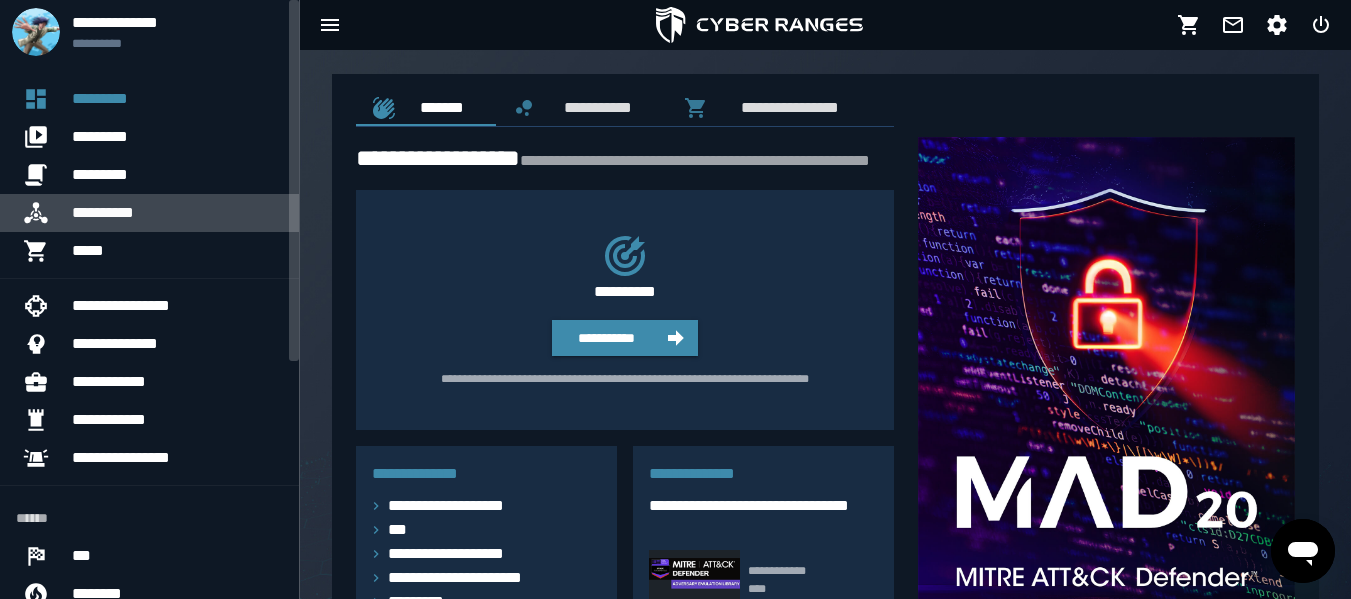 click on "**********" at bounding box center [177, 213] 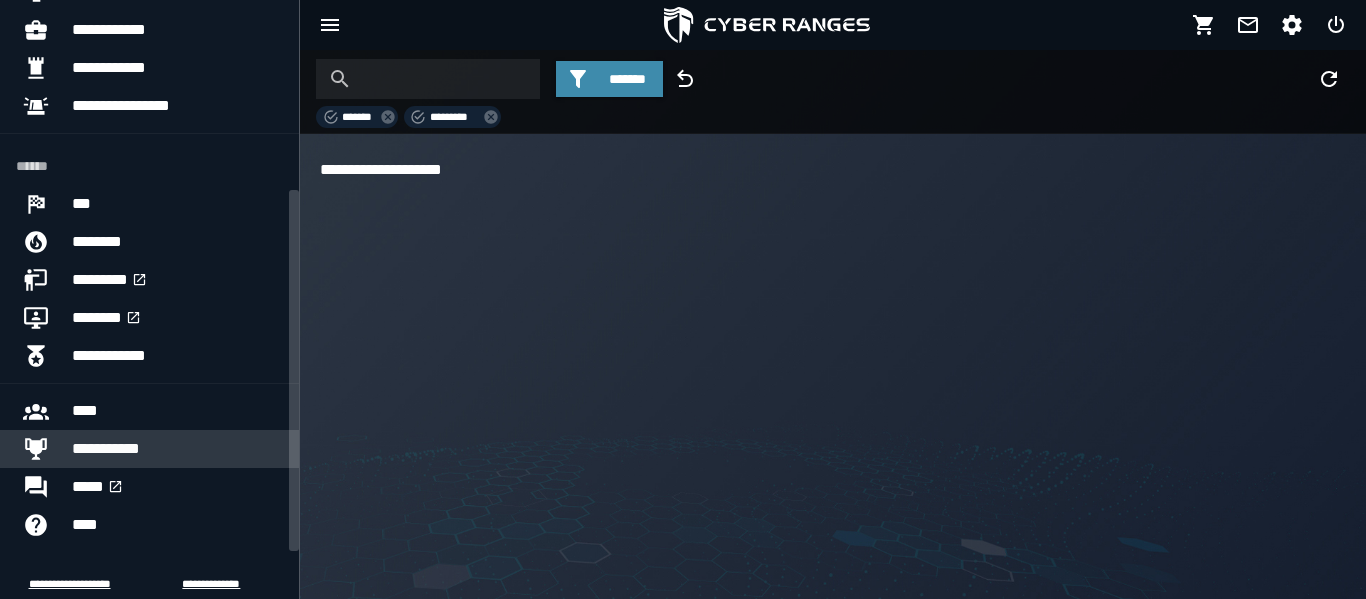 scroll, scrollTop: 394, scrollLeft: 0, axis: vertical 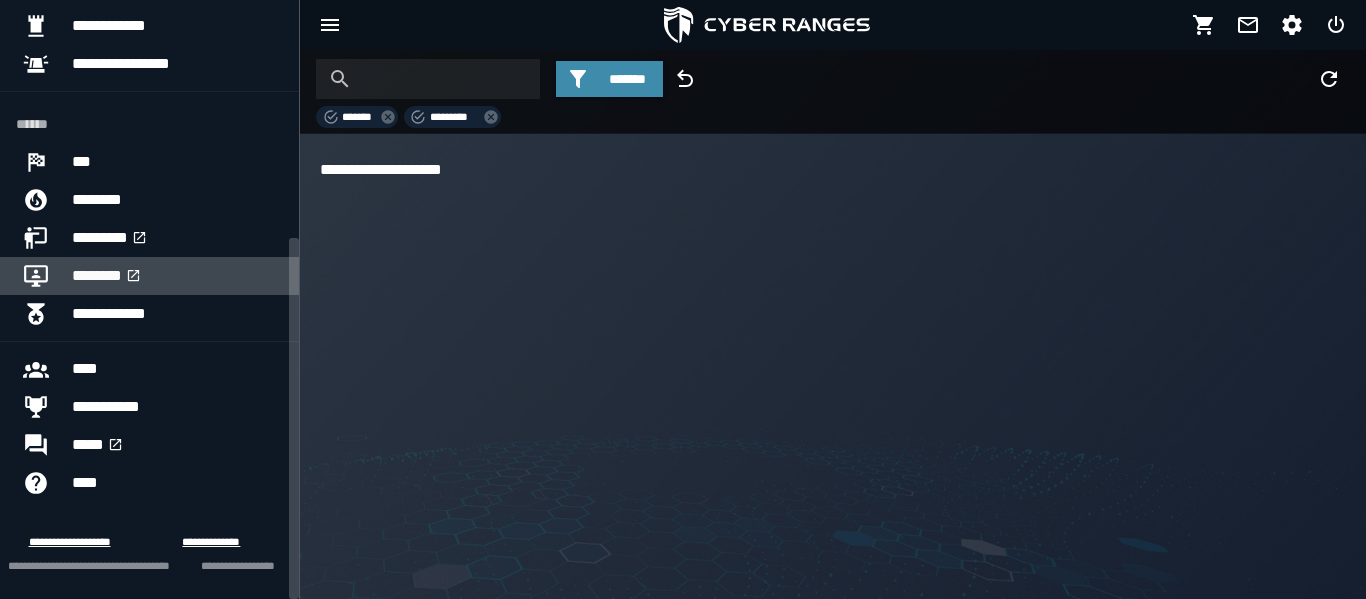 click on "********" at bounding box center [177, 276] 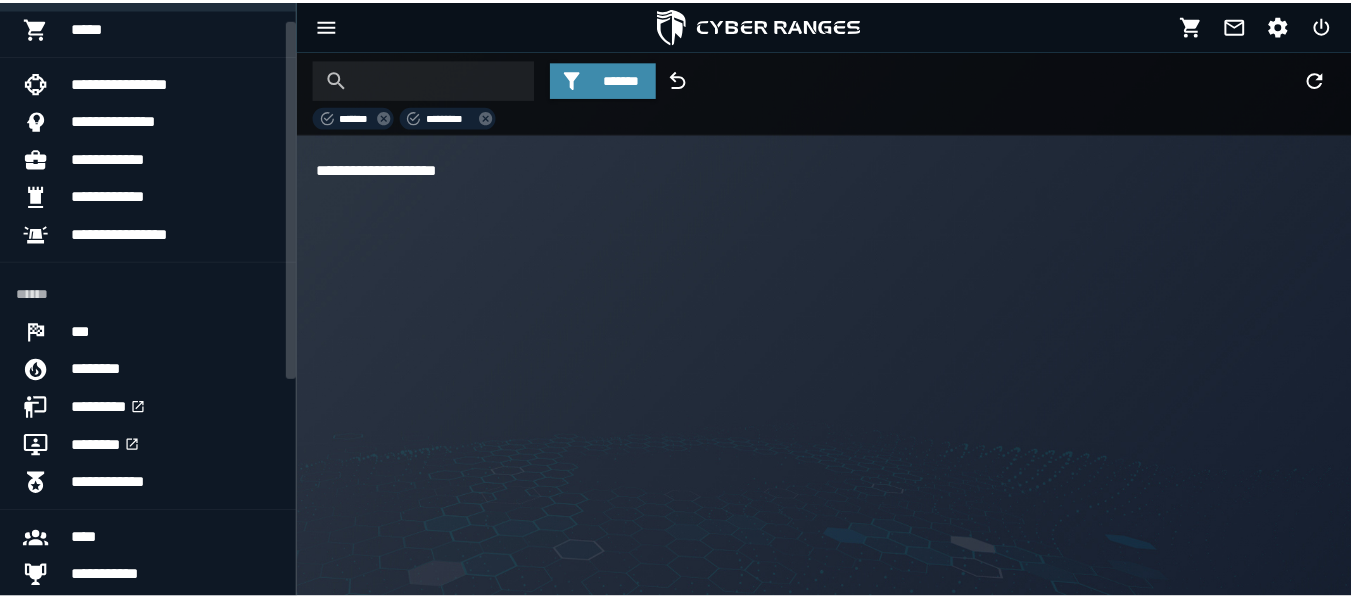 scroll, scrollTop: 0, scrollLeft: 0, axis: both 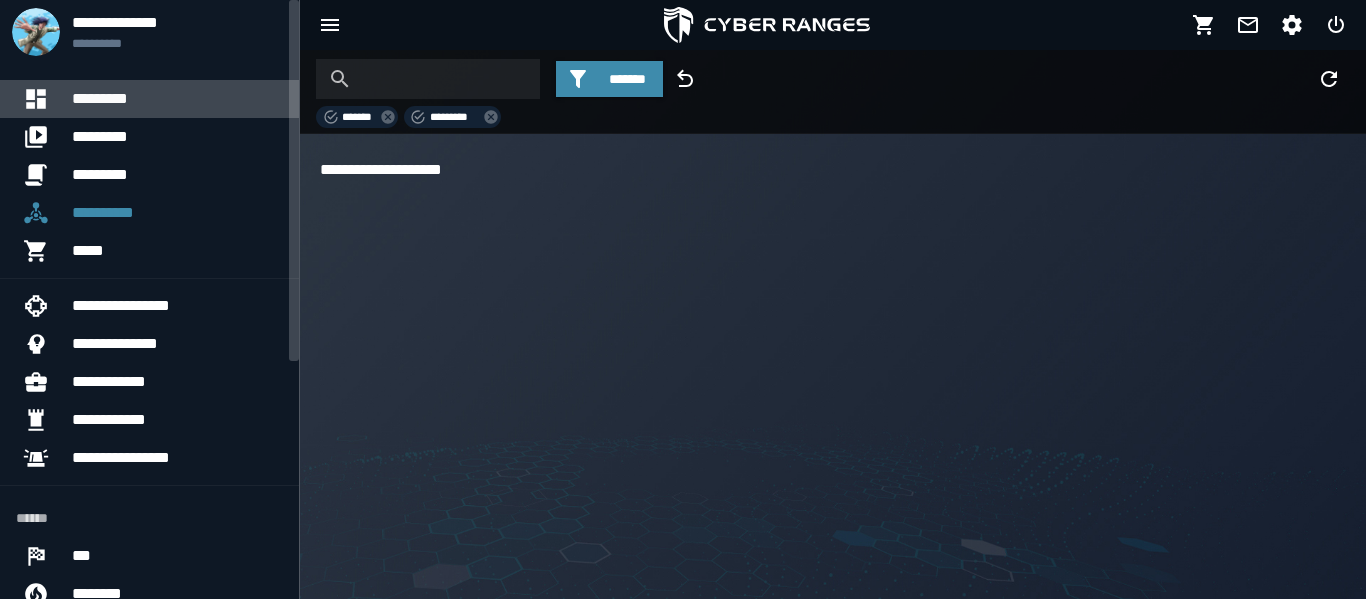 click on "*********" at bounding box center [177, 99] 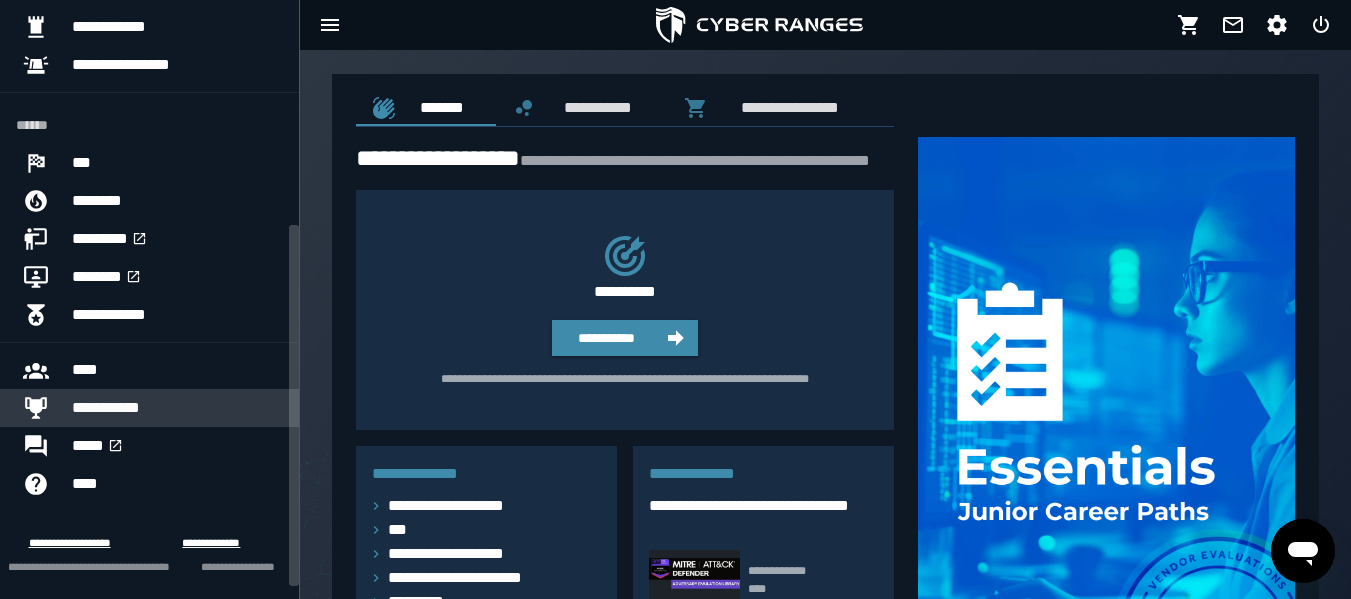 scroll, scrollTop: 394, scrollLeft: 0, axis: vertical 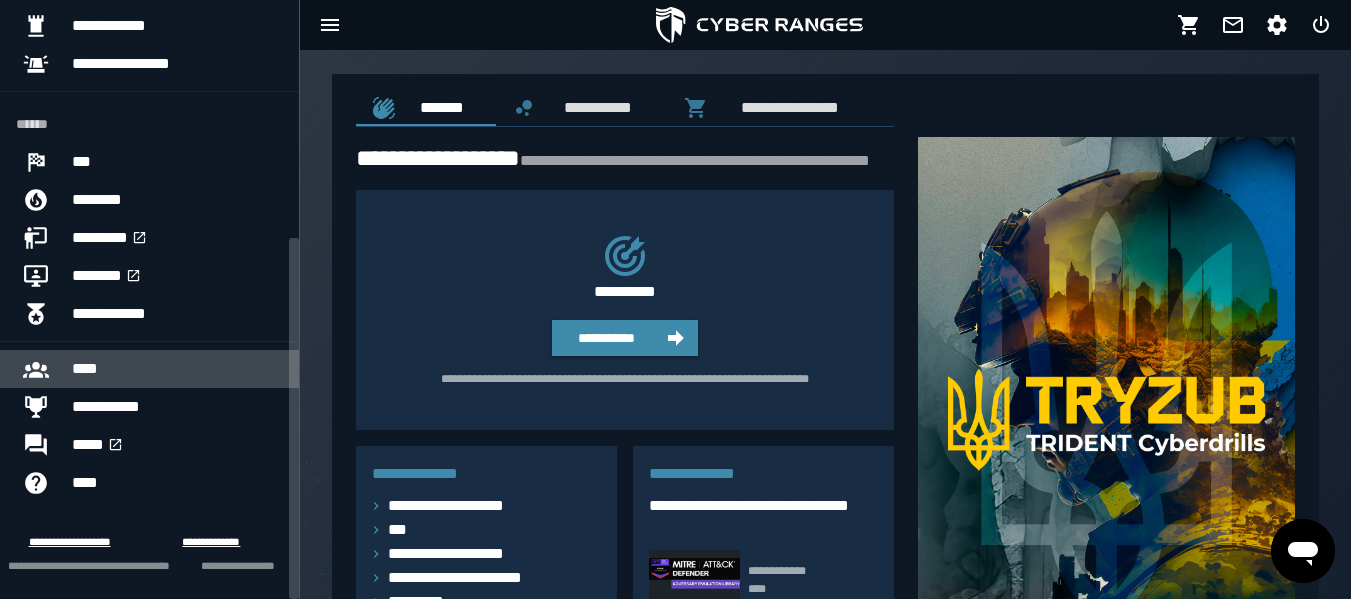 click on "****" at bounding box center [177, 369] 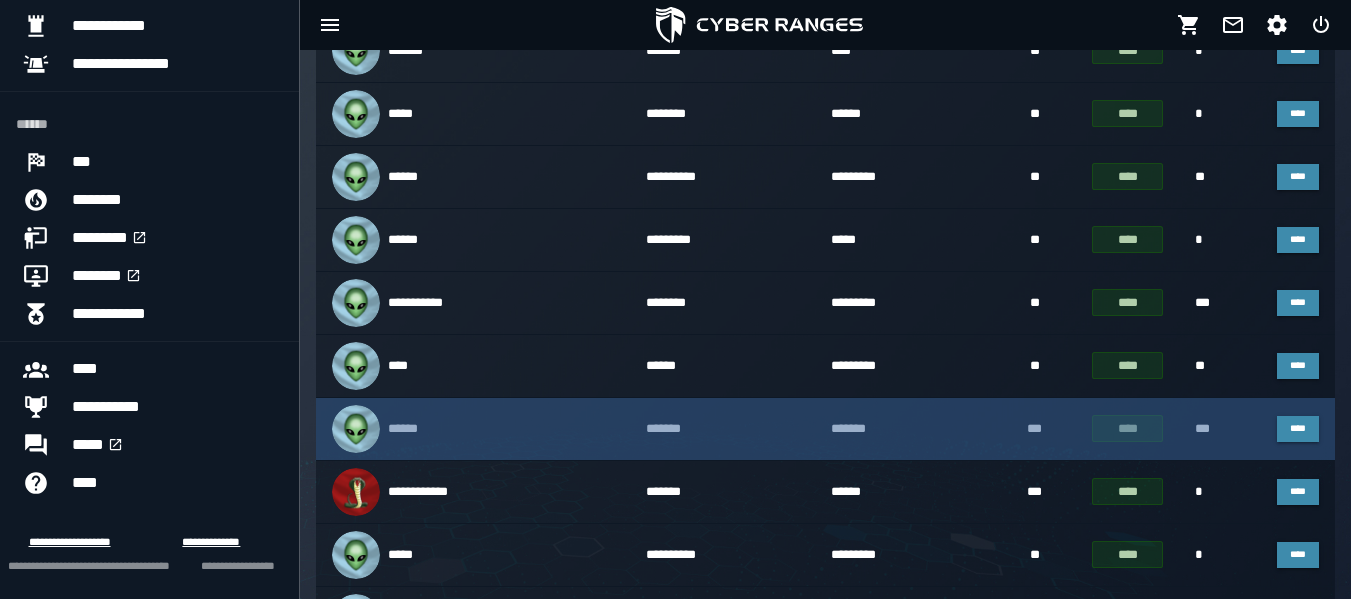scroll, scrollTop: 389, scrollLeft: 0, axis: vertical 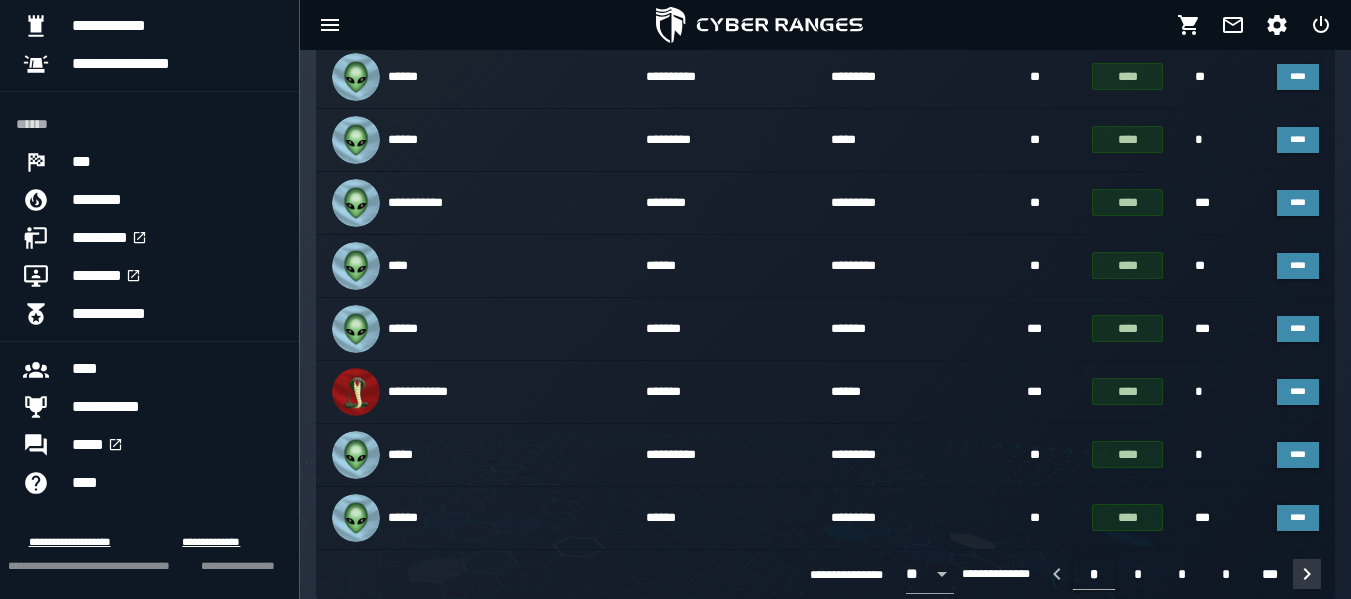 click 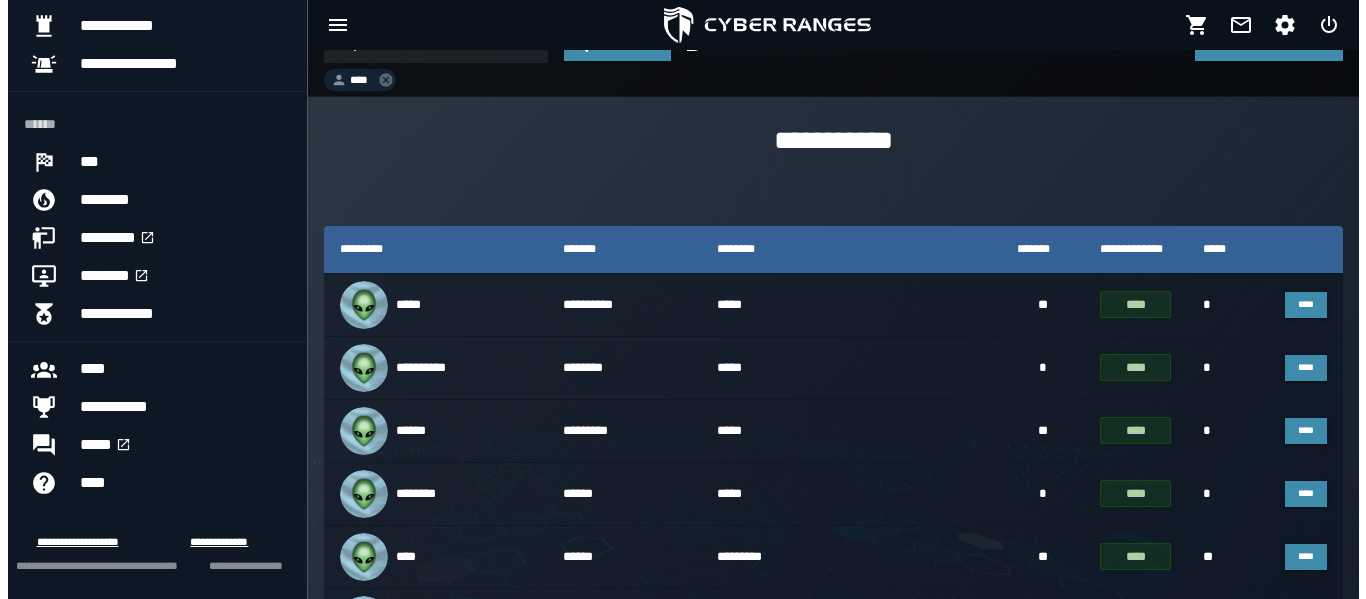 scroll, scrollTop: 0, scrollLeft: 0, axis: both 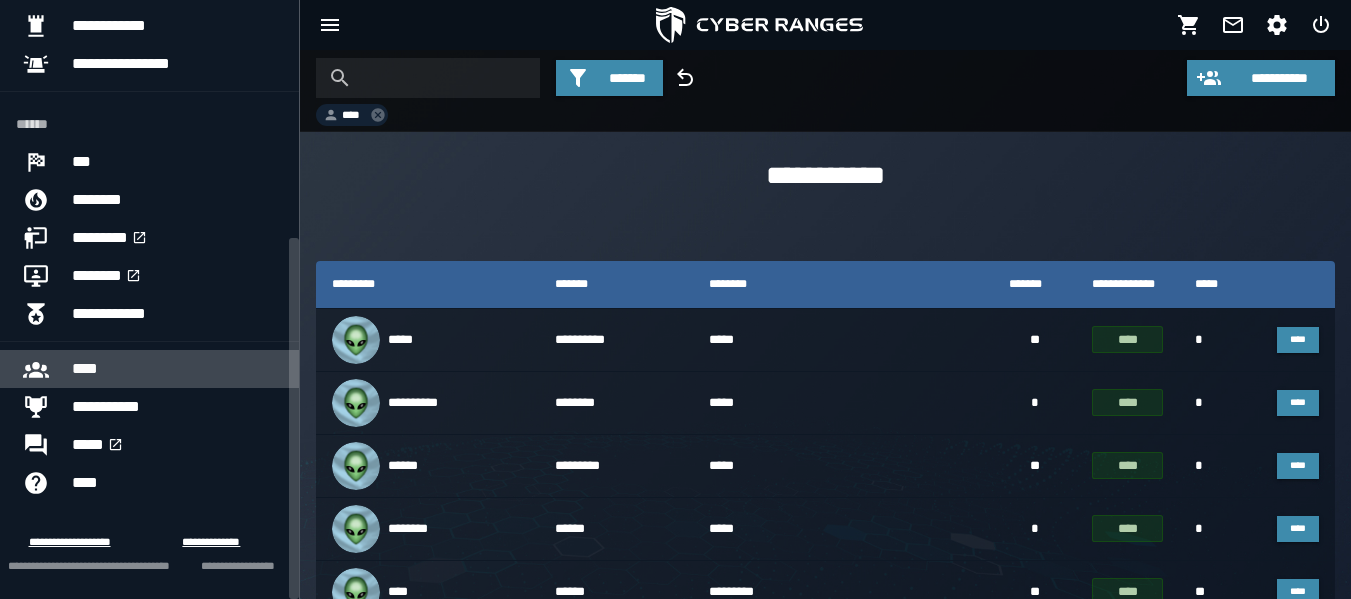 click on "****" at bounding box center (177, 369) 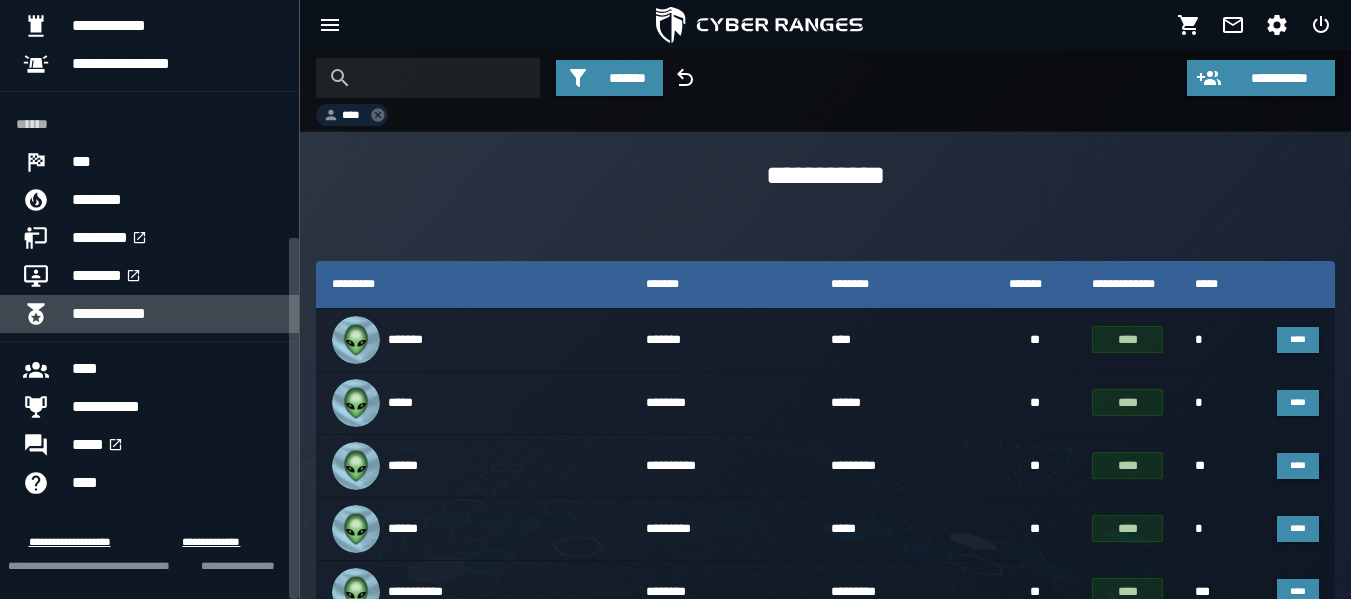 click on "**********" at bounding box center [177, 314] 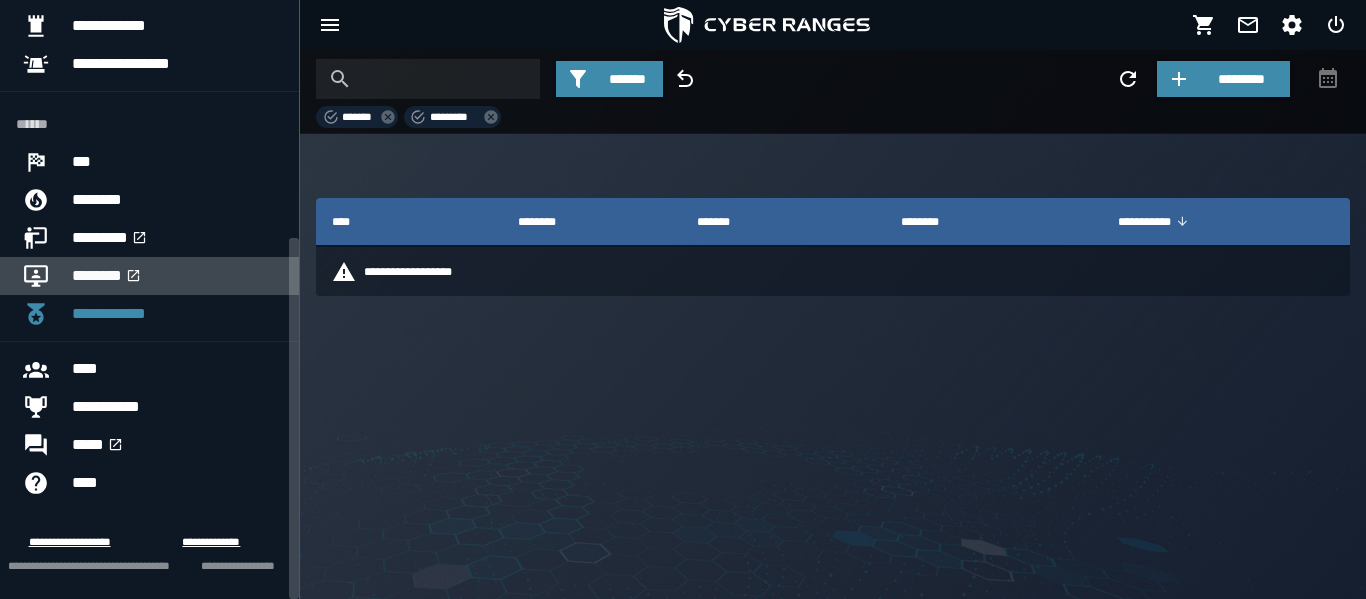 click on "********" at bounding box center (177, 276) 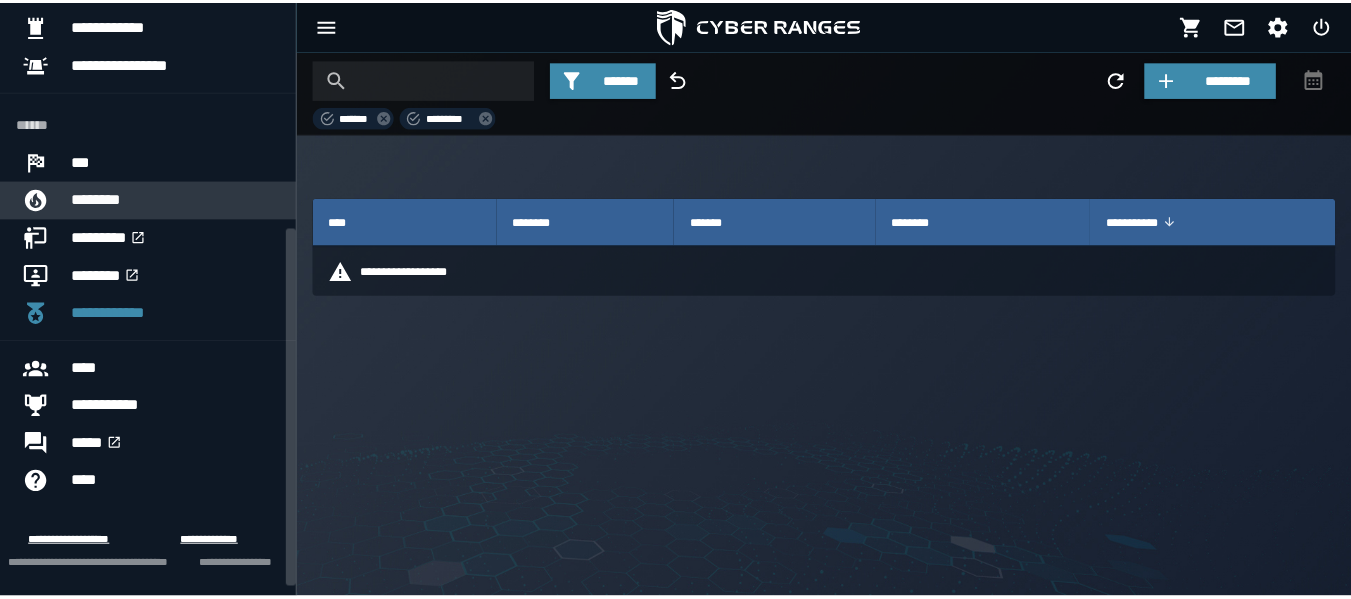scroll, scrollTop: 0, scrollLeft: 0, axis: both 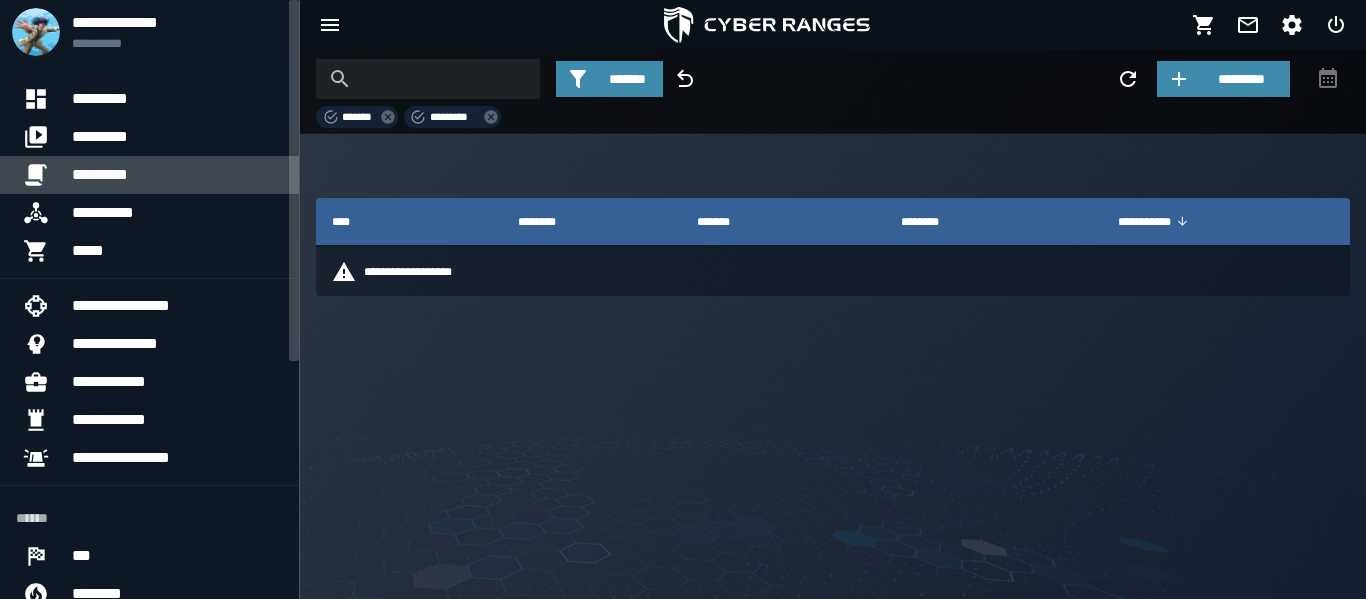 click on "*********" at bounding box center [177, 175] 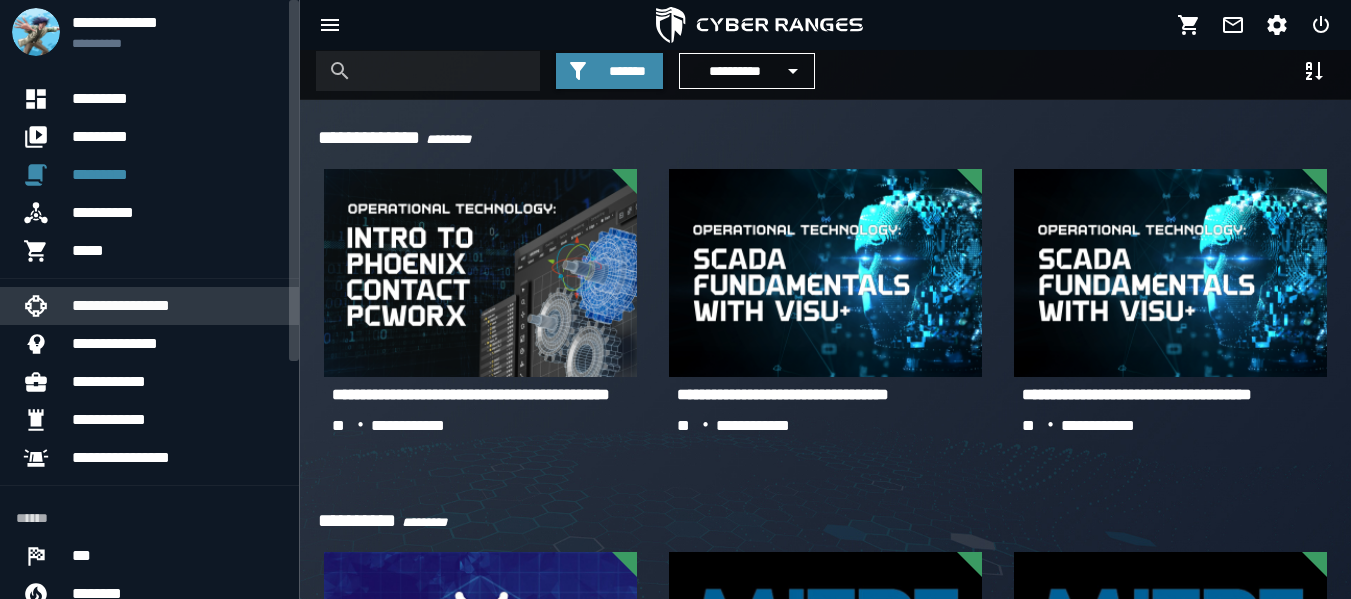 scroll, scrollTop: 0, scrollLeft: 0, axis: both 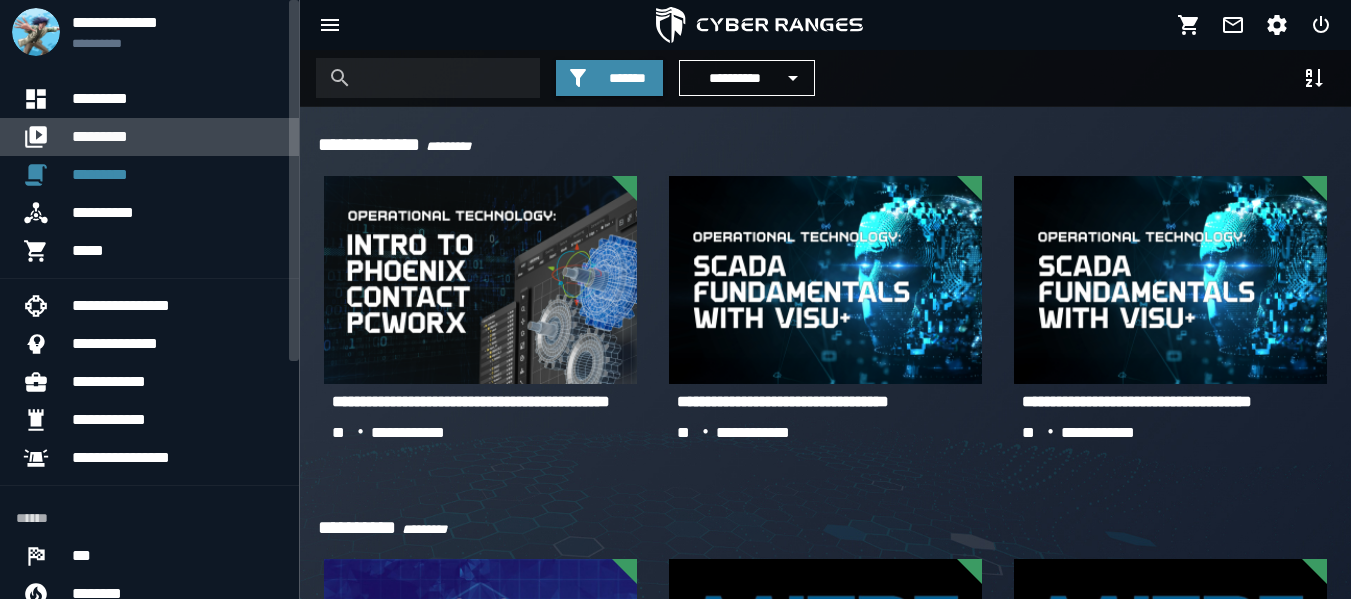 click on "*********" at bounding box center [177, 137] 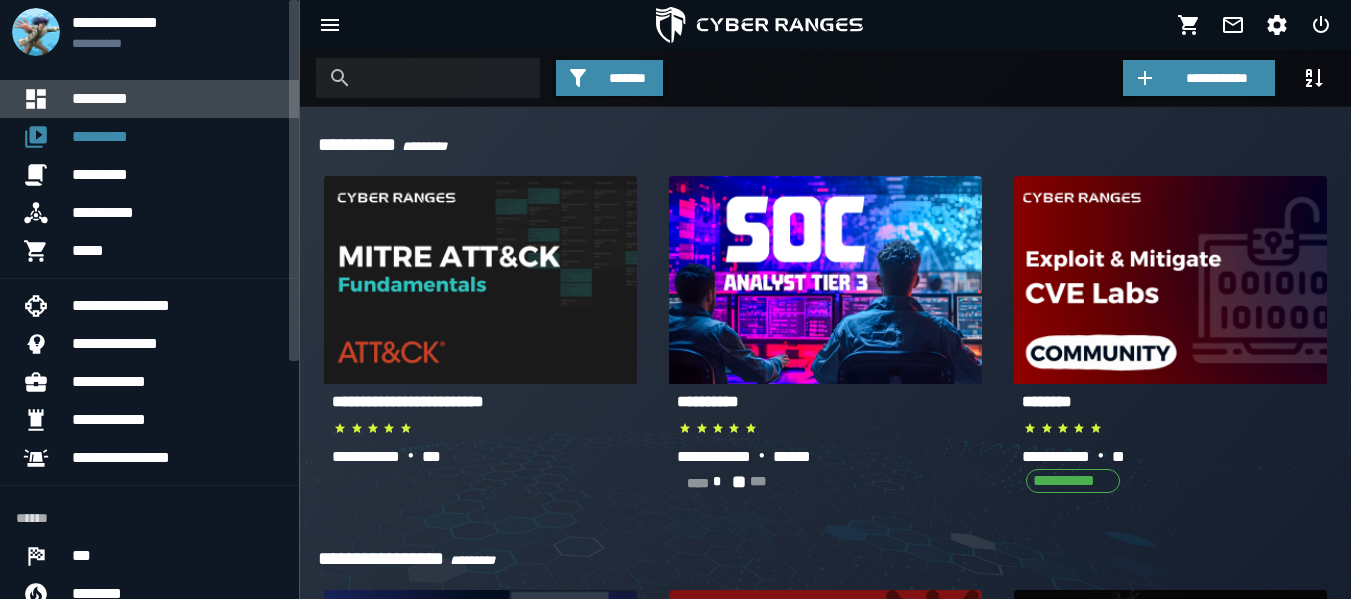 click on "*********" at bounding box center [177, 99] 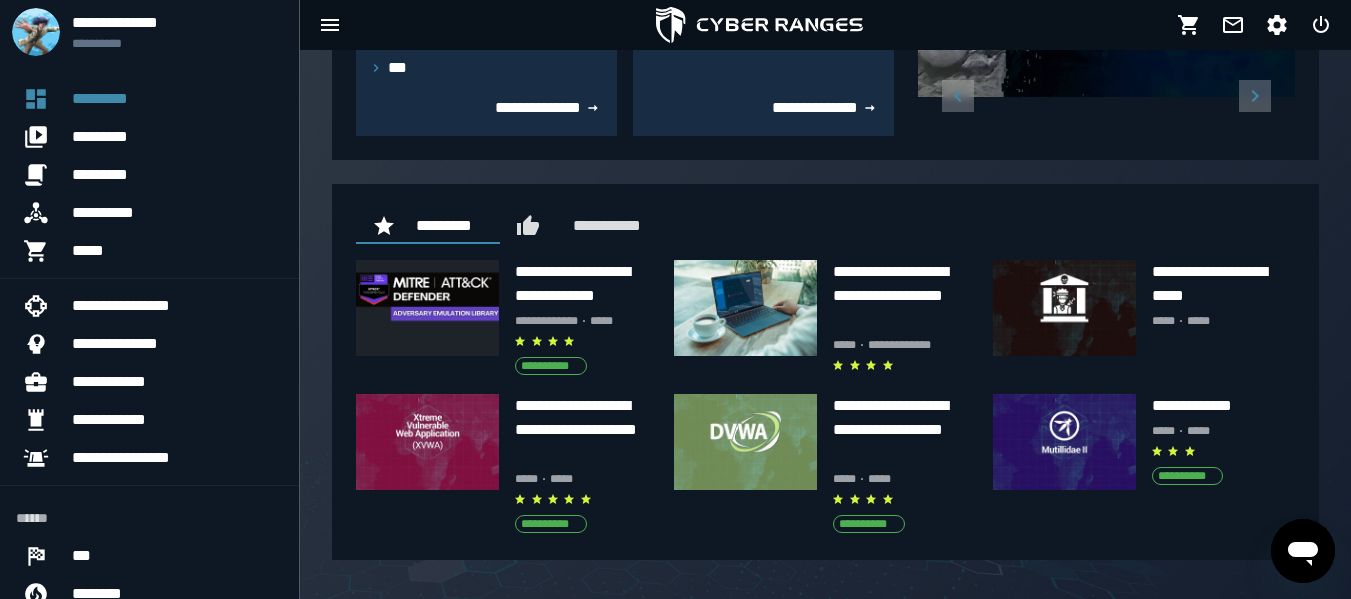 scroll, scrollTop: 615, scrollLeft: 0, axis: vertical 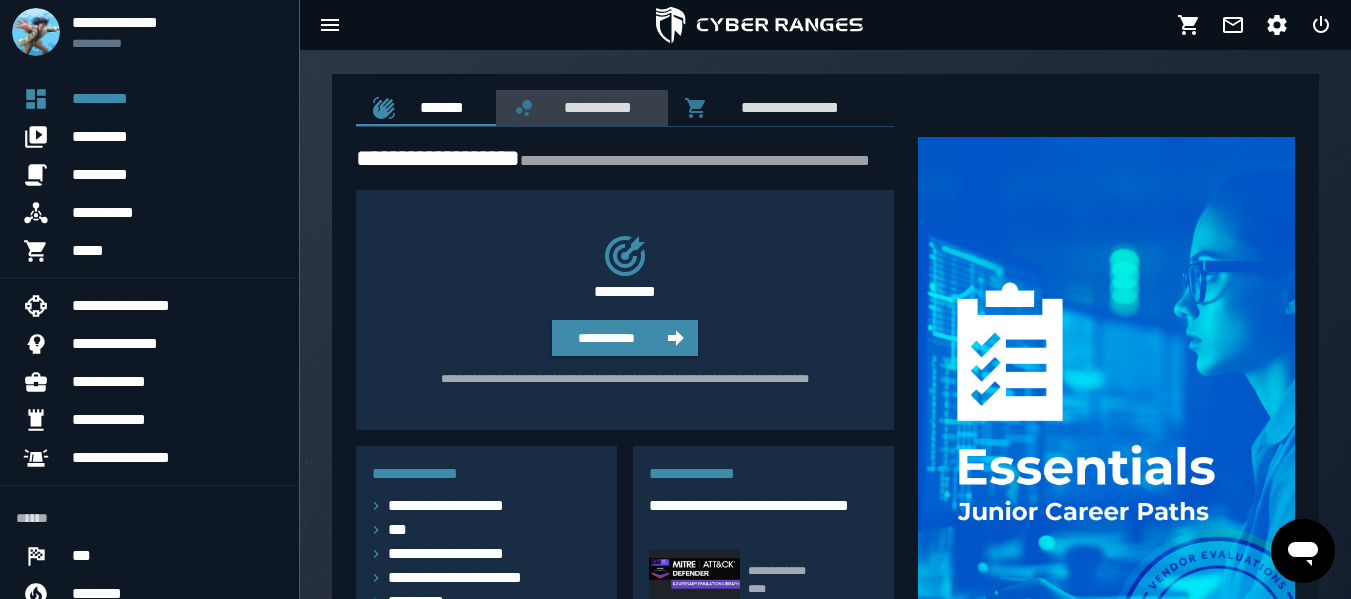 click on "**********" at bounding box center (594, 107) 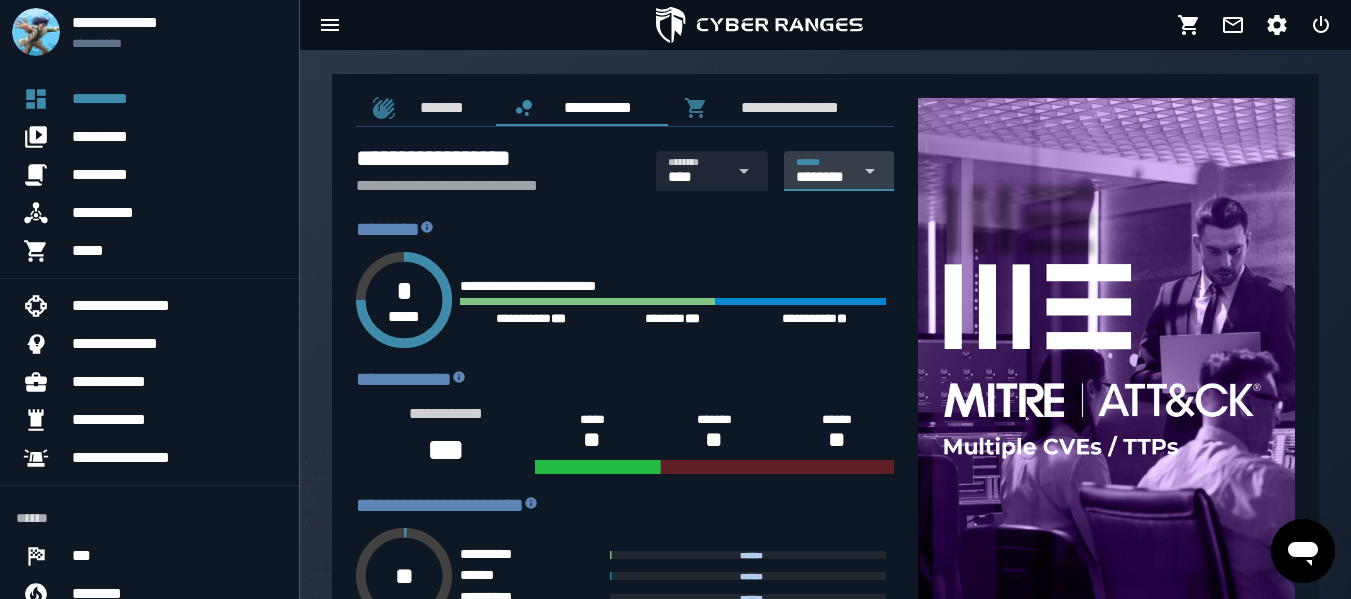 click at bounding box center (867, 171) 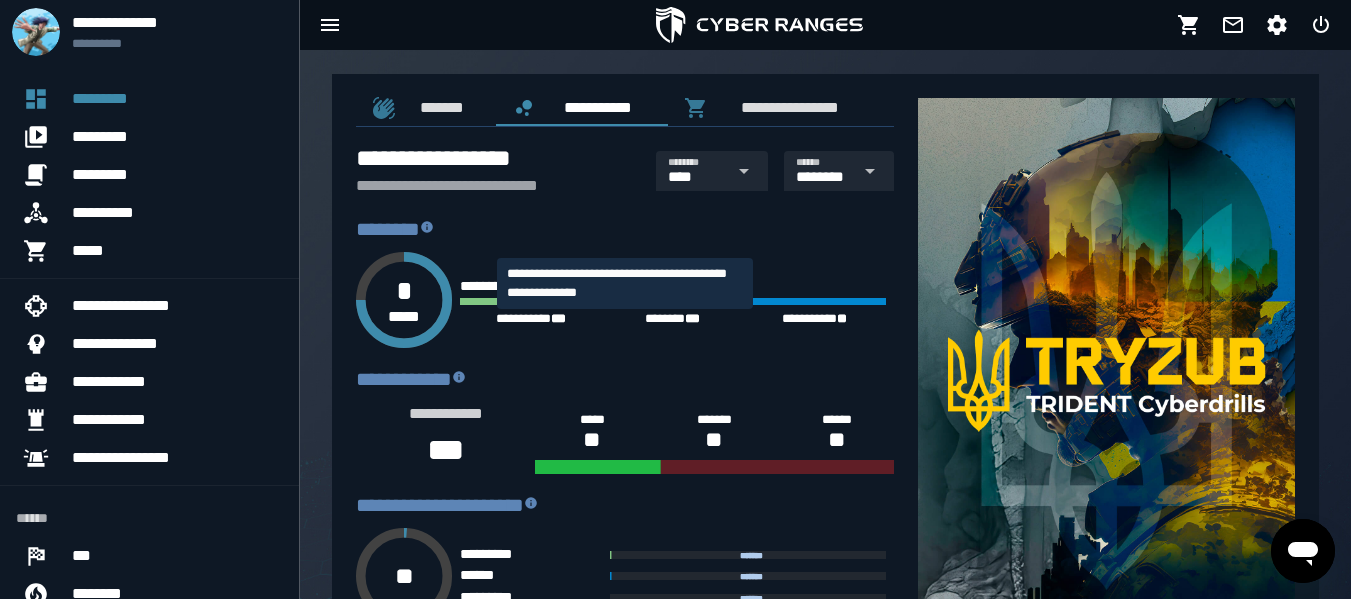 click on "*******" at bounding box center [625, 229] 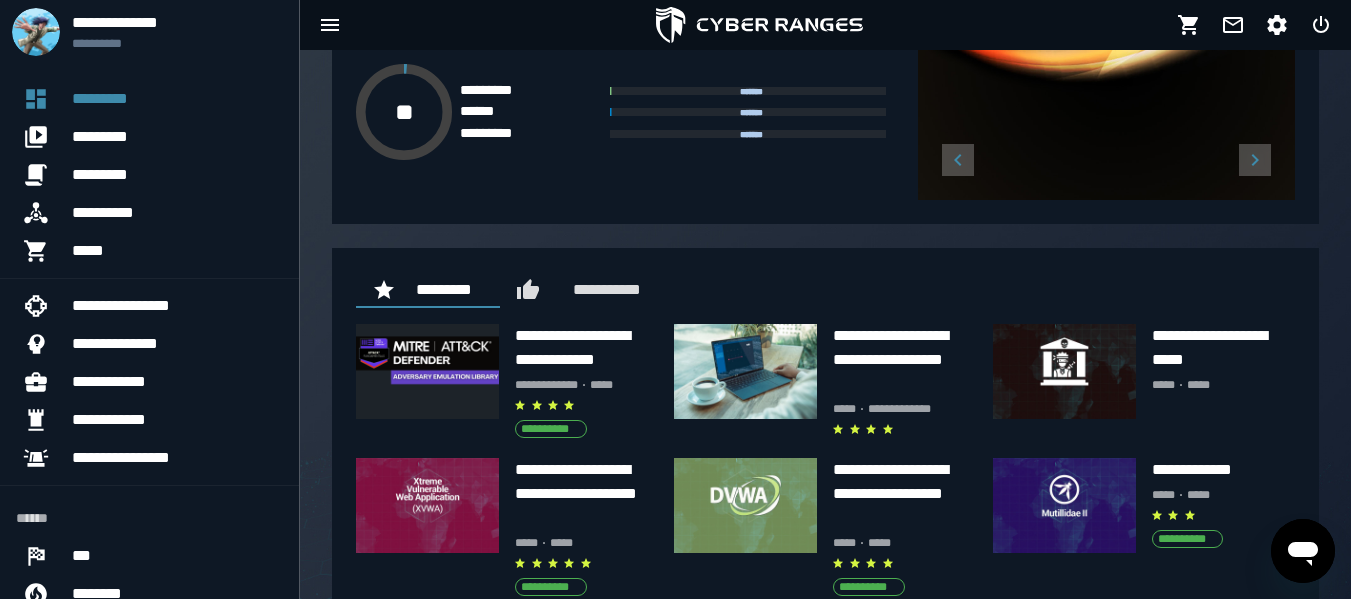 scroll, scrollTop: 513, scrollLeft: 0, axis: vertical 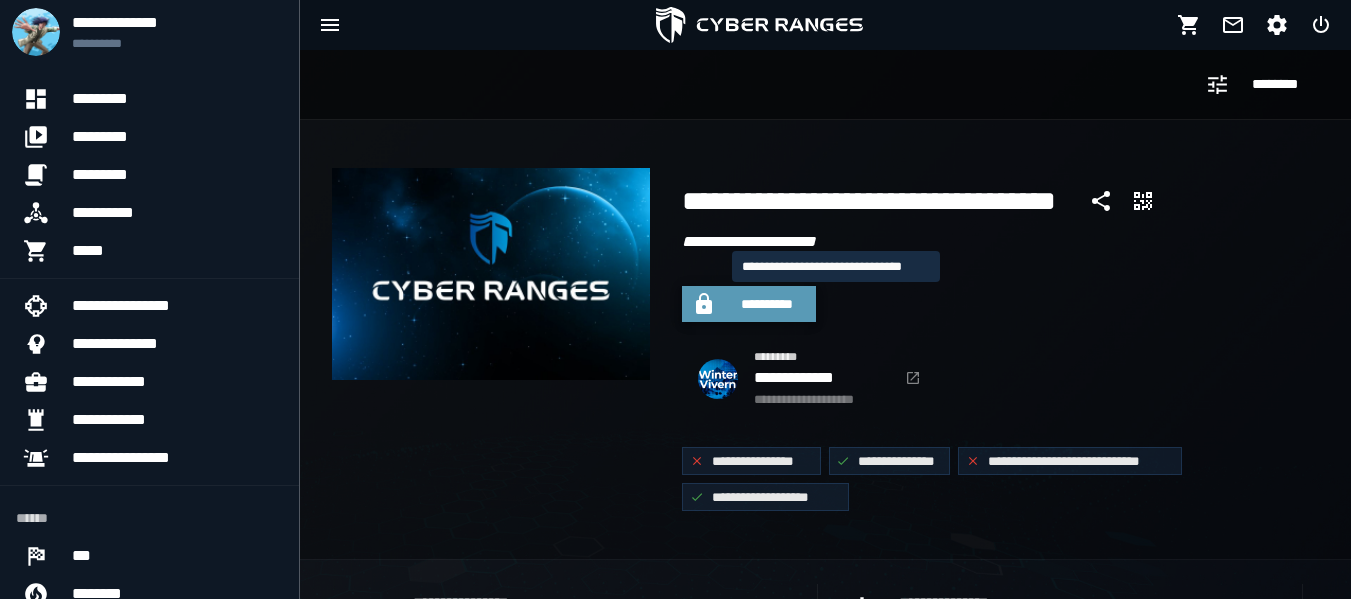 click on "**********" at bounding box center (767, 304) 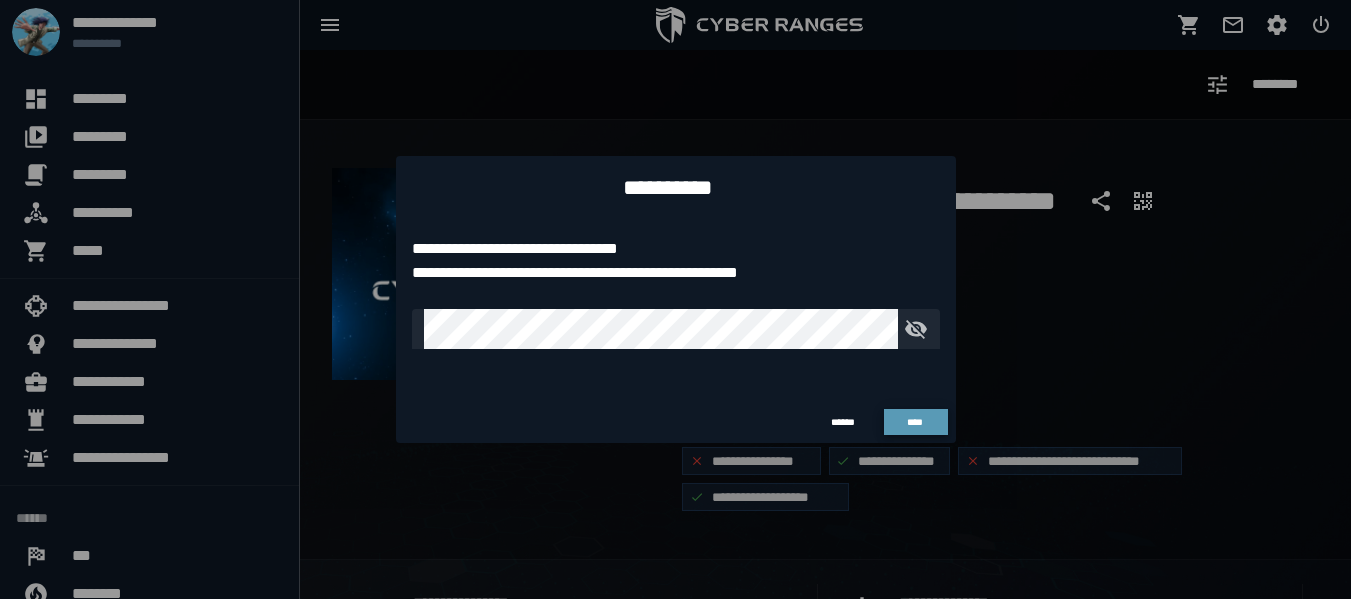 click on "****" at bounding box center [915, 422] 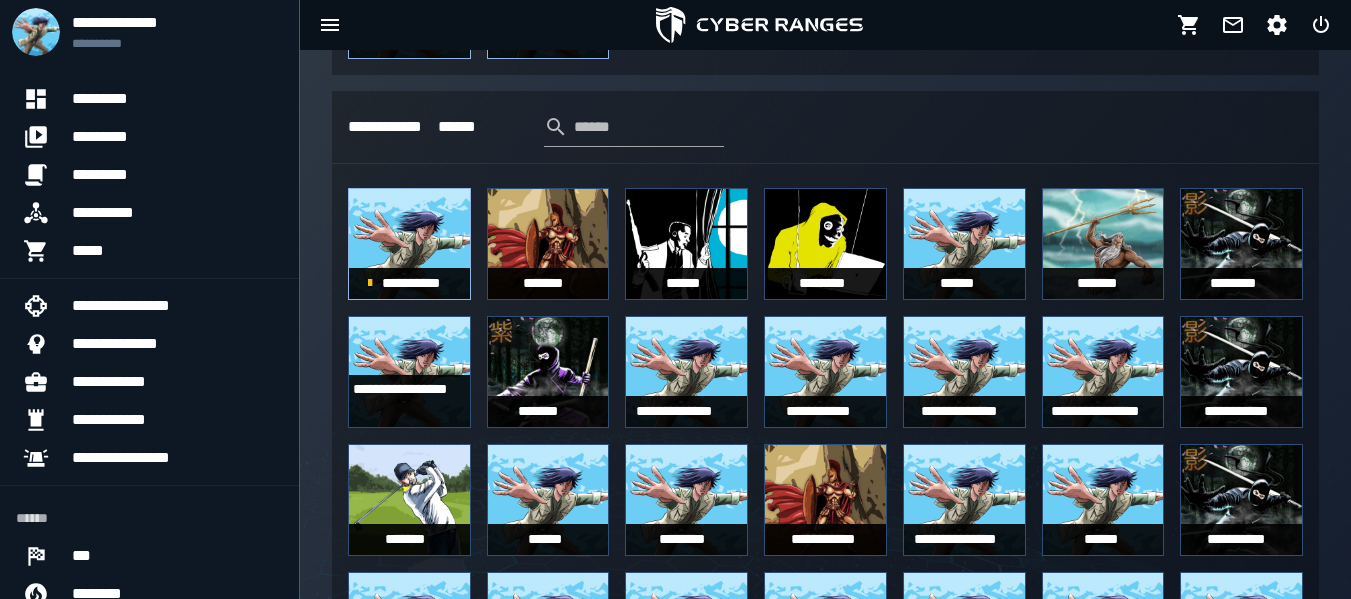 scroll, scrollTop: 1290, scrollLeft: 0, axis: vertical 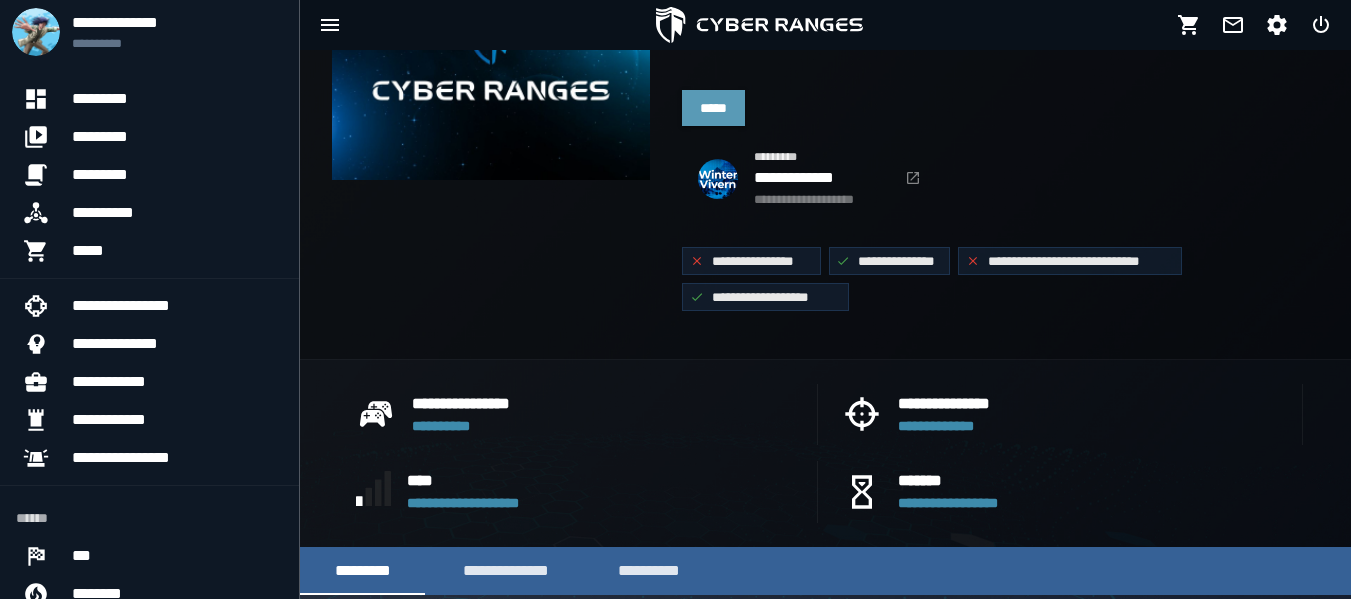 click on "*****" at bounding box center [713, 108] 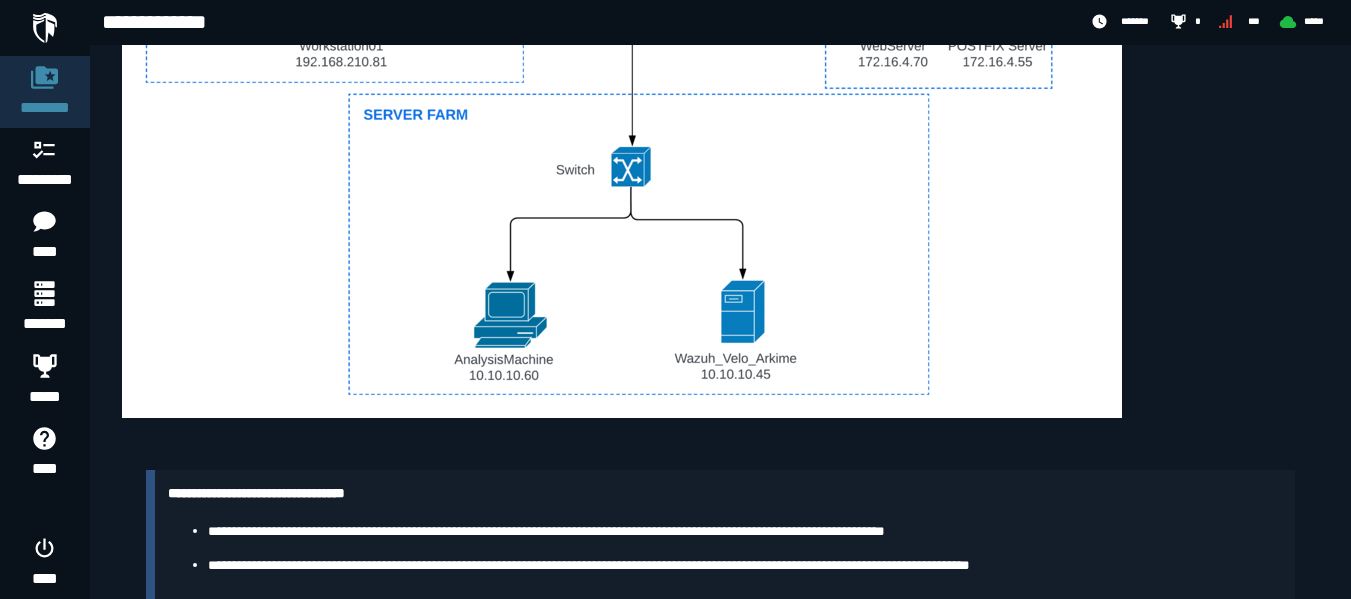 scroll, scrollTop: 1391, scrollLeft: 0, axis: vertical 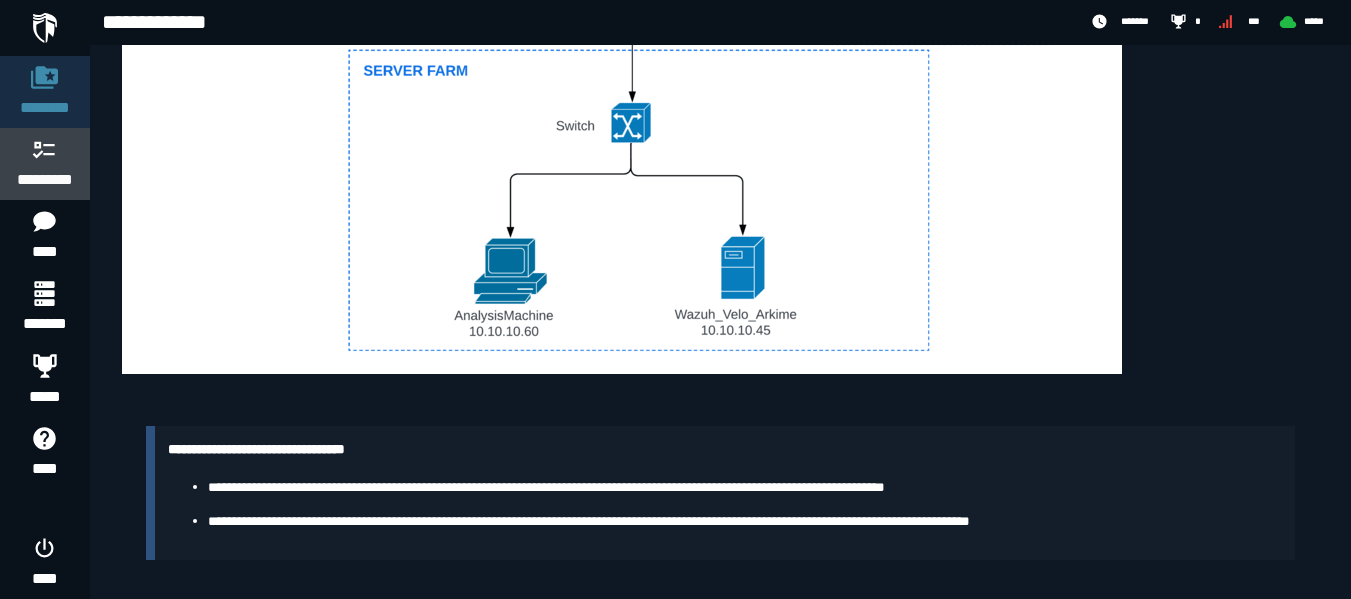 click 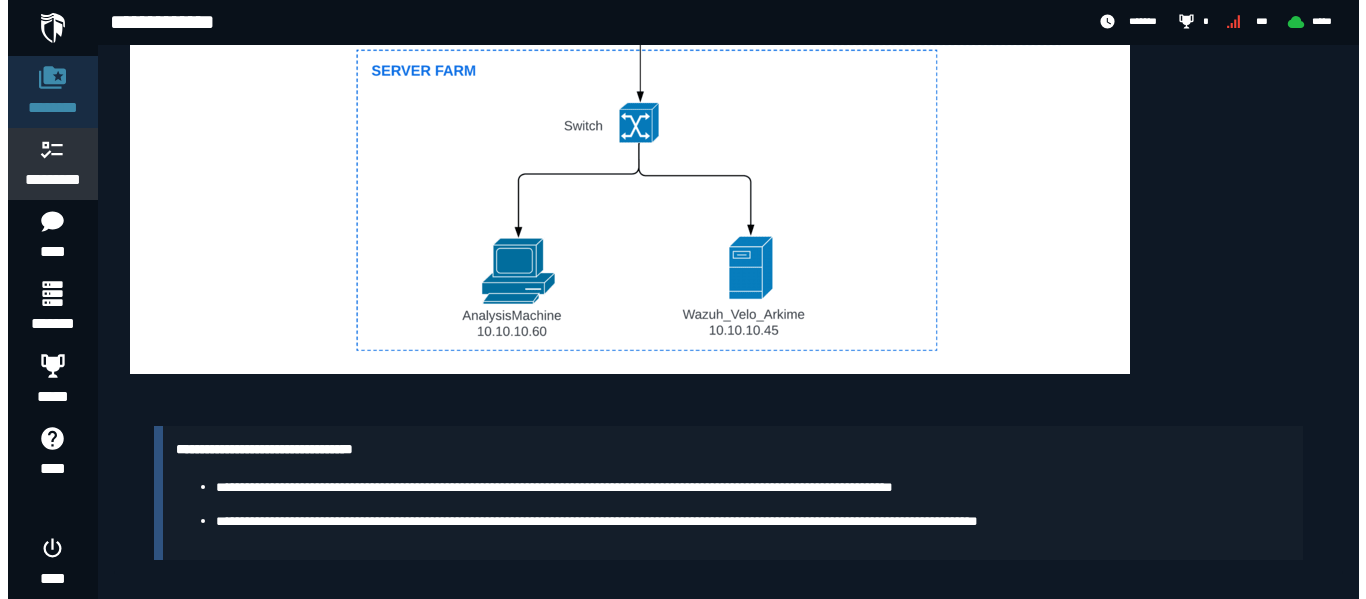 scroll, scrollTop: 0, scrollLeft: 0, axis: both 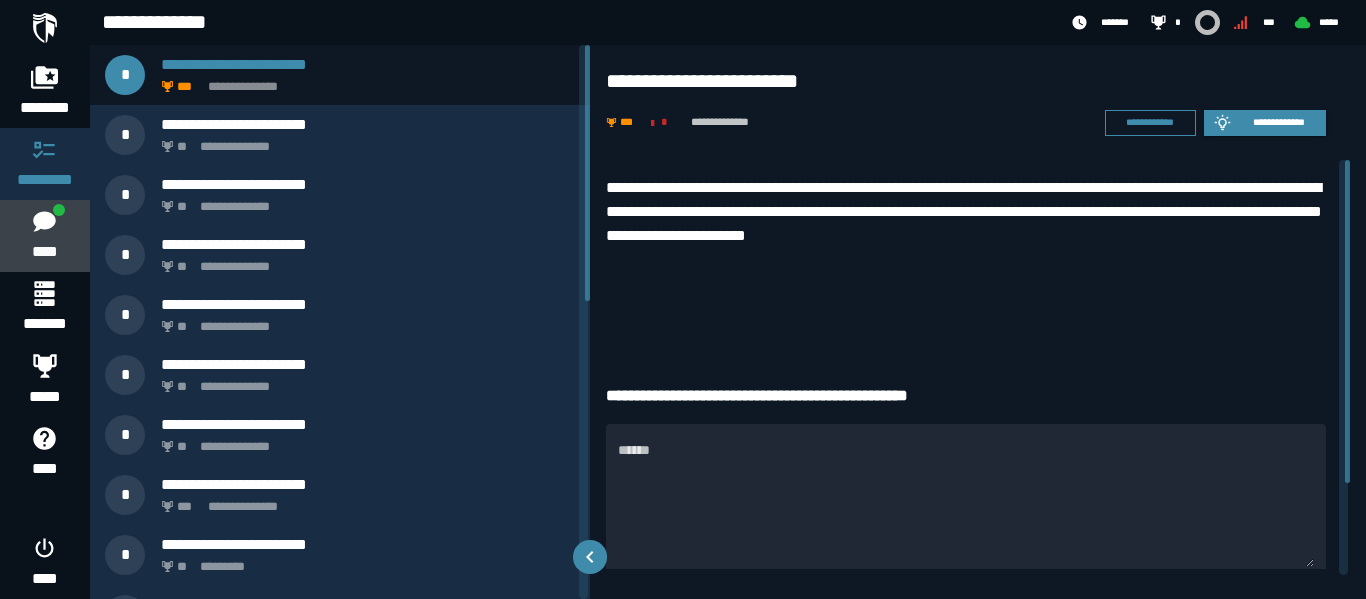 click at bounding box center [44, 221] 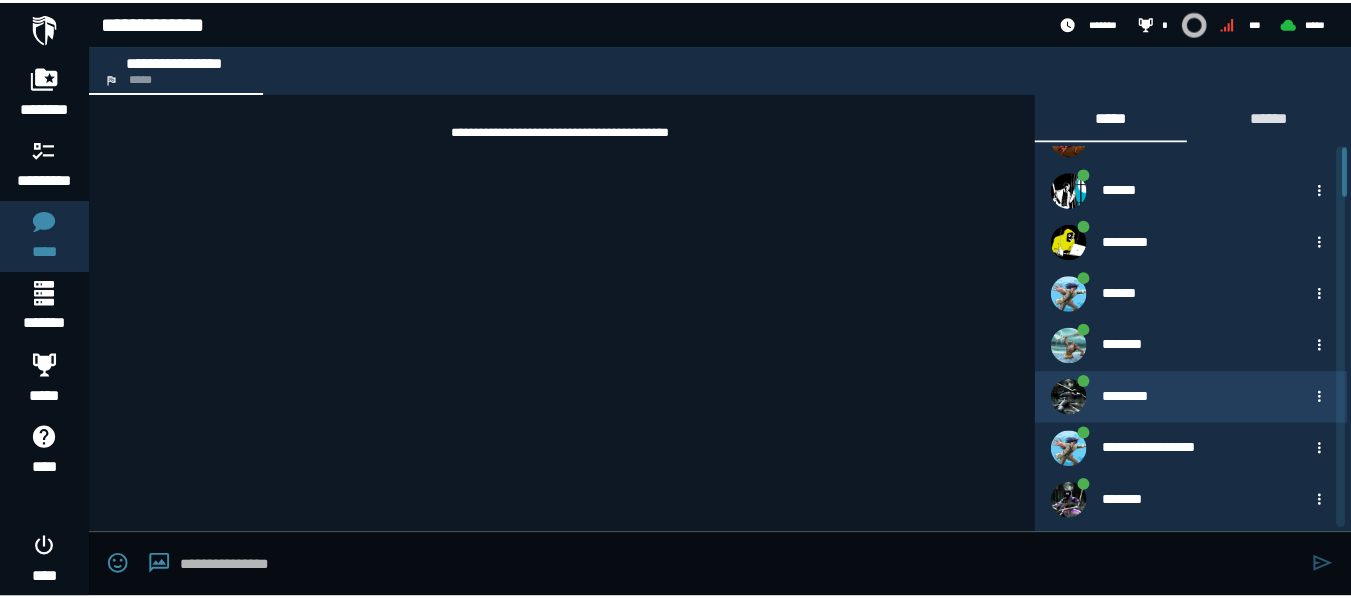 scroll, scrollTop: 0, scrollLeft: 0, axis: both 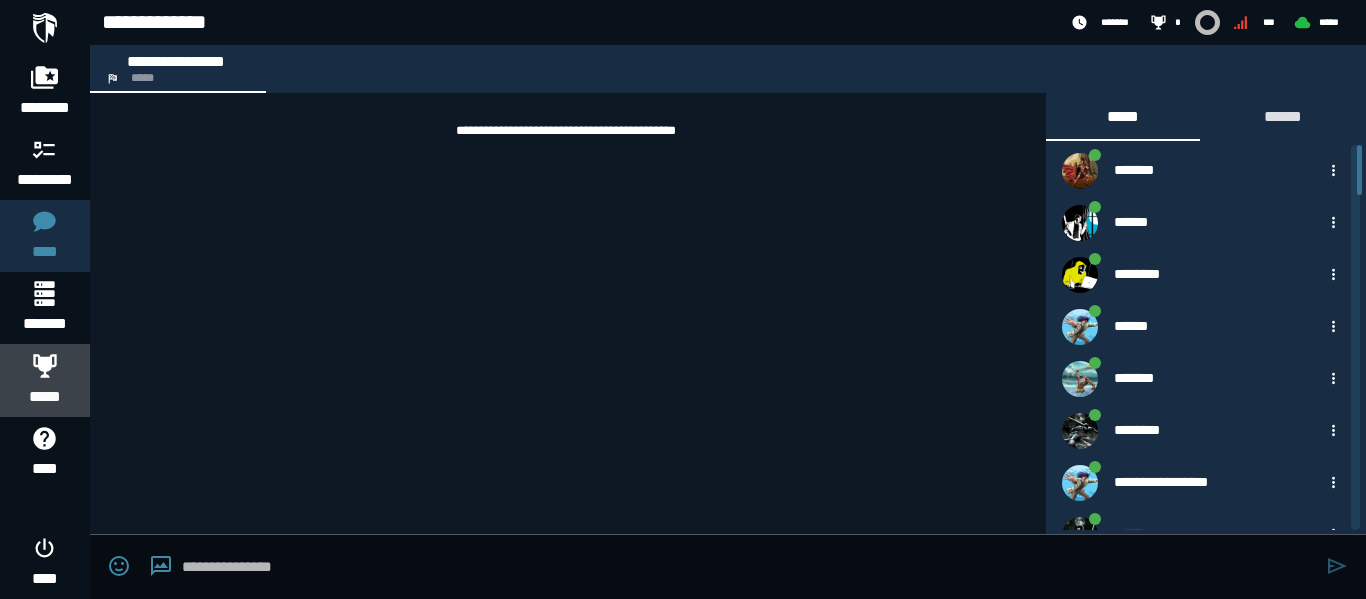 click on "*****" at bounding box center (45, 380) 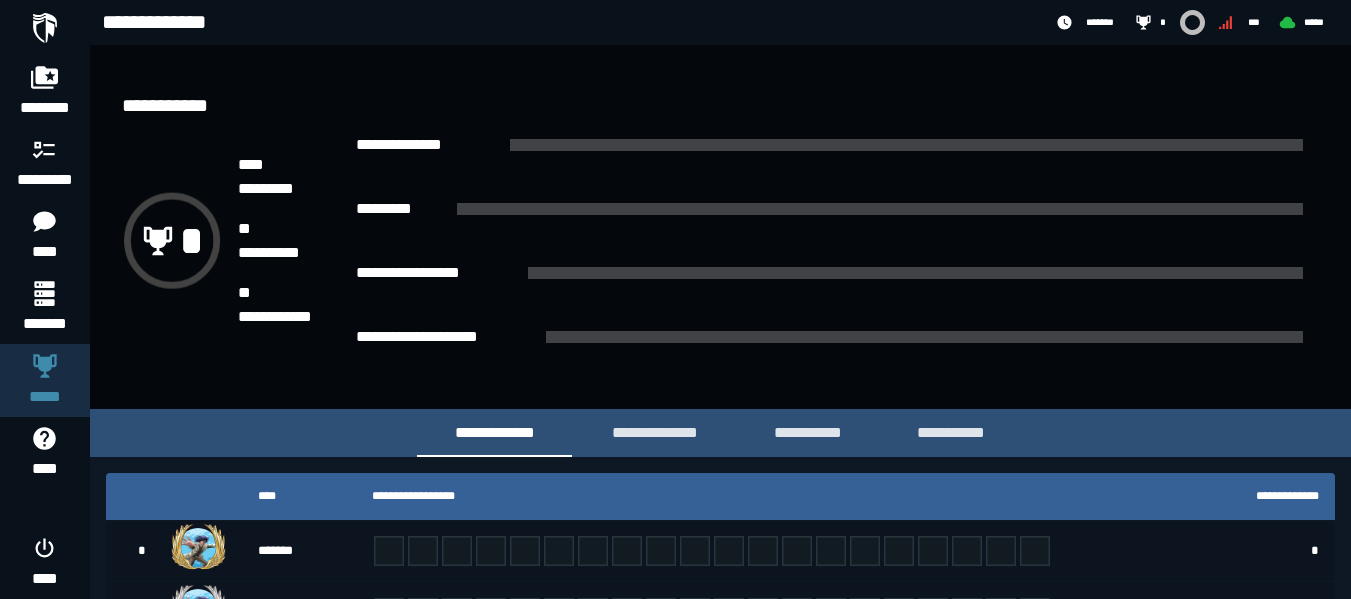 scroll, scrollTop: 0, scrollLeft: 0, axis: both 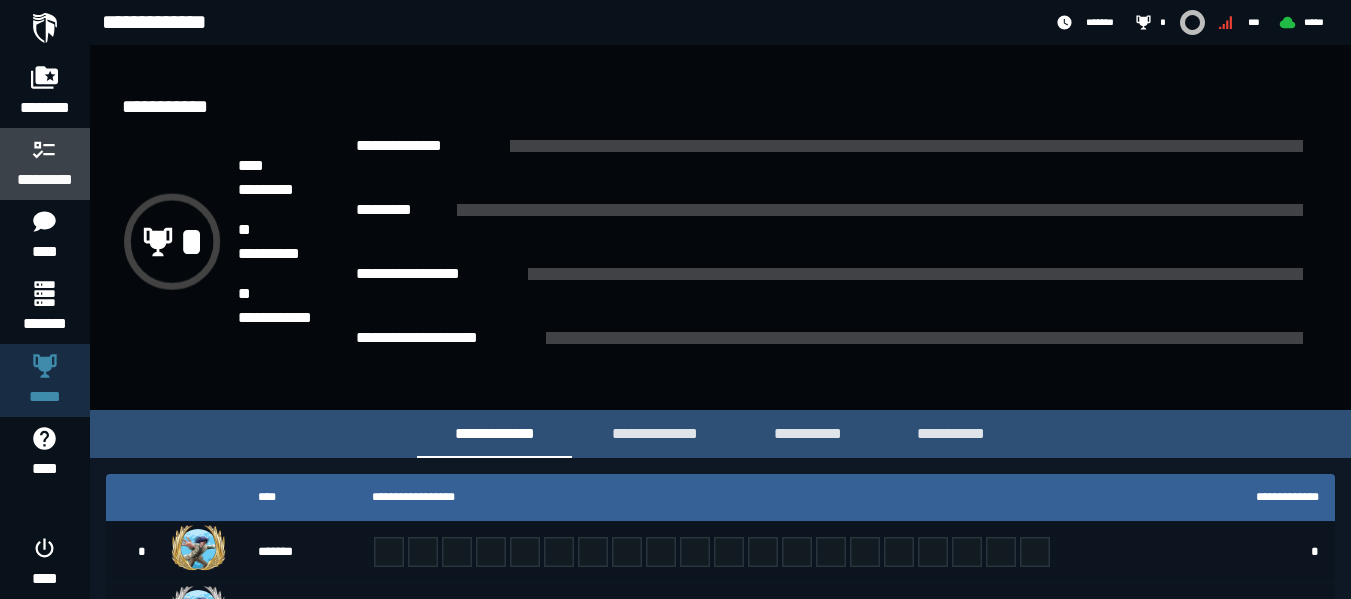 click on "*********" at bounding box center (45, 180) 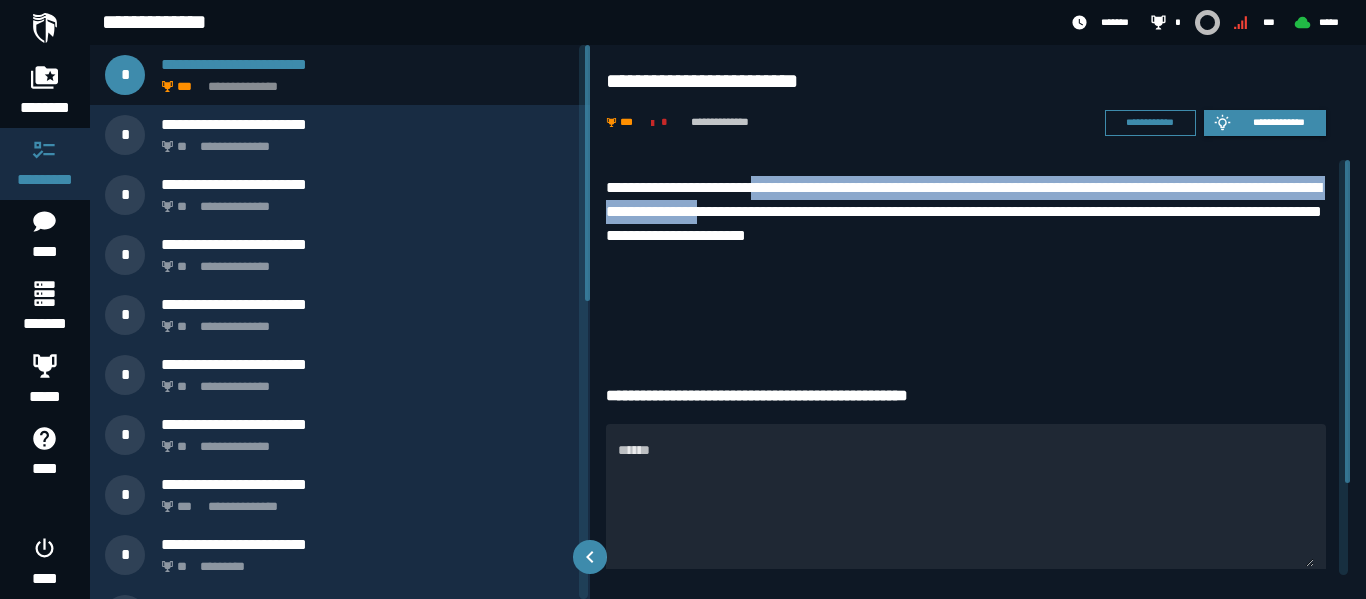 drag, startPoint x: 879, startPoint y: 218, endPoint x: 775, endPoint y: 161, distance: 118.595955 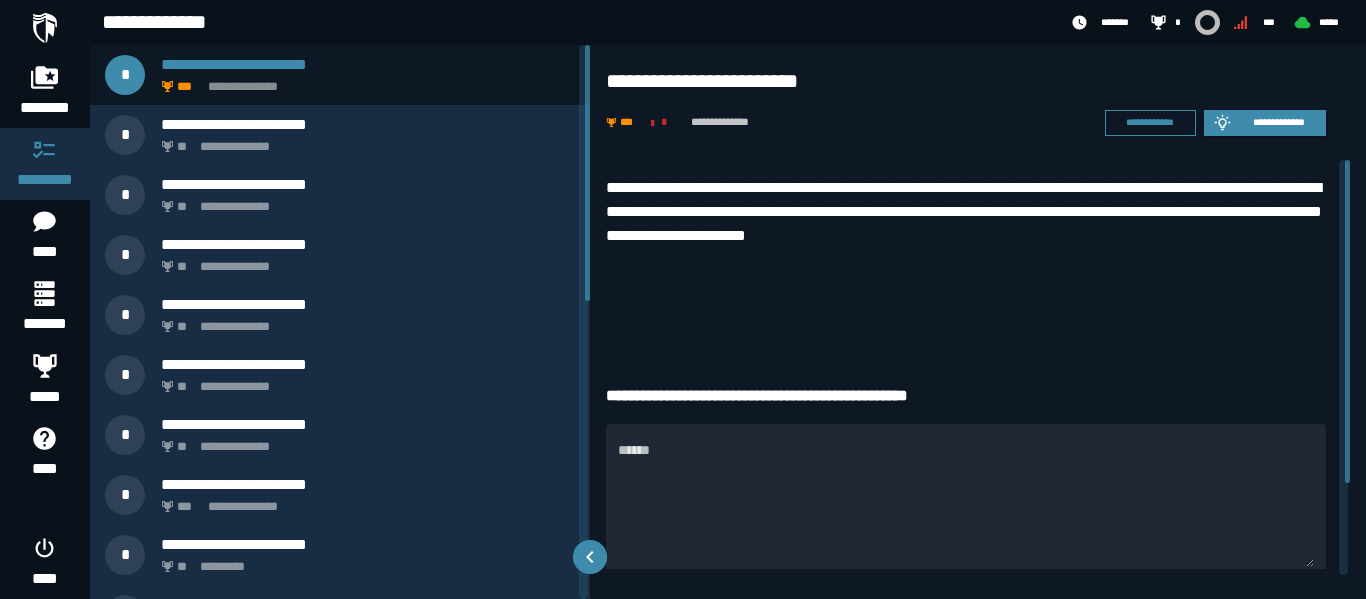 click on "**********" at bounding box center [966, 256] 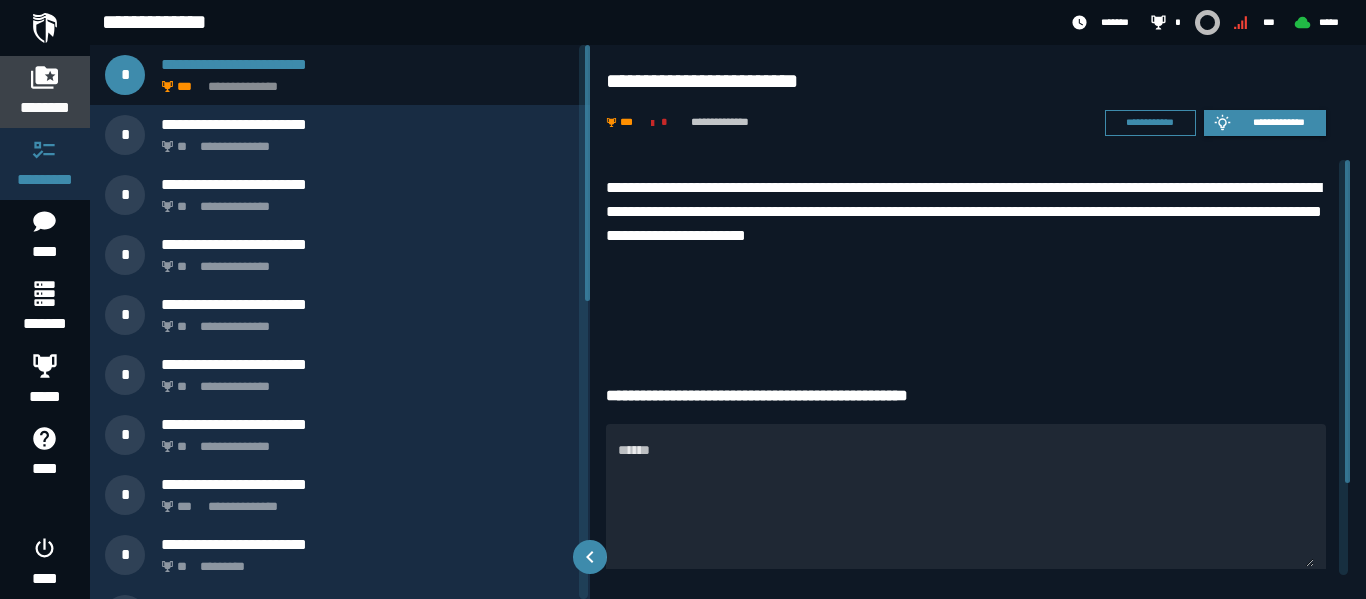 click on "********" at bounding box center [45, 108] 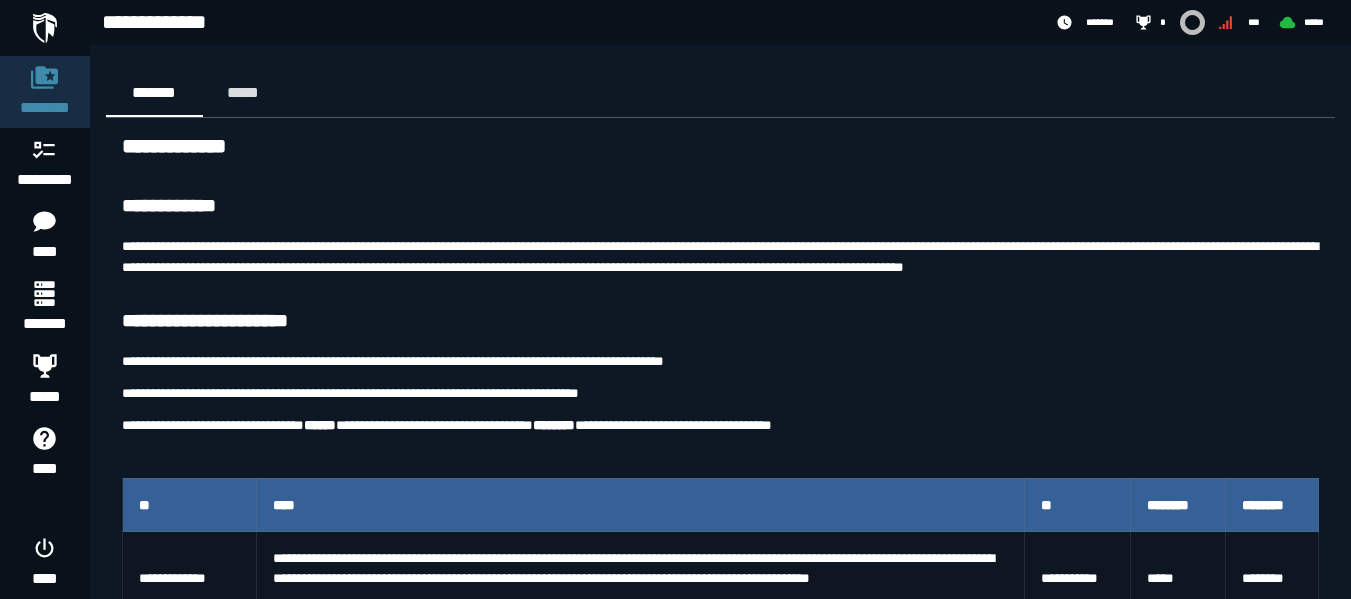 scroll, scrollTop: 100, scrollLeft: 0, axis: vertical 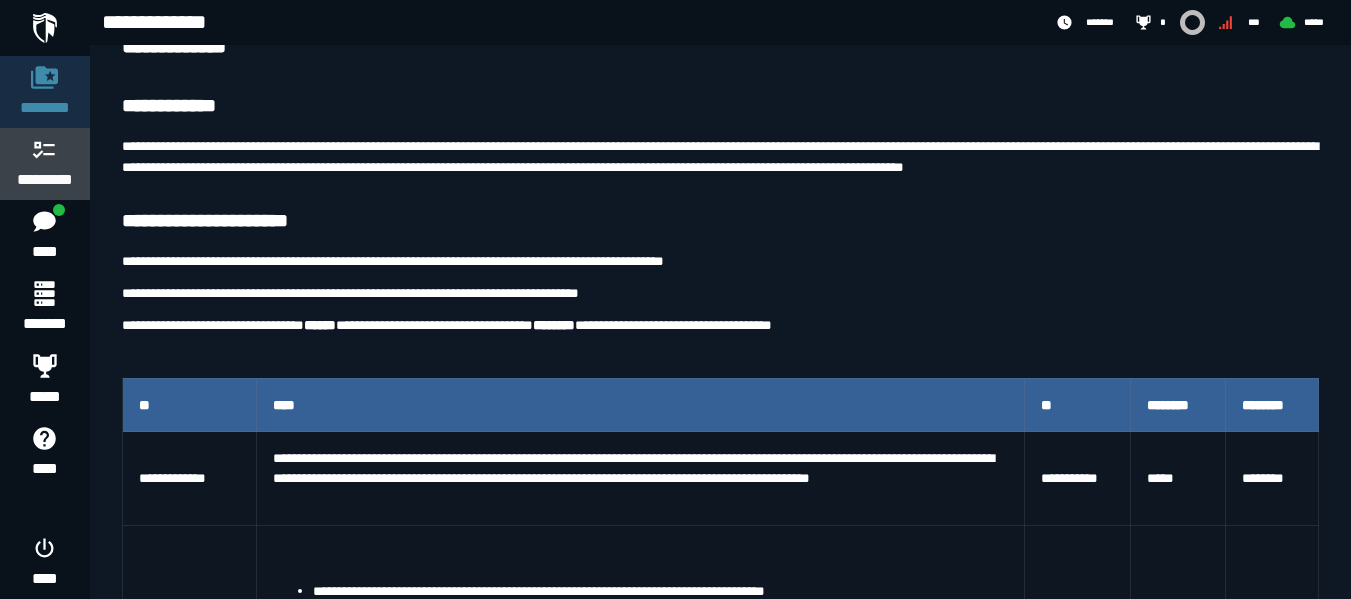 click 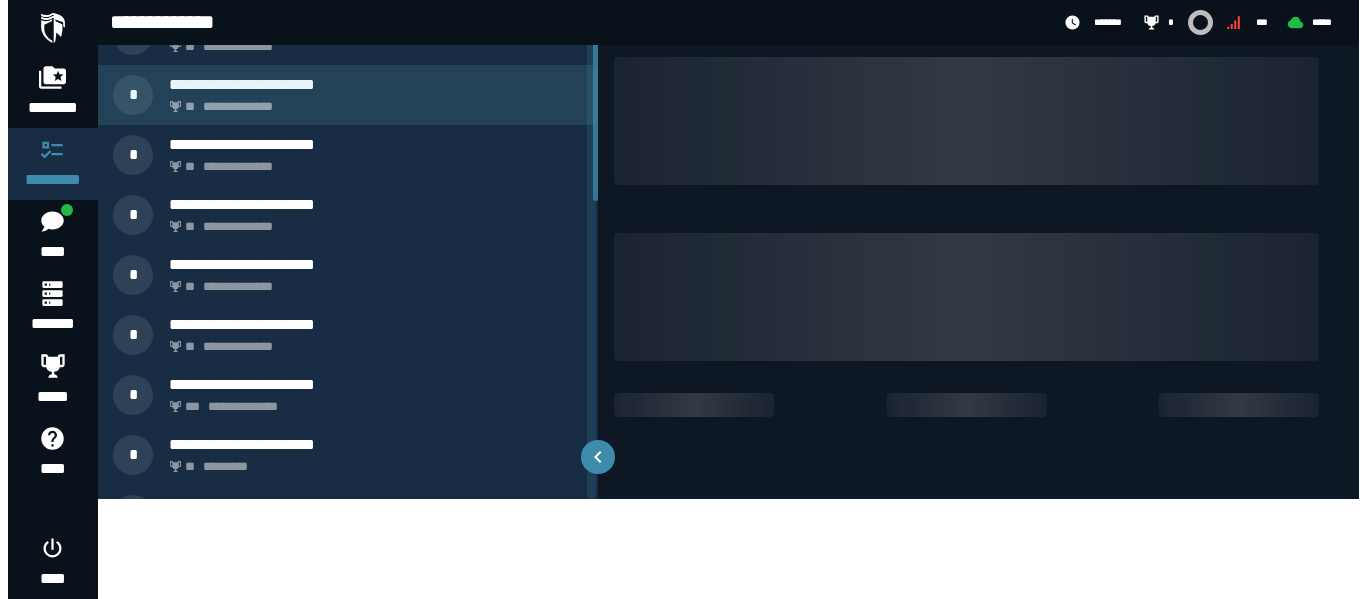 scroll, scrollTop: 0, scrollLeft: 0, axis: both 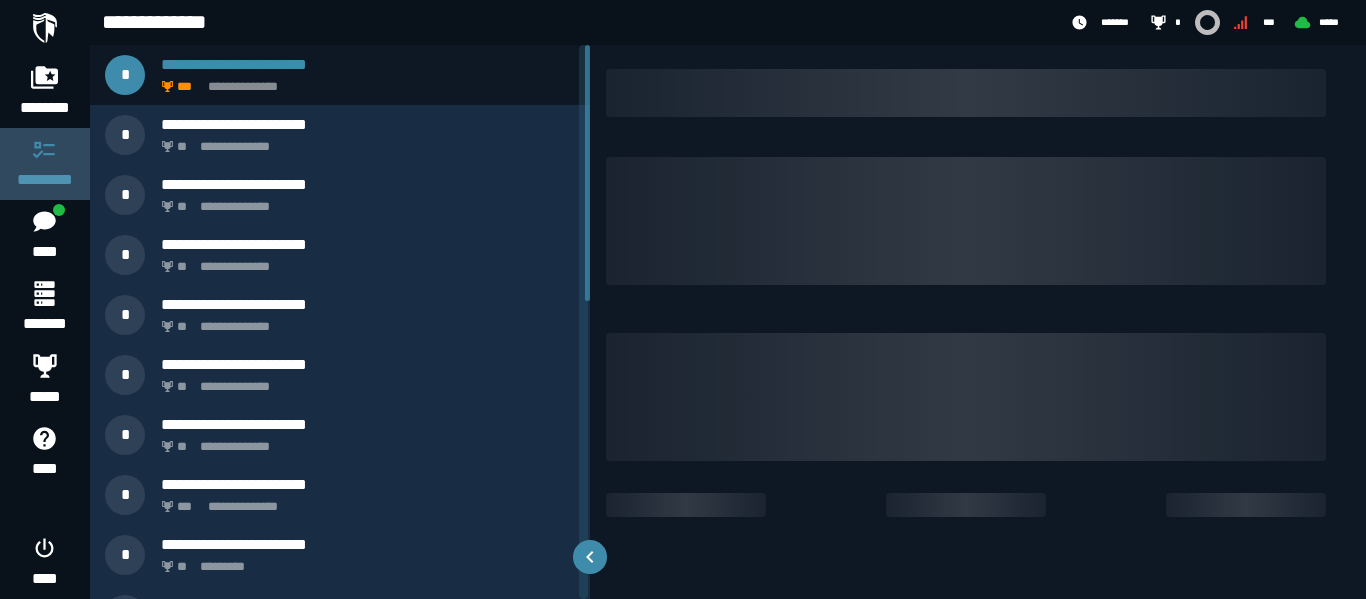 click on "*********" 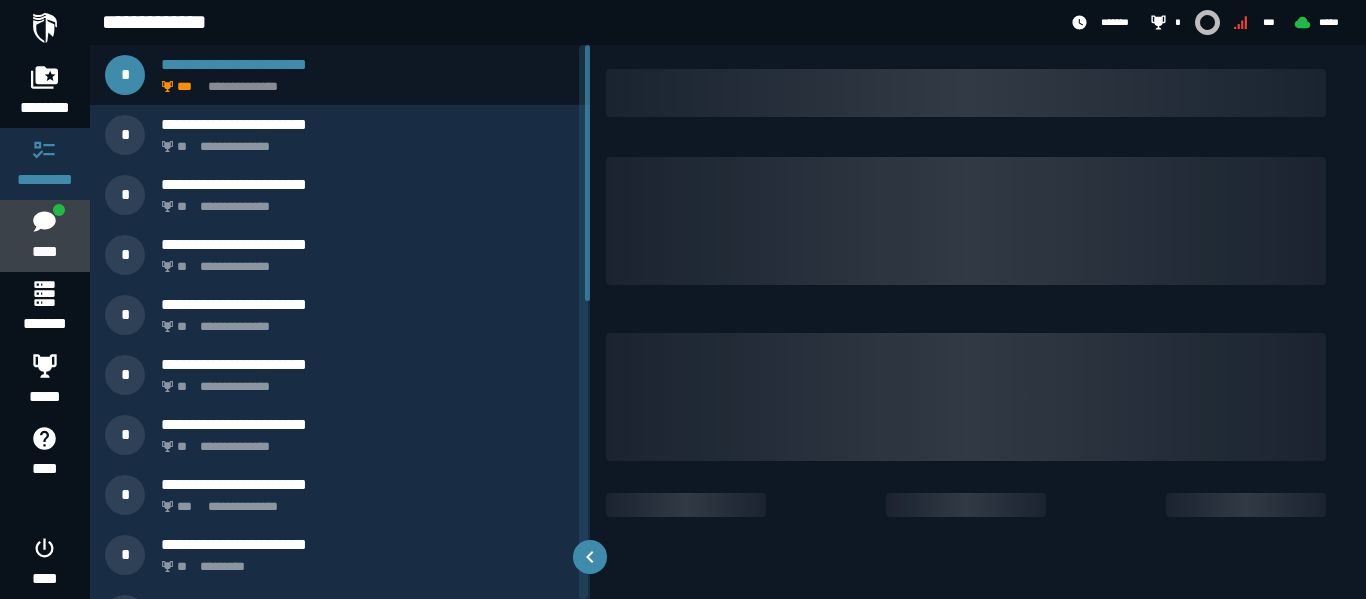 click 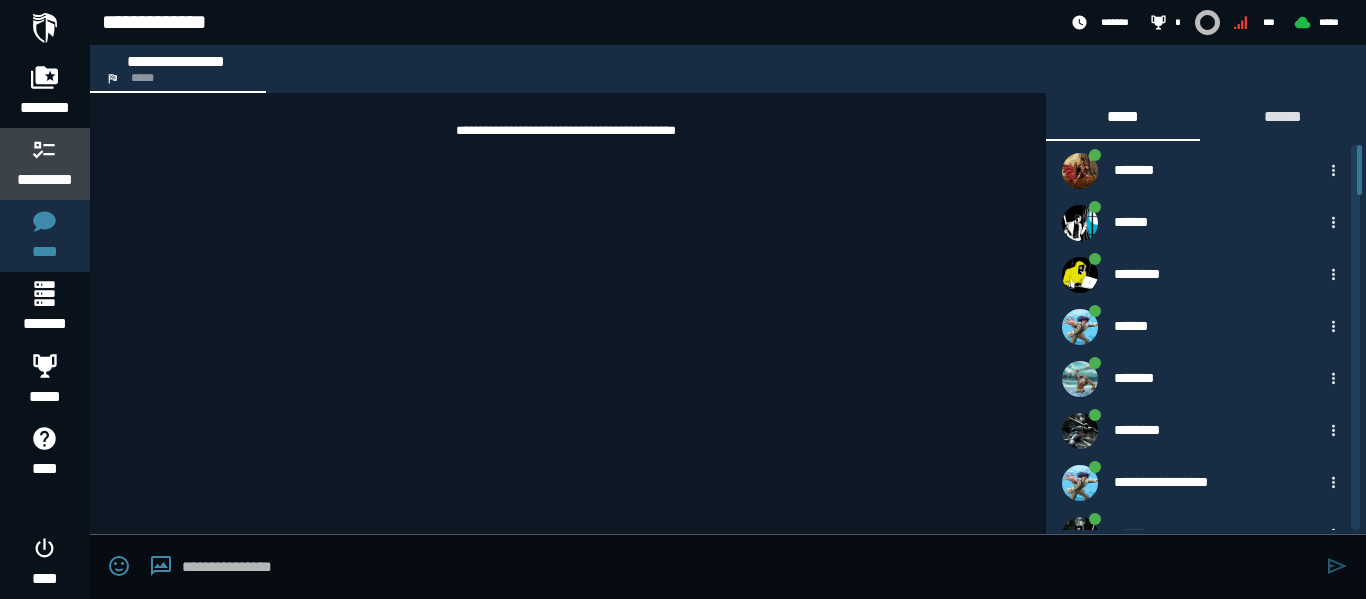 click 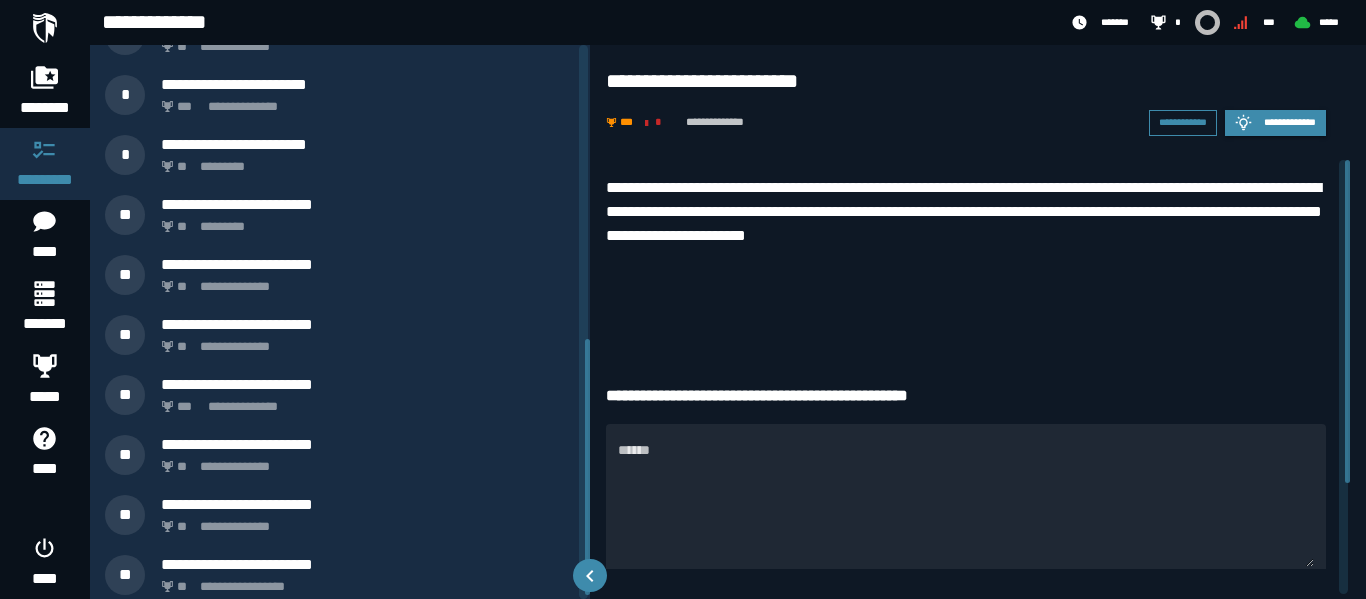 scroll, scrollTop: 646, scrollLeft: 0, axis: vertical 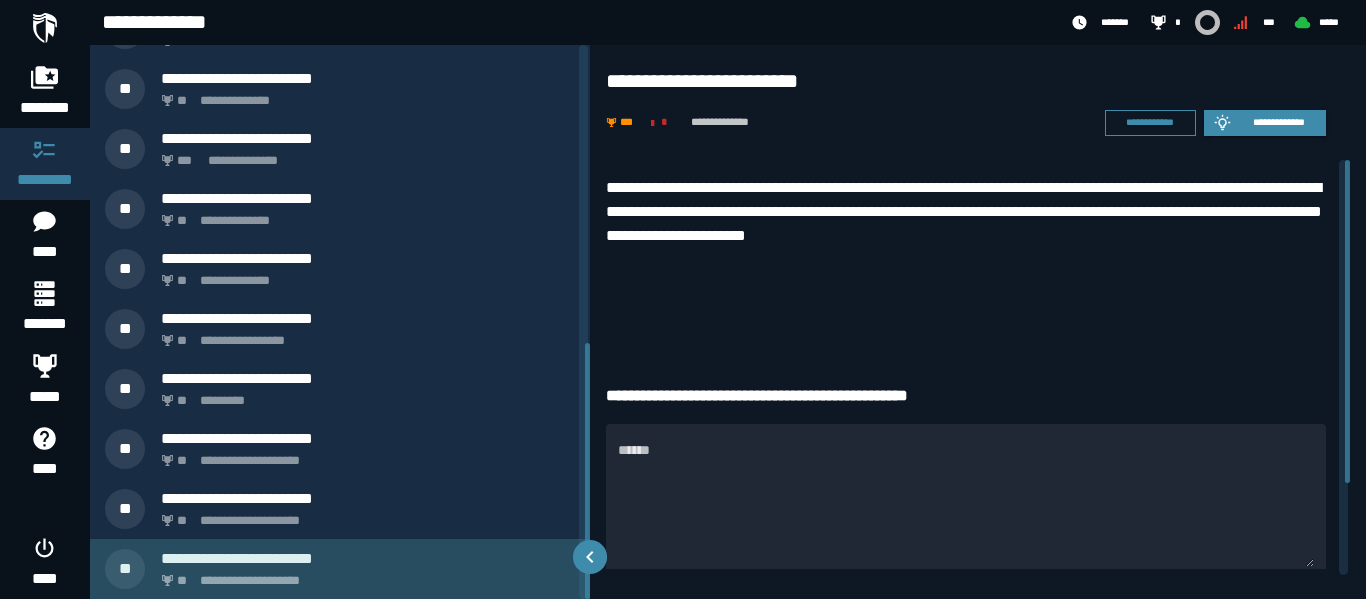 click on "**********" at bounding box center (364, 575) 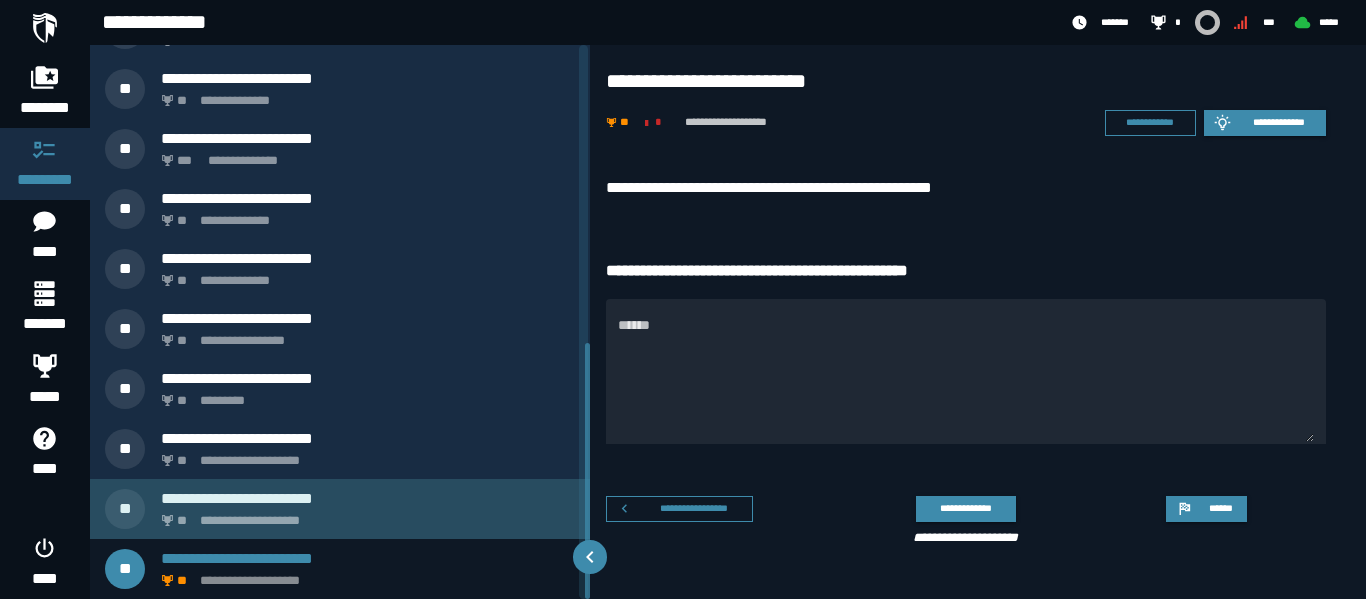 click on "**********" at bounding box center (368, 498) 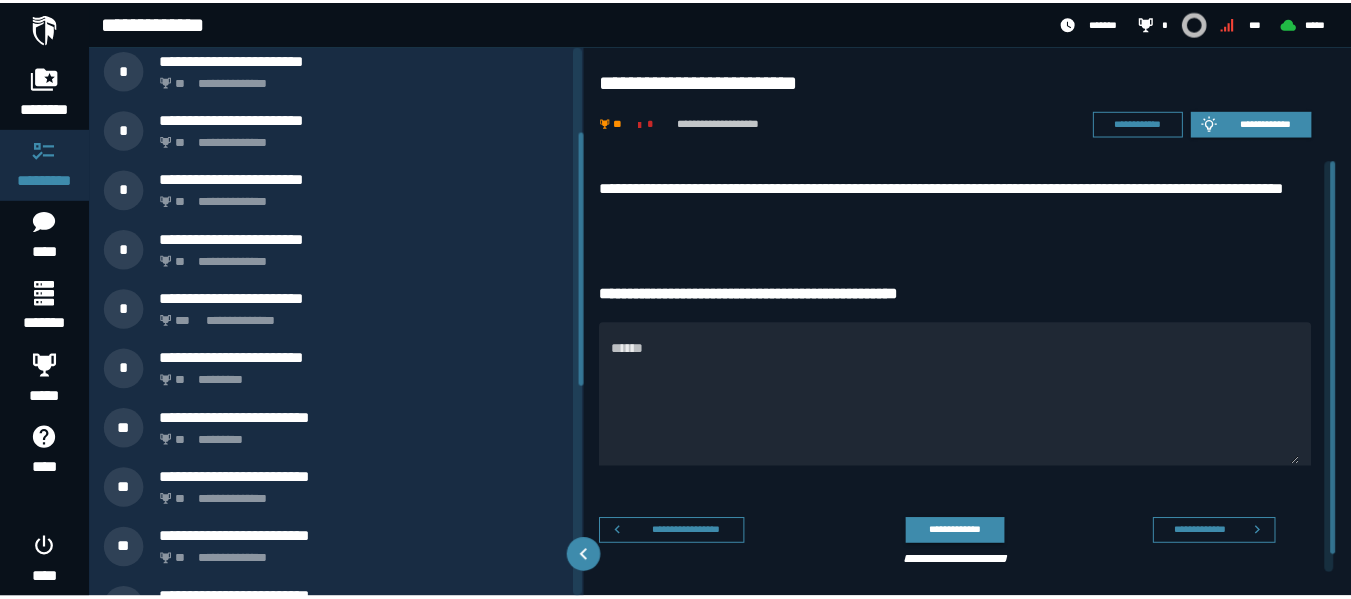 scroll, scrollTop: 0, scrollLeft: 0, axis: both 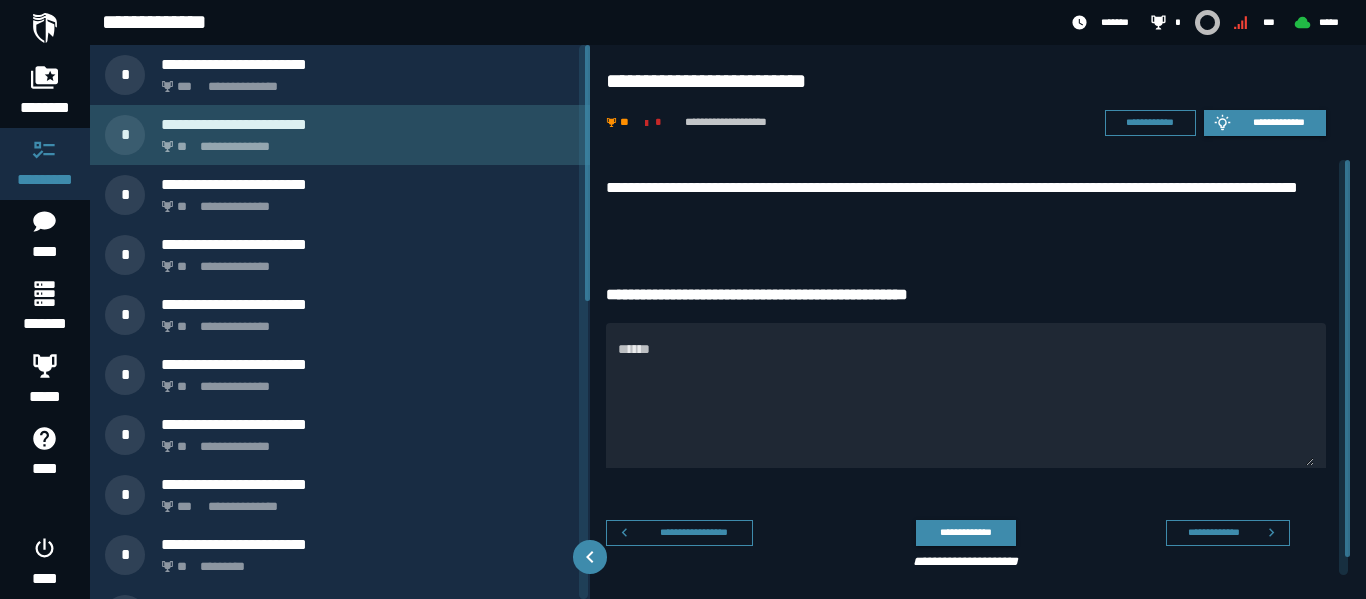 click on "**********" at bounding box center (364, 141) 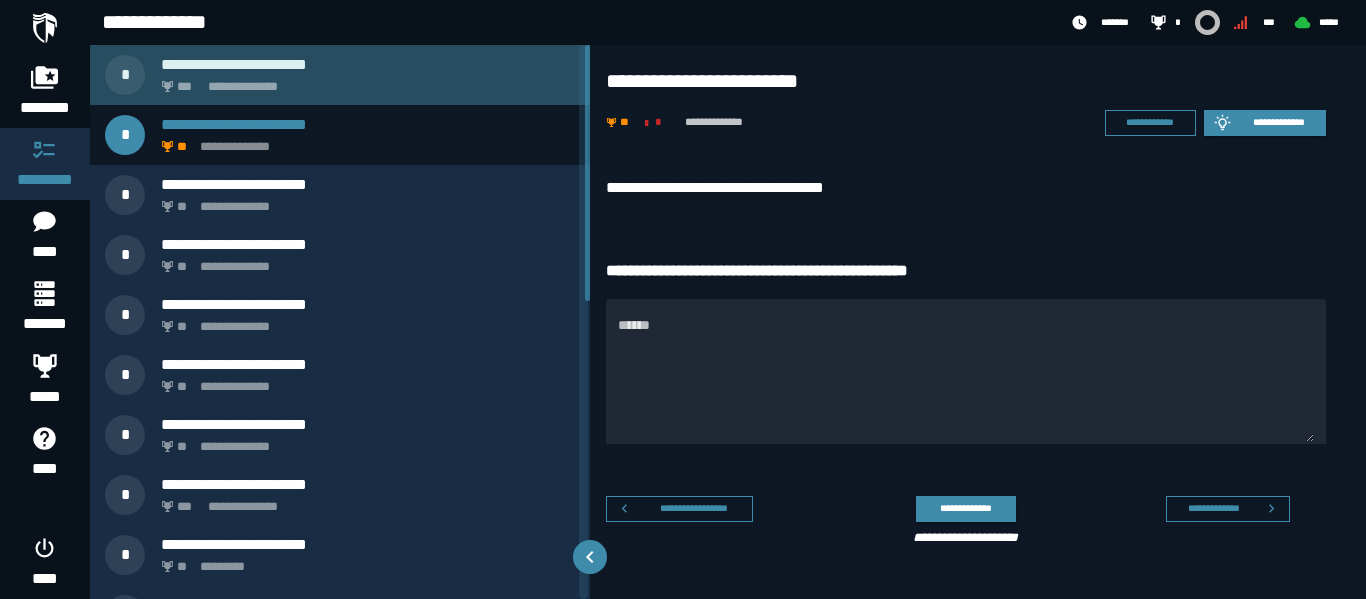 click on "**********" at bounding box center [368, 64] 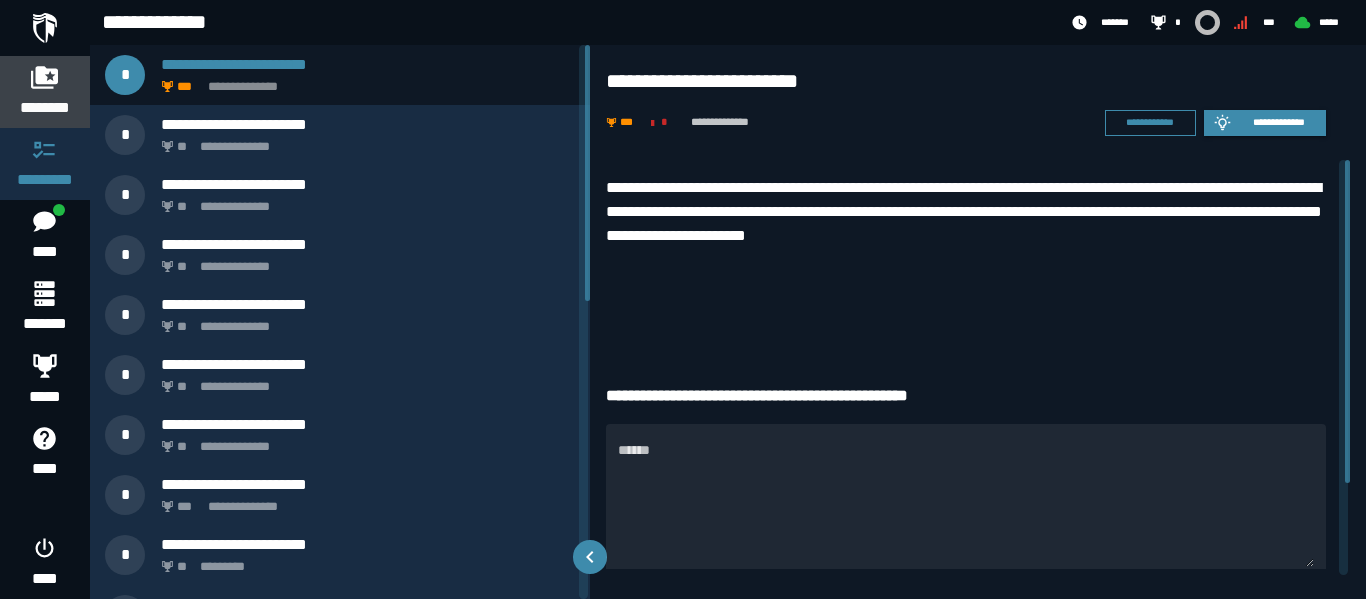 click on "********" at bounding box center [45, 108] 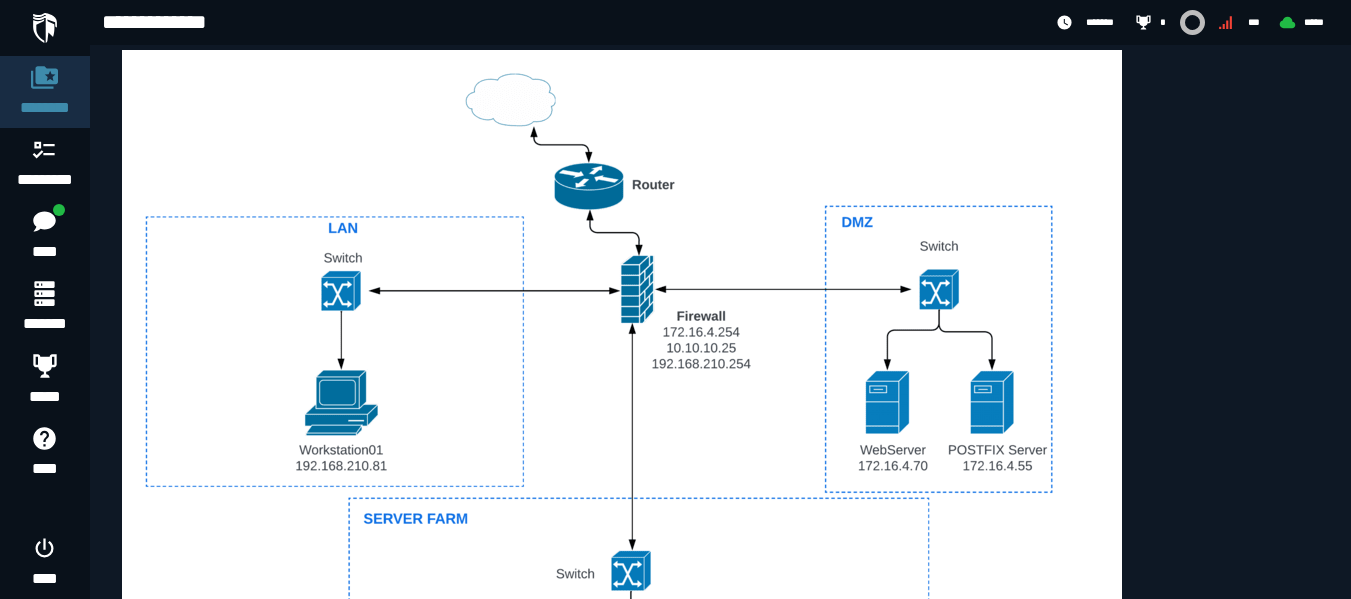 scroll, scrollTop: 891, scrollLeft: 0, axis: vertical 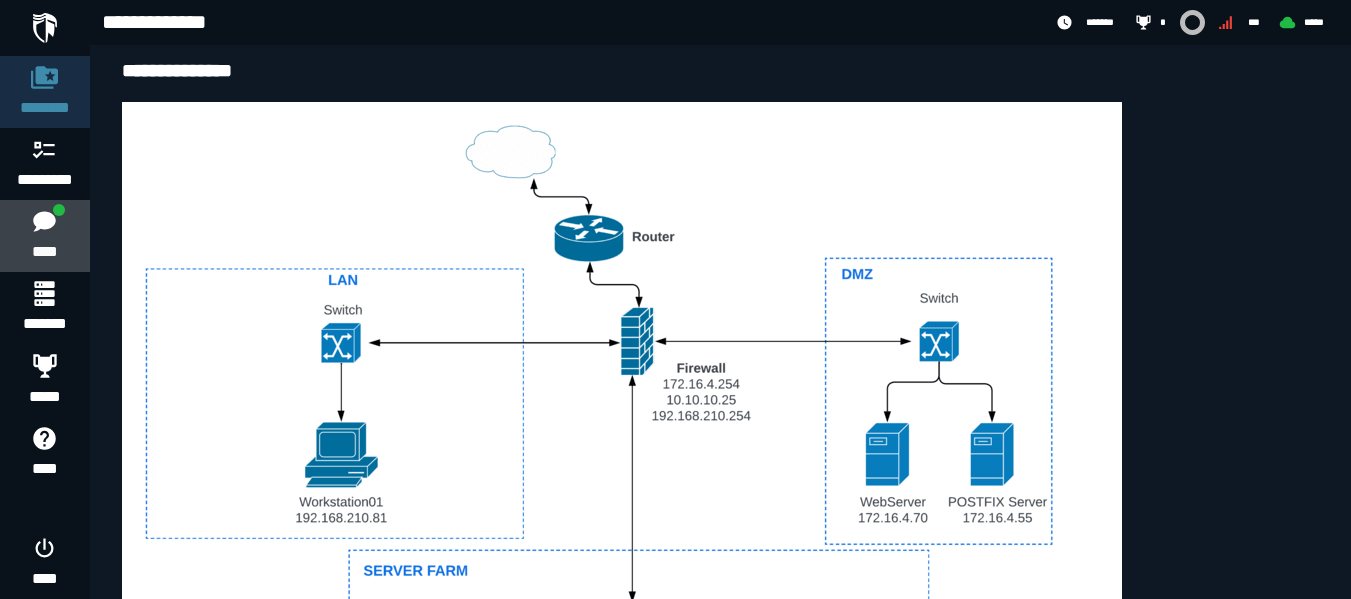 click on "****" 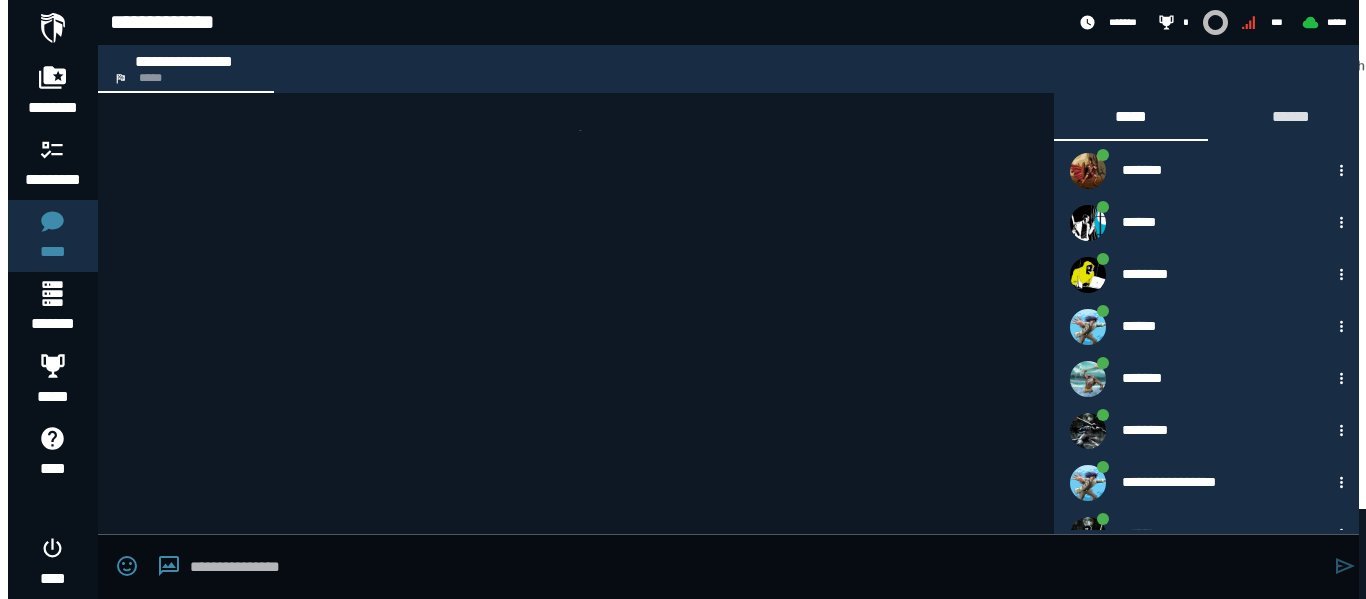scroll, scrollTop: 0, scrollLeft: 0, axis: both 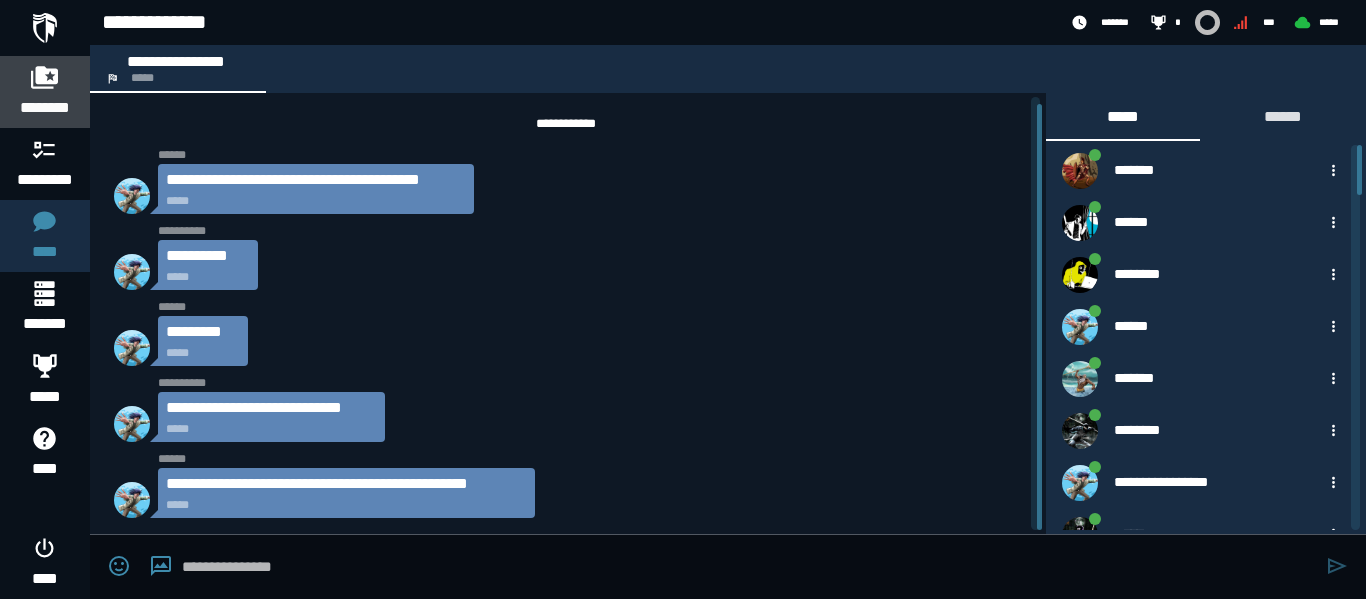 click 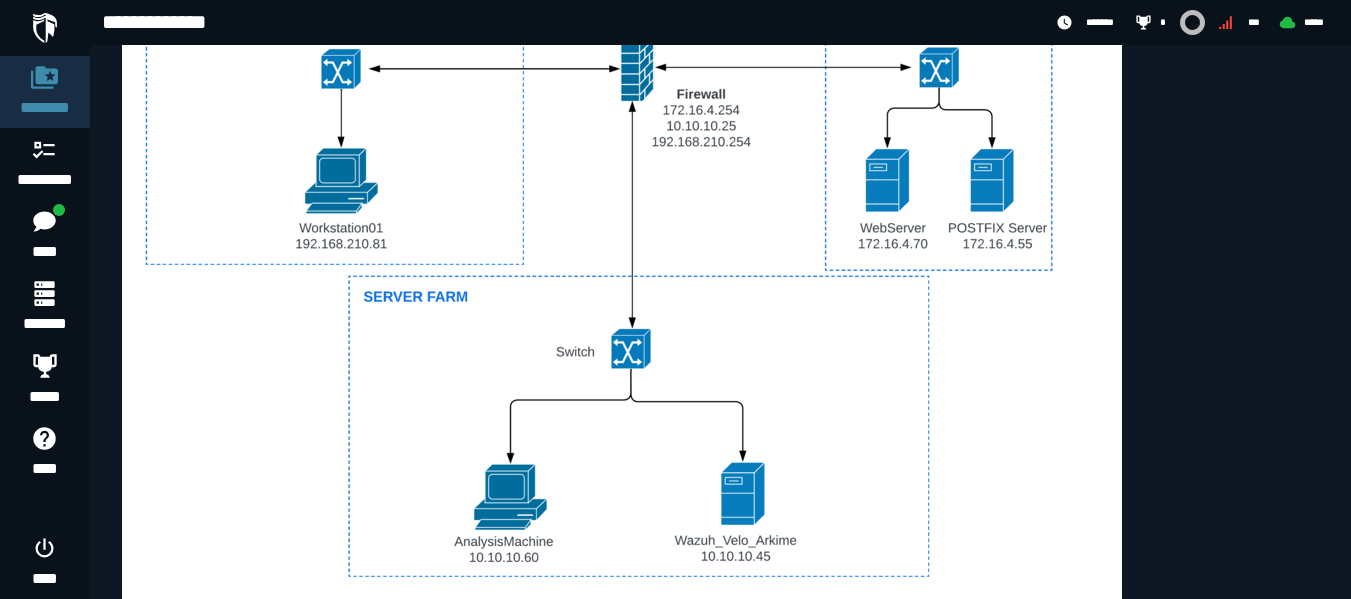 scroll, scrollTop: 1200, scrollLeft: 0, axis: vertical 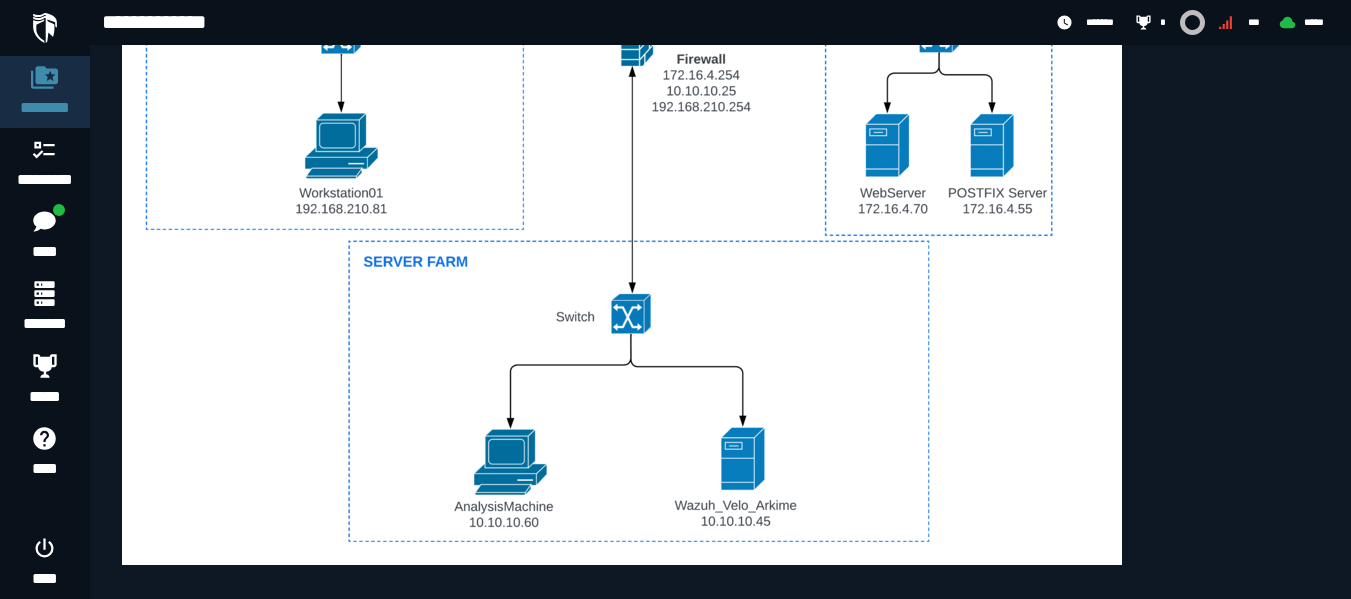 click at bounding box center [622, 179] 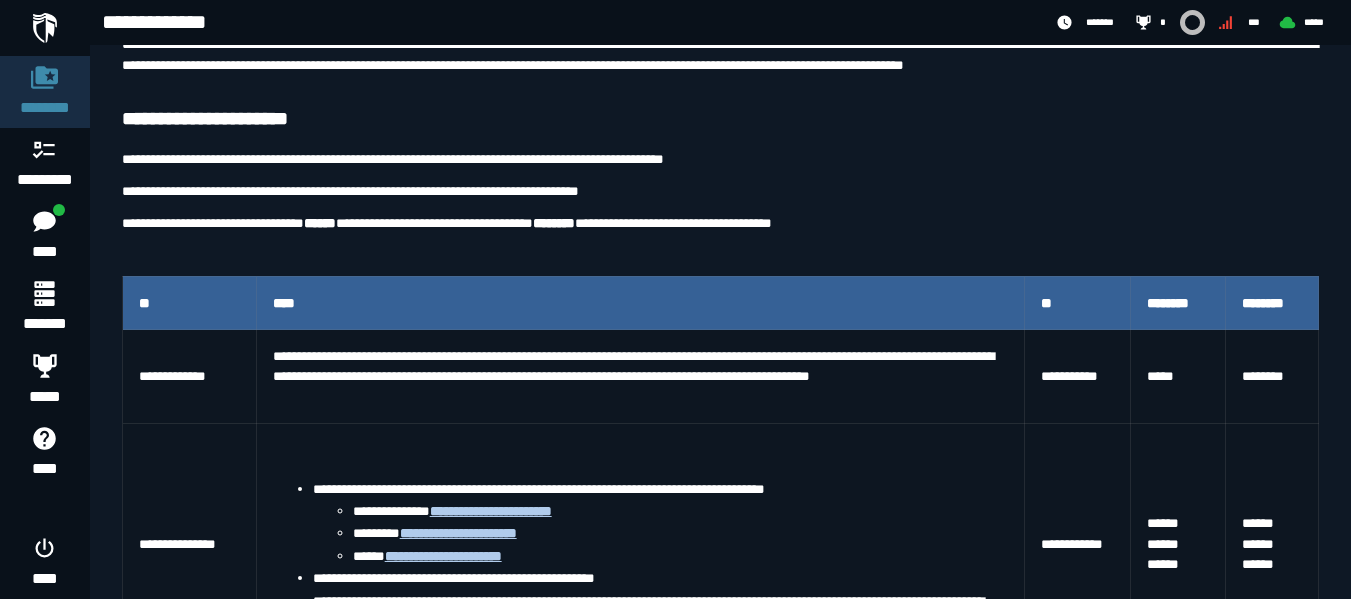 scroll, scrollTop: 200, scrollLeft: 0, axis: vertical 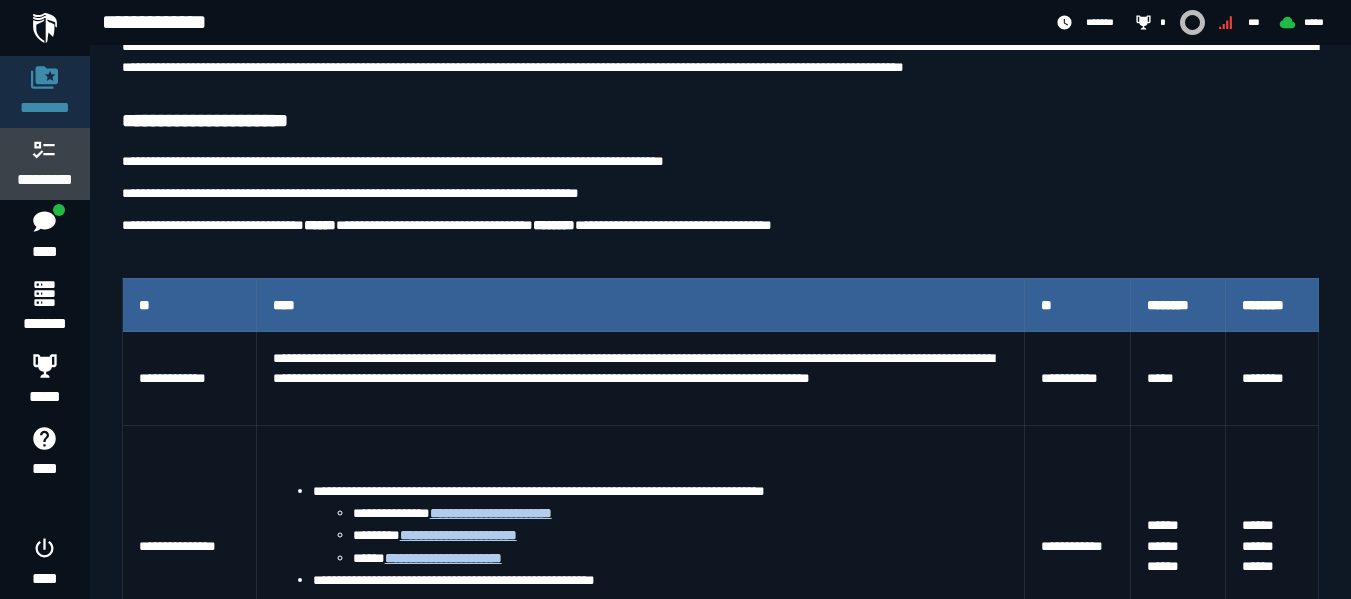 click 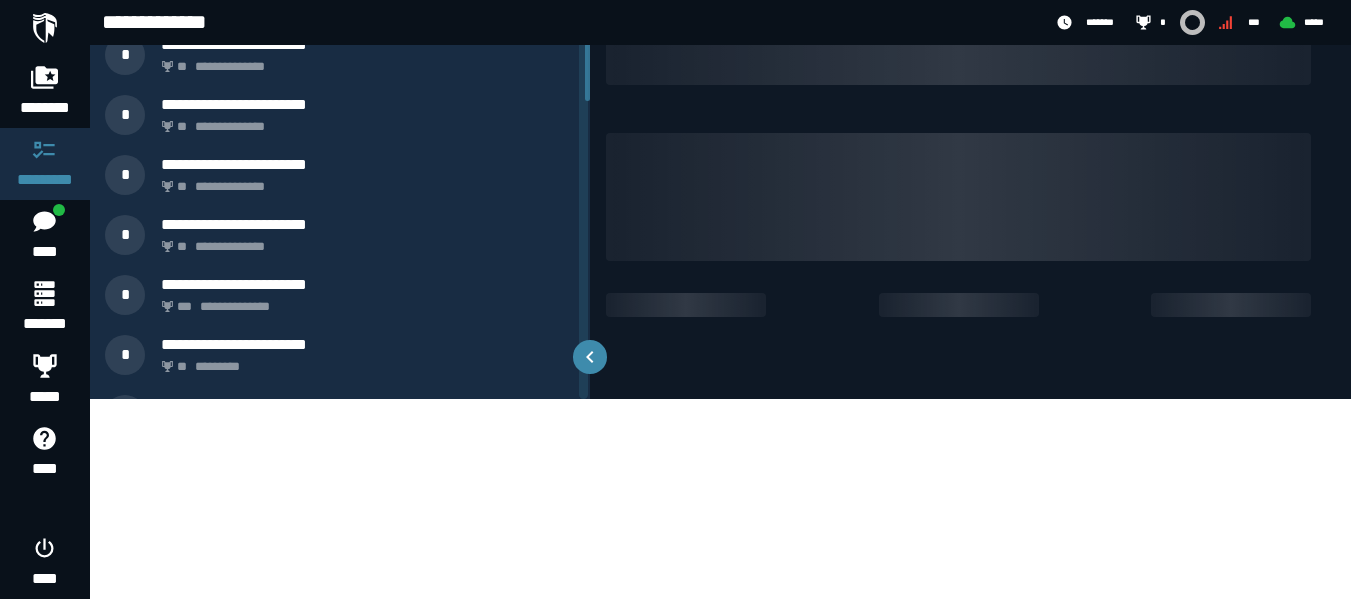 scroll, scrollTop: 0, scrollLeft: 0, axis: both 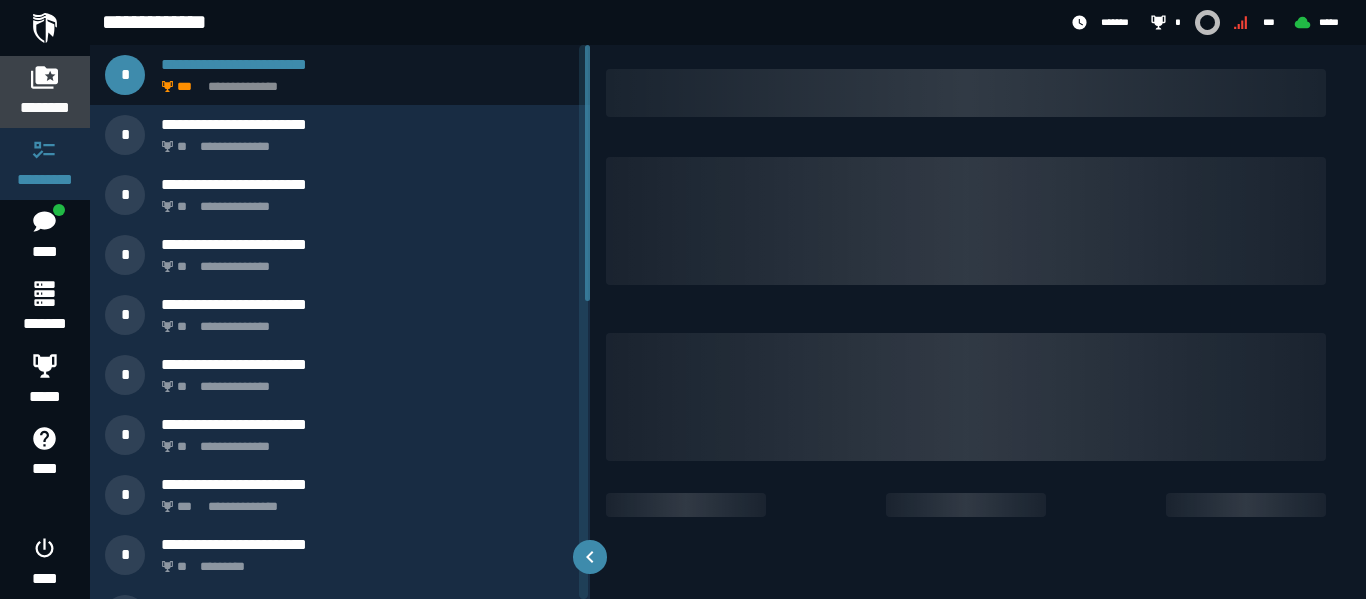 click on "********" at bounding box center [45, 108] 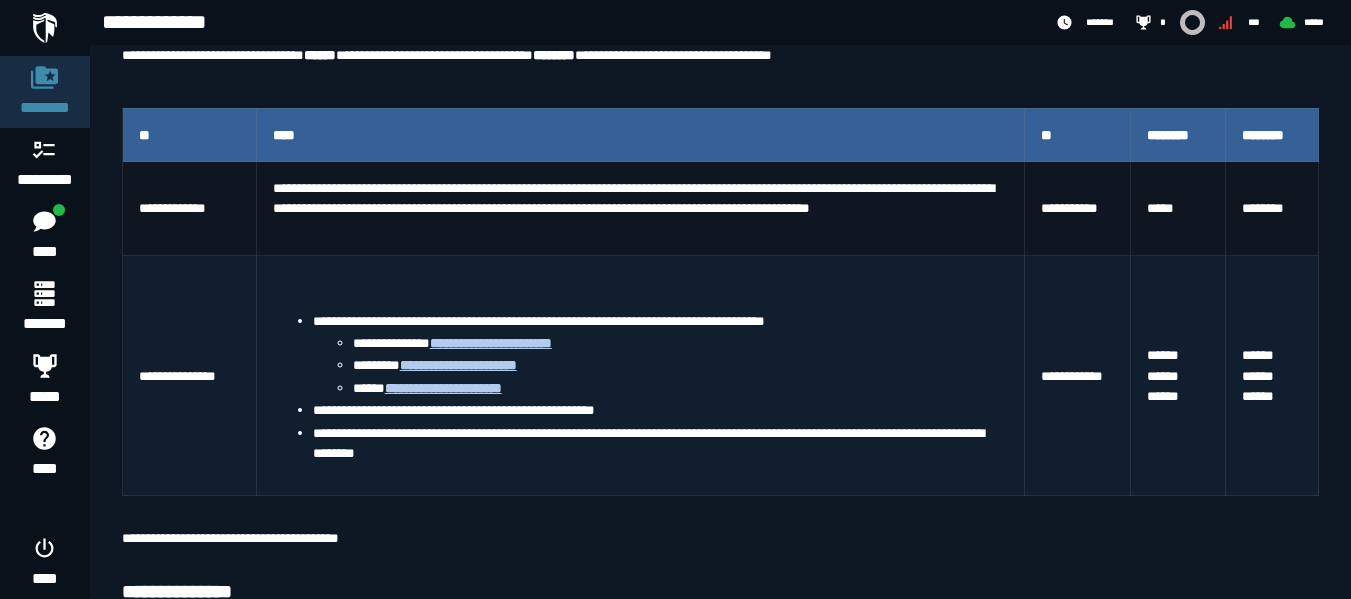 scroll, scrollTop: 400, scrollLeft: 0, axis: vertical 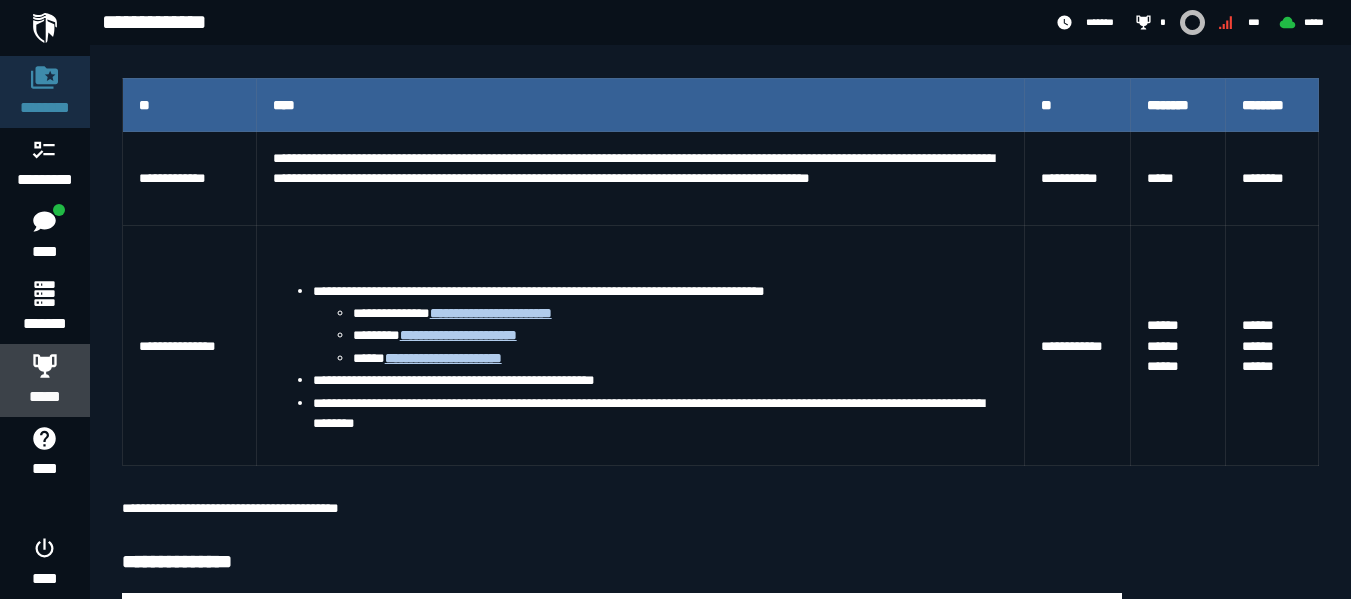 click on "*****" at bounding box center [45, 397] 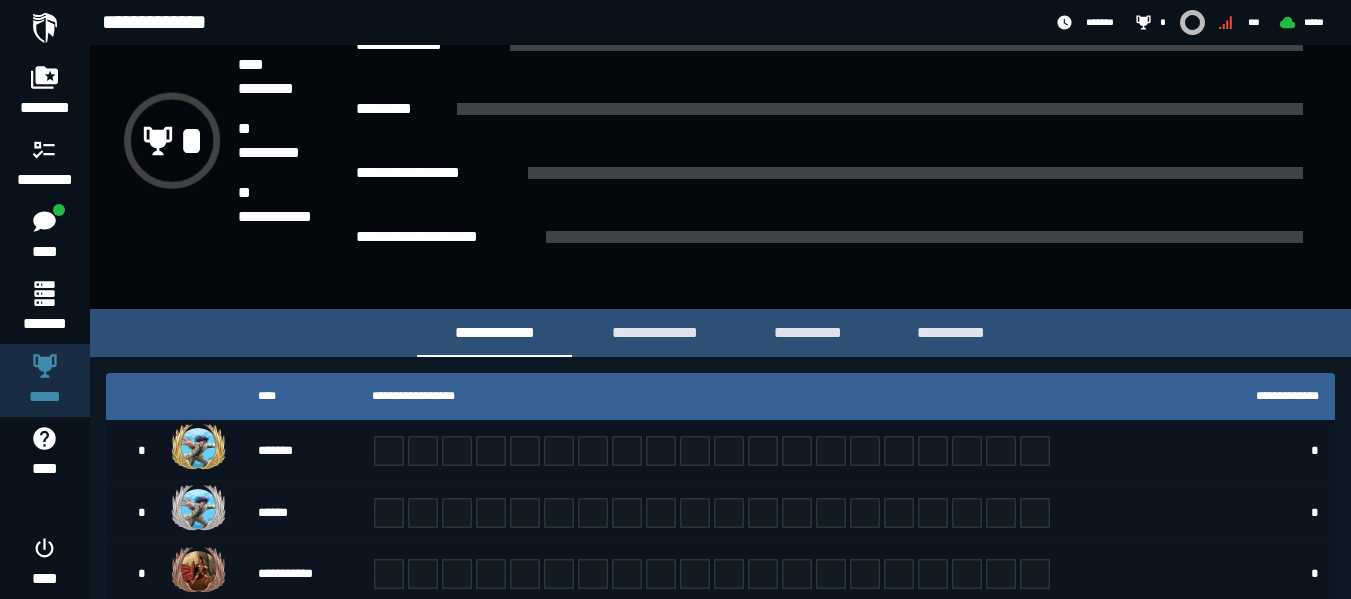 scroll, scrollTop: 0, scrollLeft: 0, axis: both 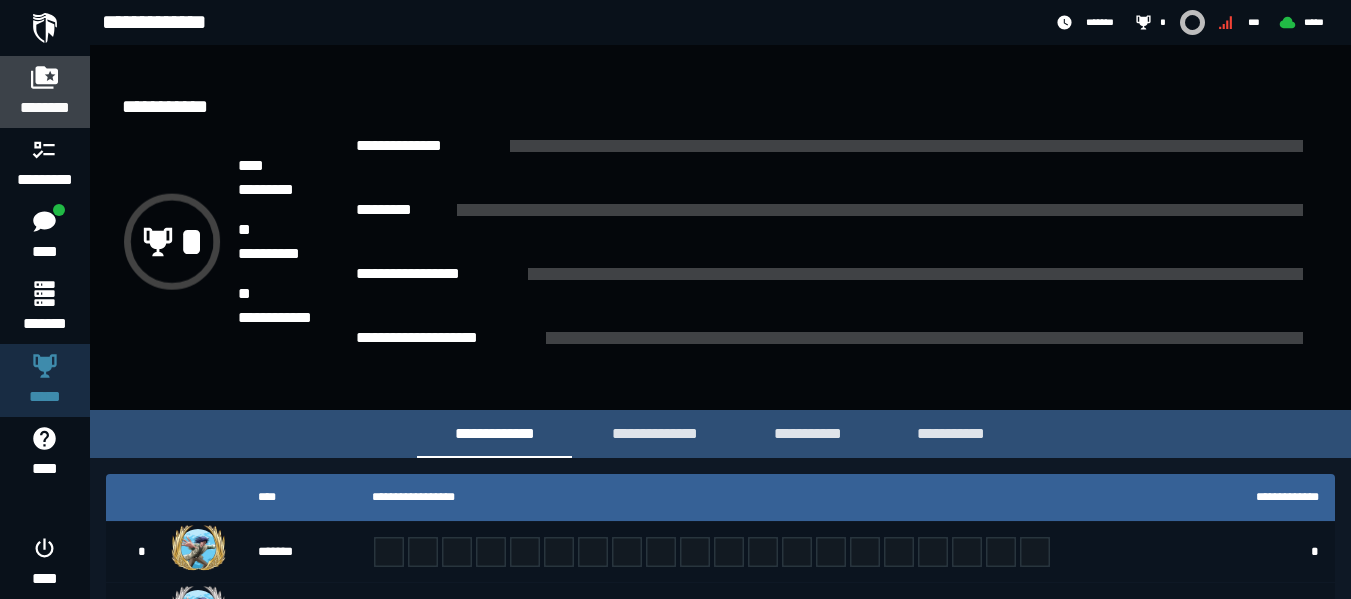 click on "********" at bounding box center (45, 108) 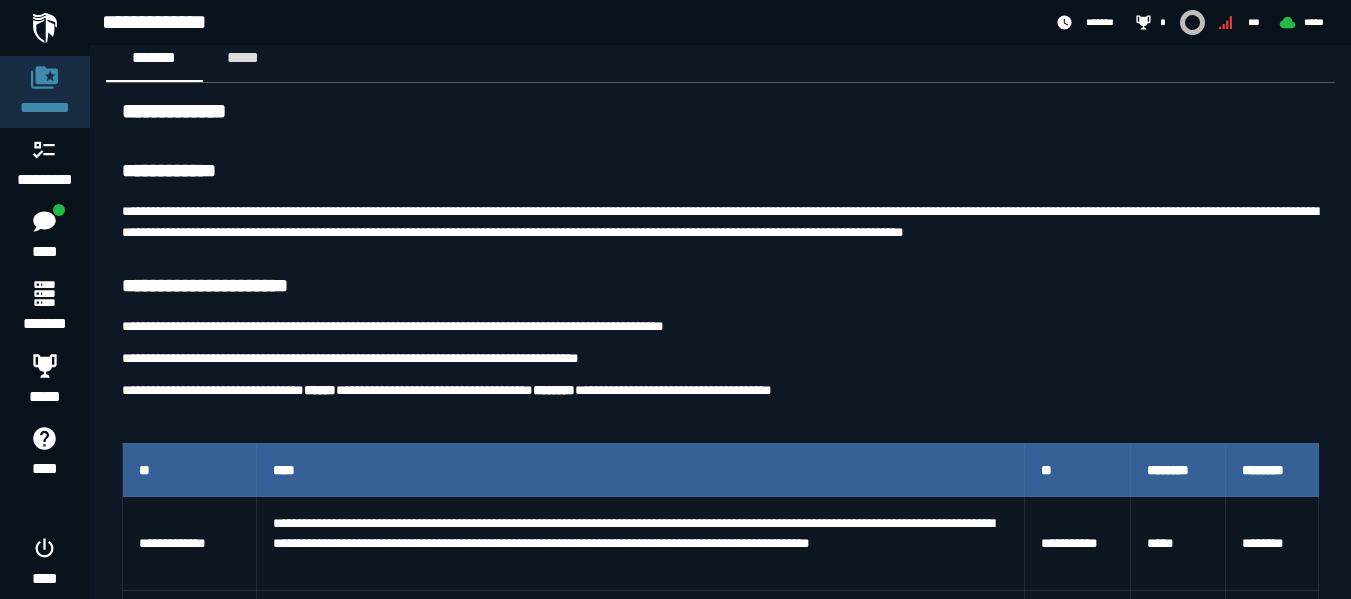 scroll, scrollTop: 0, scrollLeft: 0, axis: both 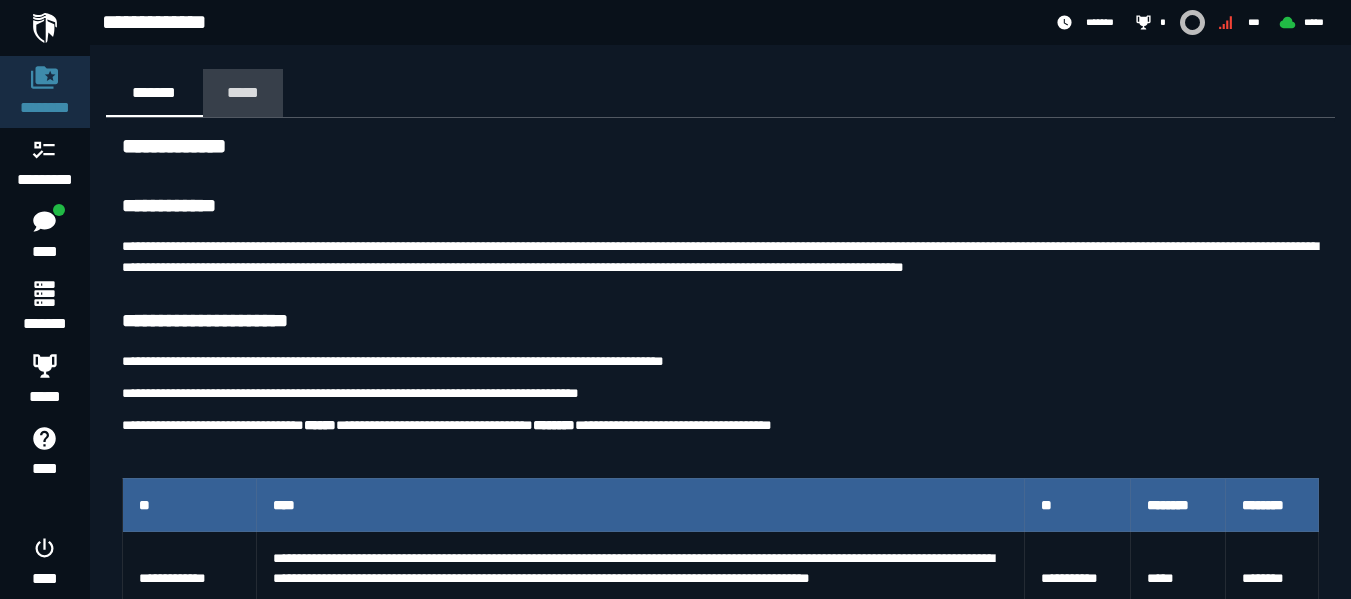 click on "*****" at bounding box center [243, 92] 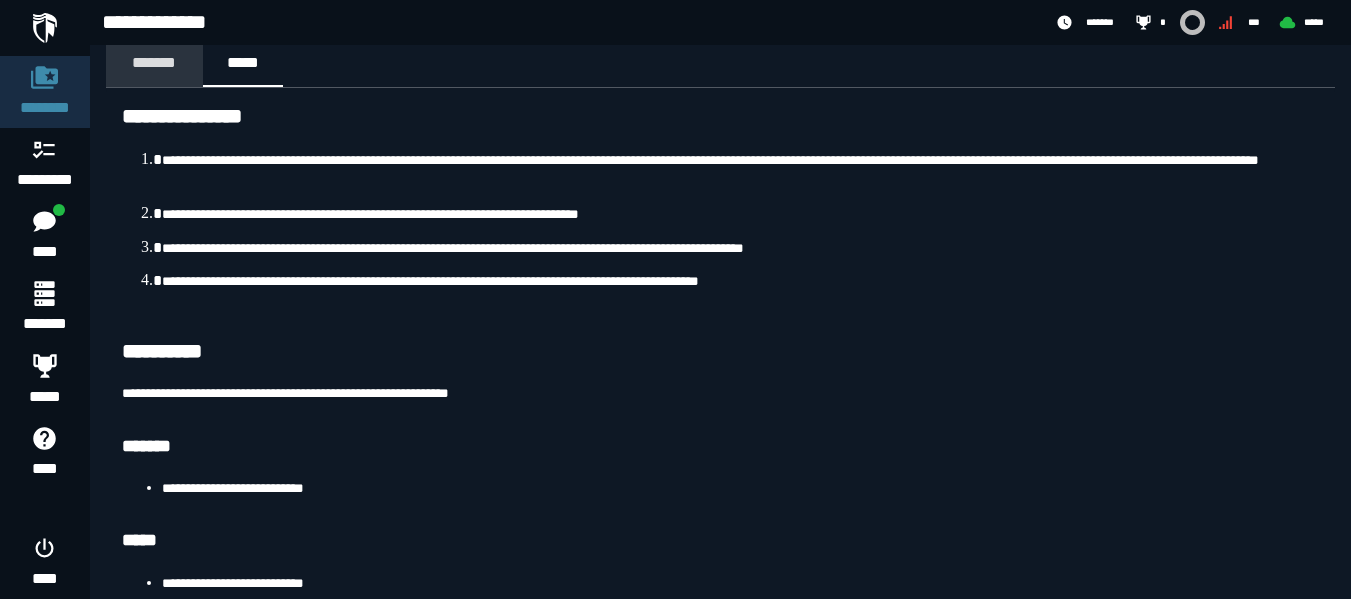scroll, scrollTop: 0, scrollLeft: 0, axis: both 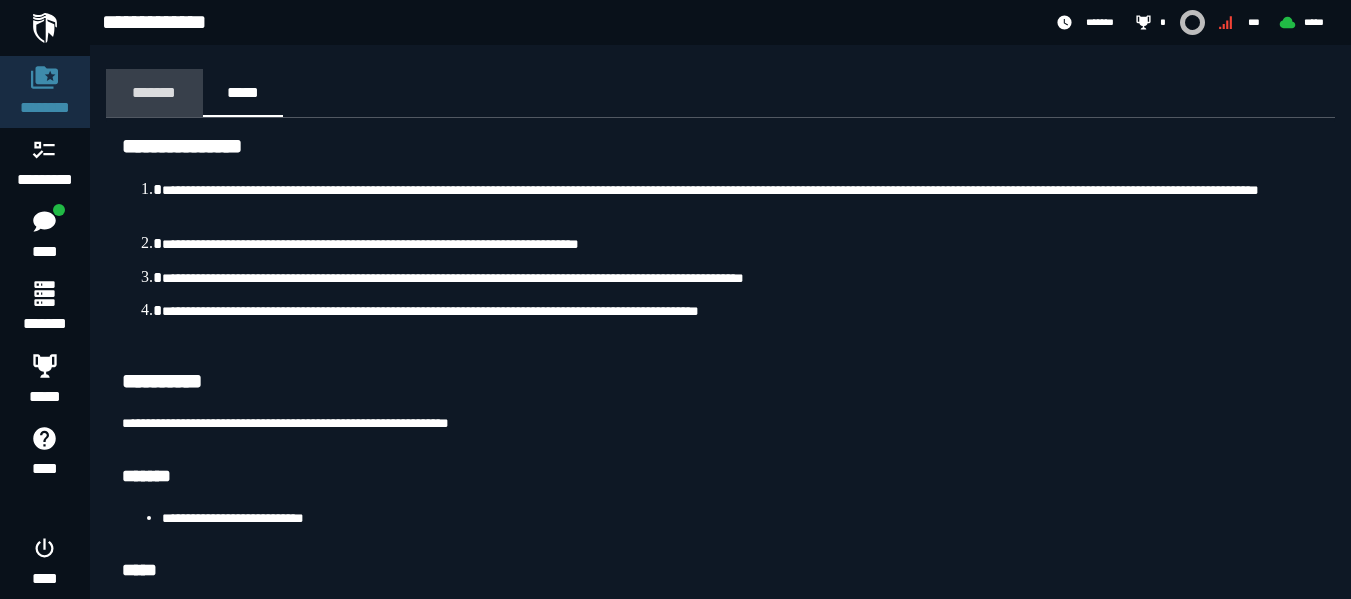 click on "*******" at bounding box center [154, 92] 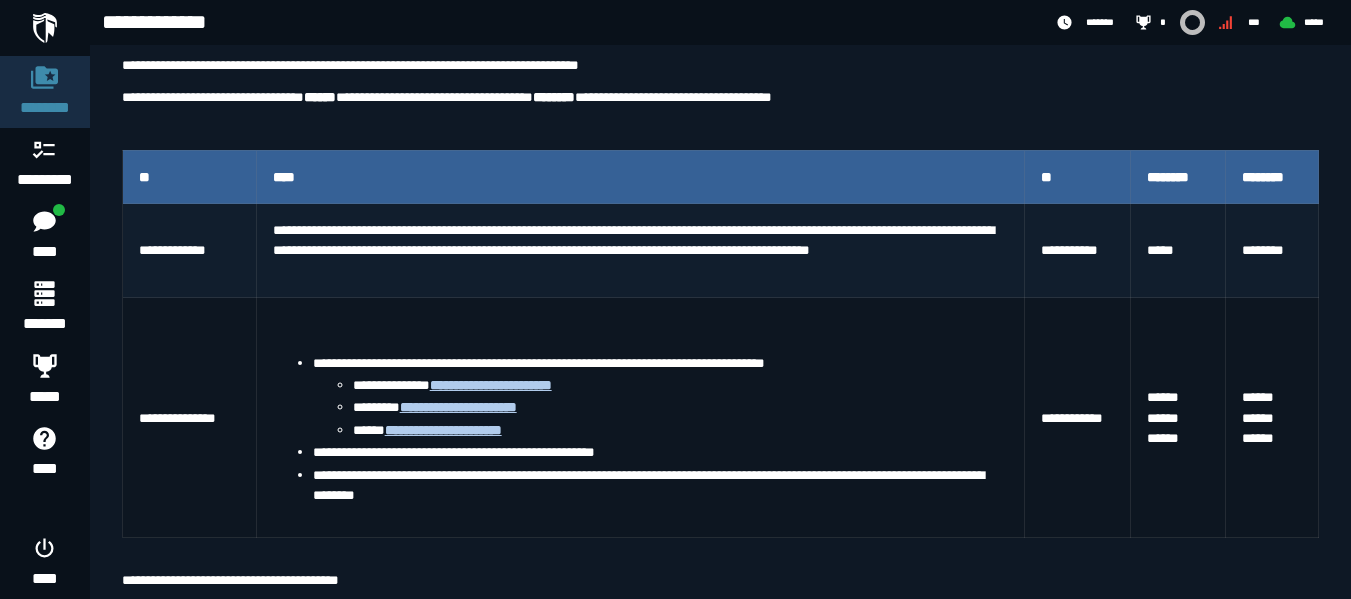 scroll, scrollTop: 300, scrollLeft: 0, axis: vertical 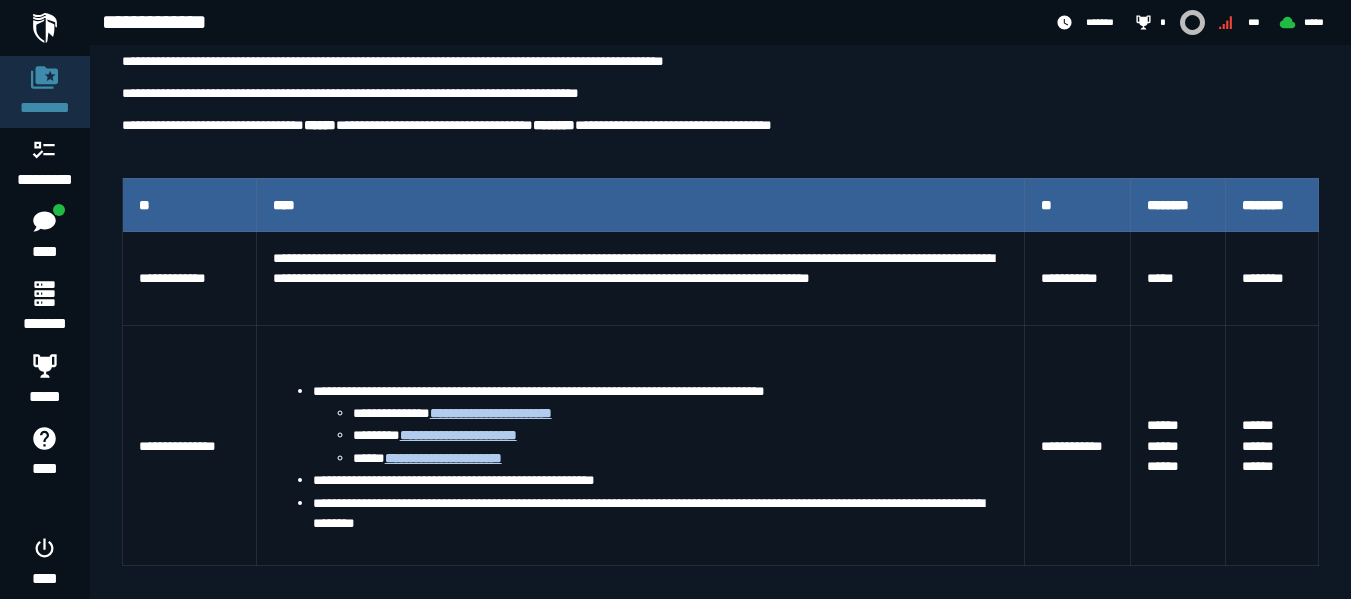 click at bounding box center (45, 28) 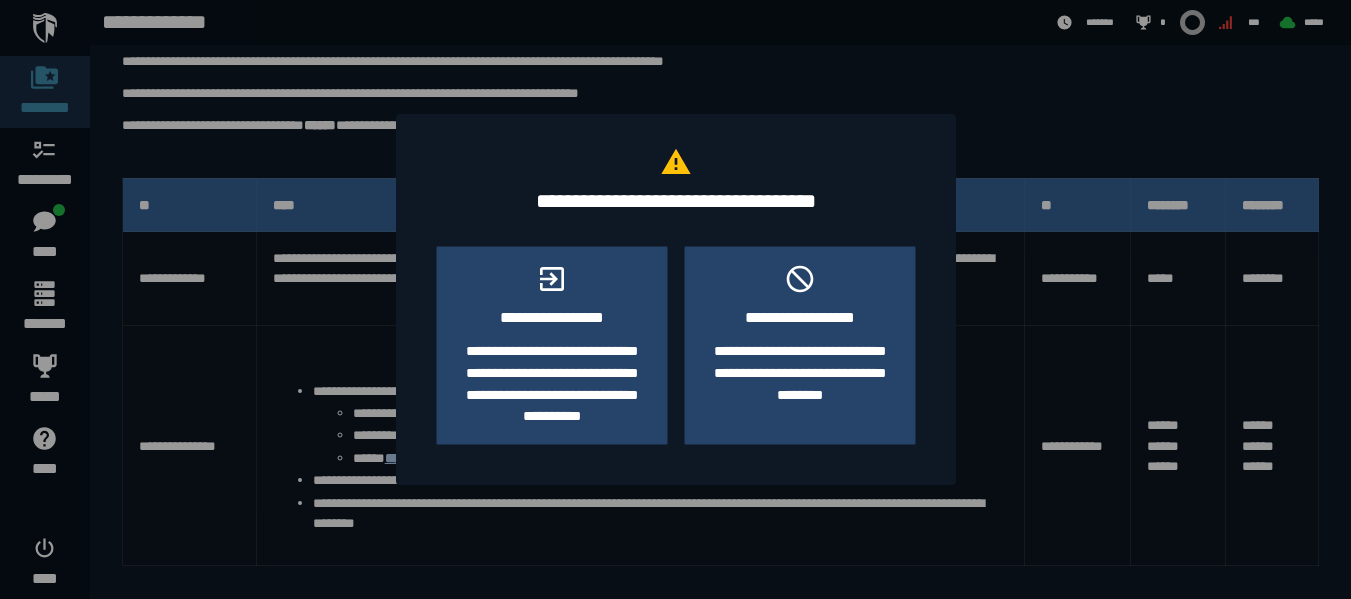 click at bounding box center [675, 299] 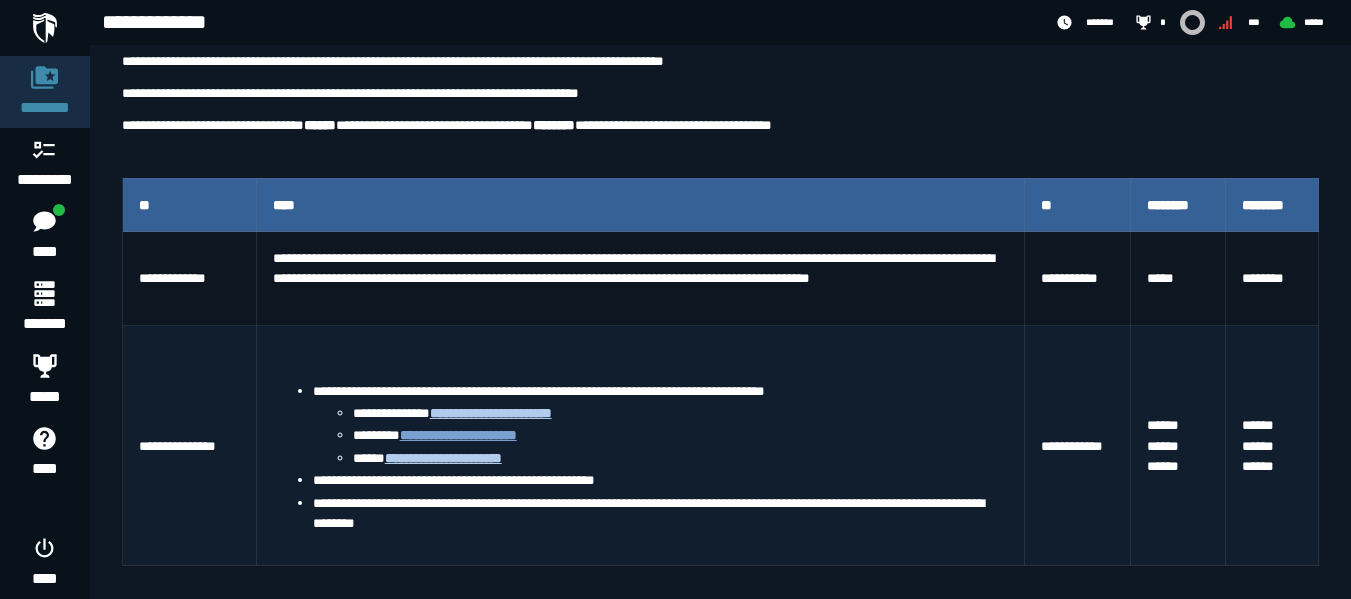 click on "**********" at bounding box center (458, 435) 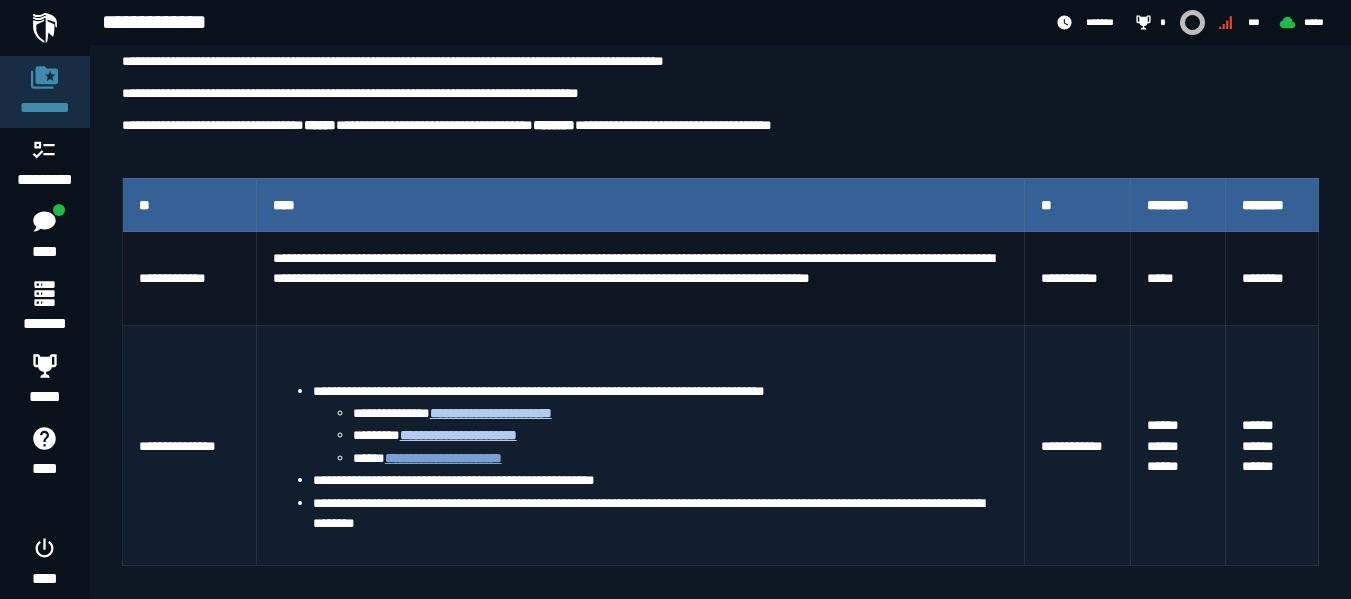 click on "**********" at bounding box center (443, 458) 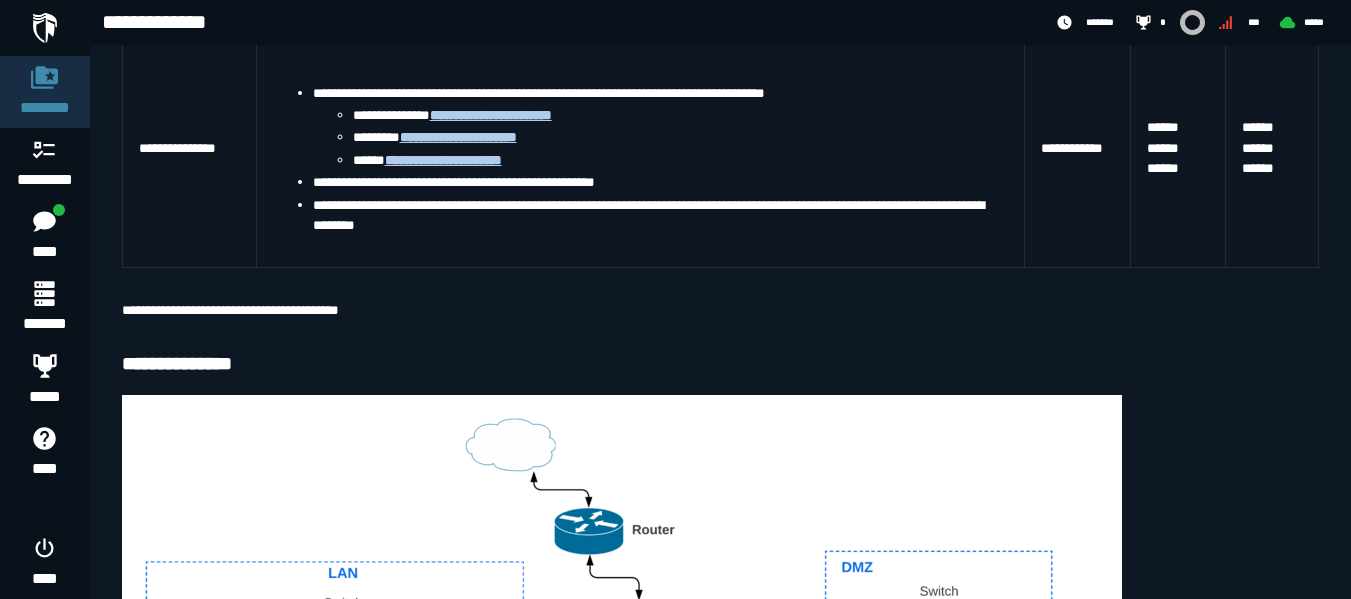 scroll, scrollTop: 600, scrollLeft: 0, axis: vertical 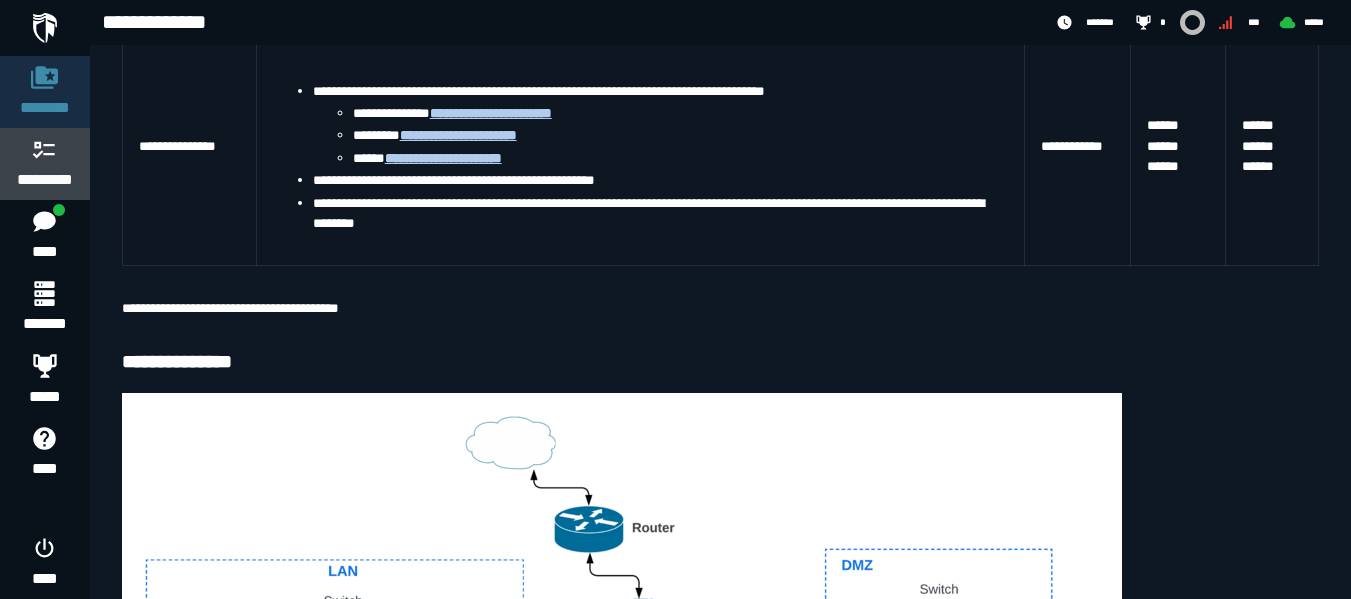 click 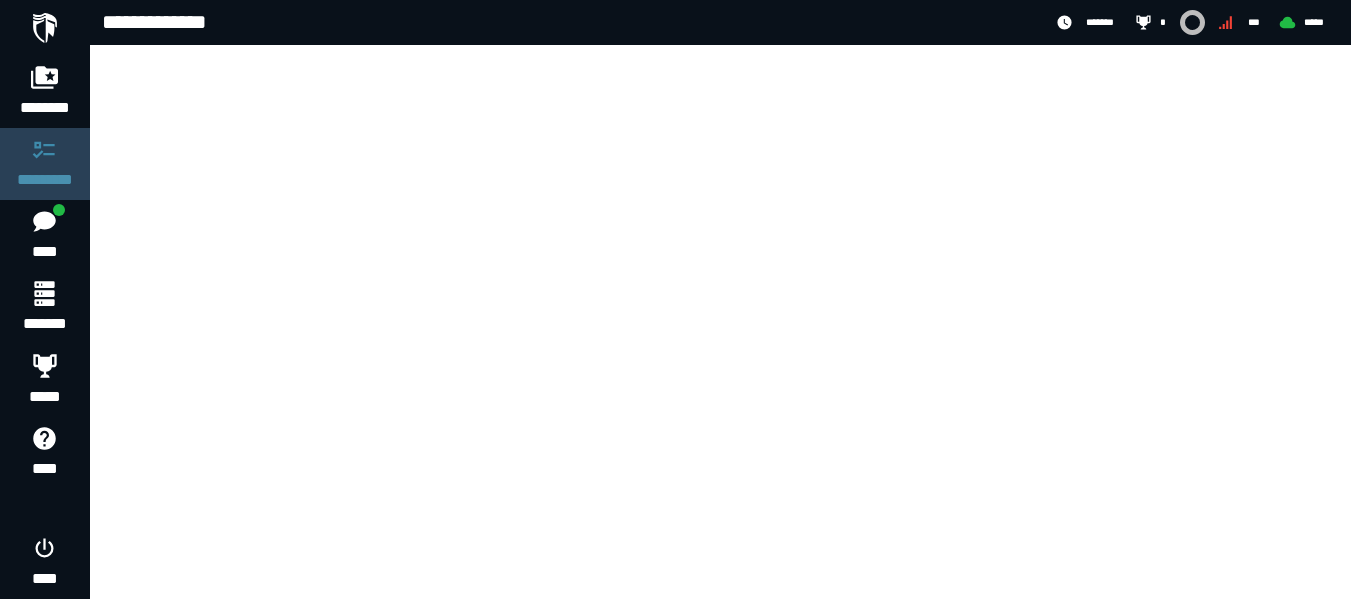 scroll, scrollTop: 0, scrollLeft: 0, axis: both 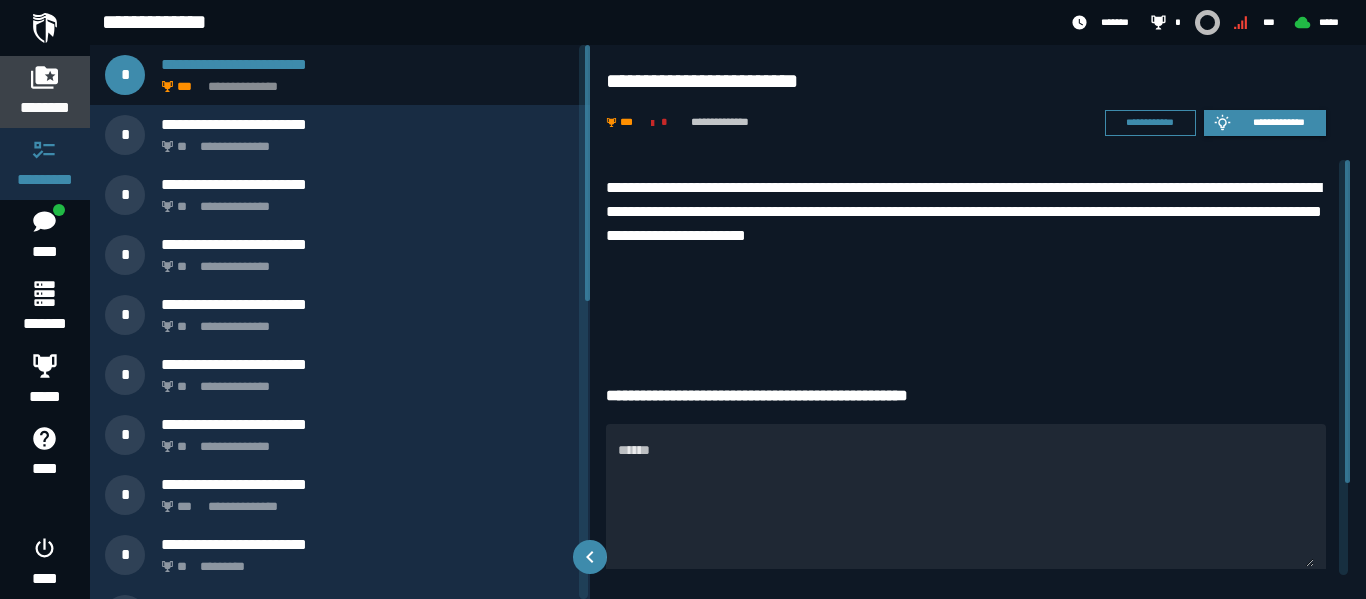 click 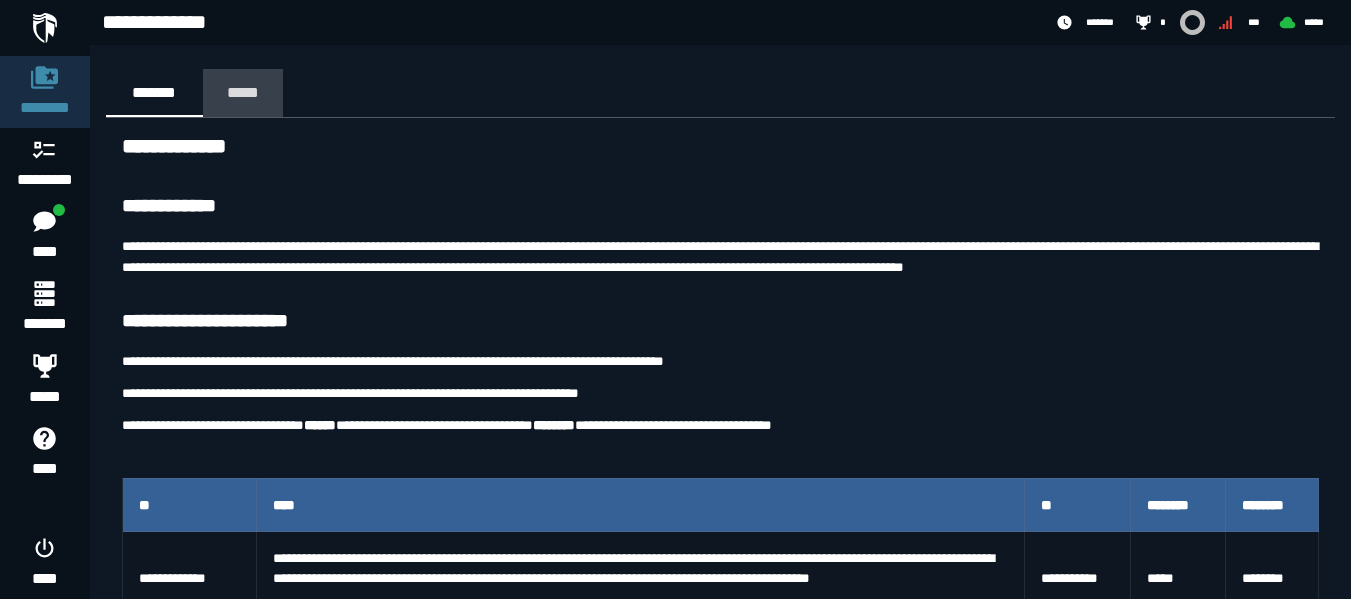 drag, startPoint x: 247, startPoint y: 91, endPoint x: 261, endPoint y: 100, distance: 16.643316 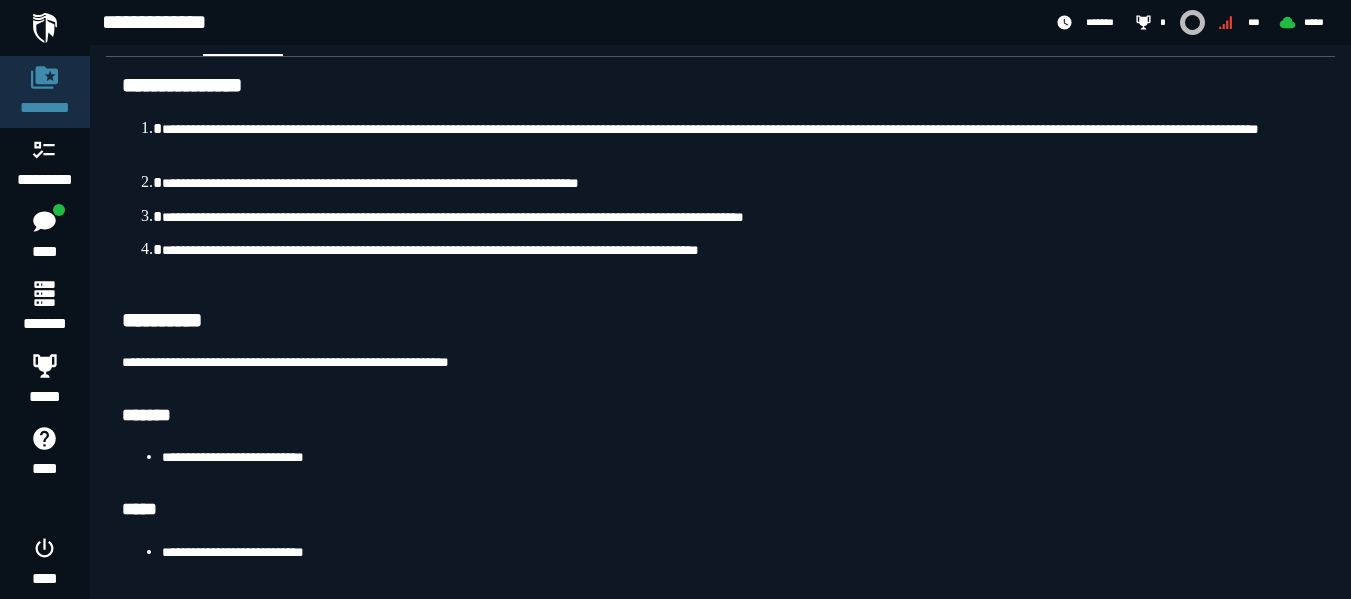 scroll, scrollTop: 88, scrollLeft: 0, axis: vertical 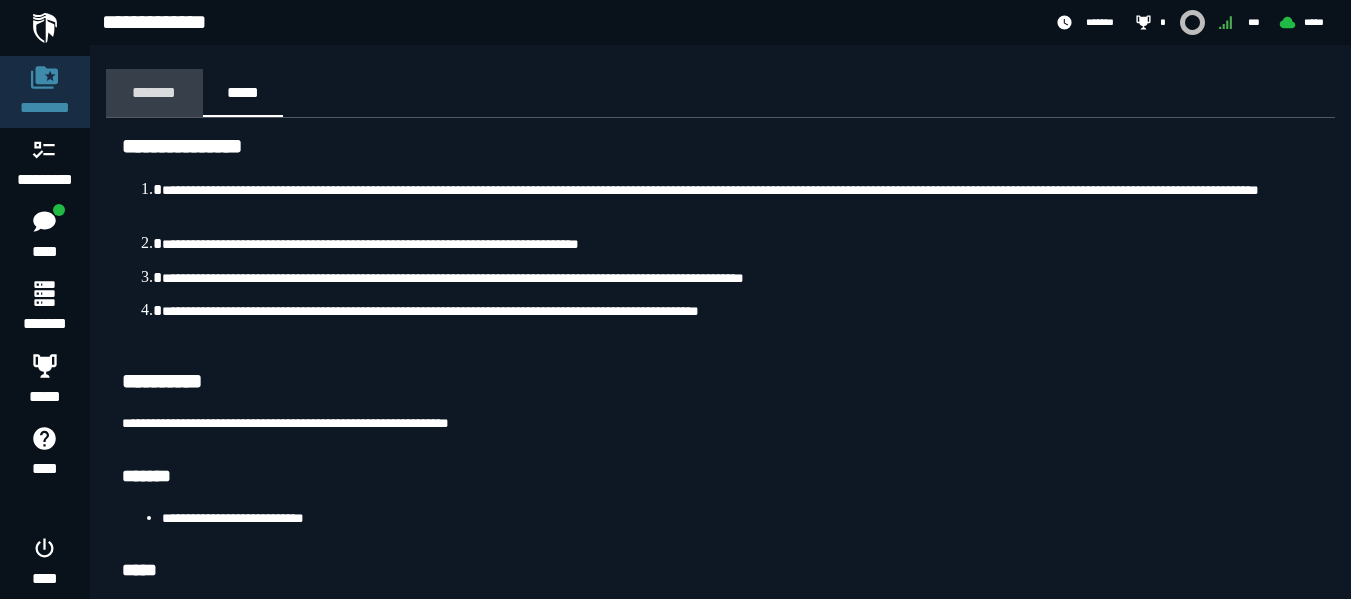 click on "*******" at bounding box center [154, 92] 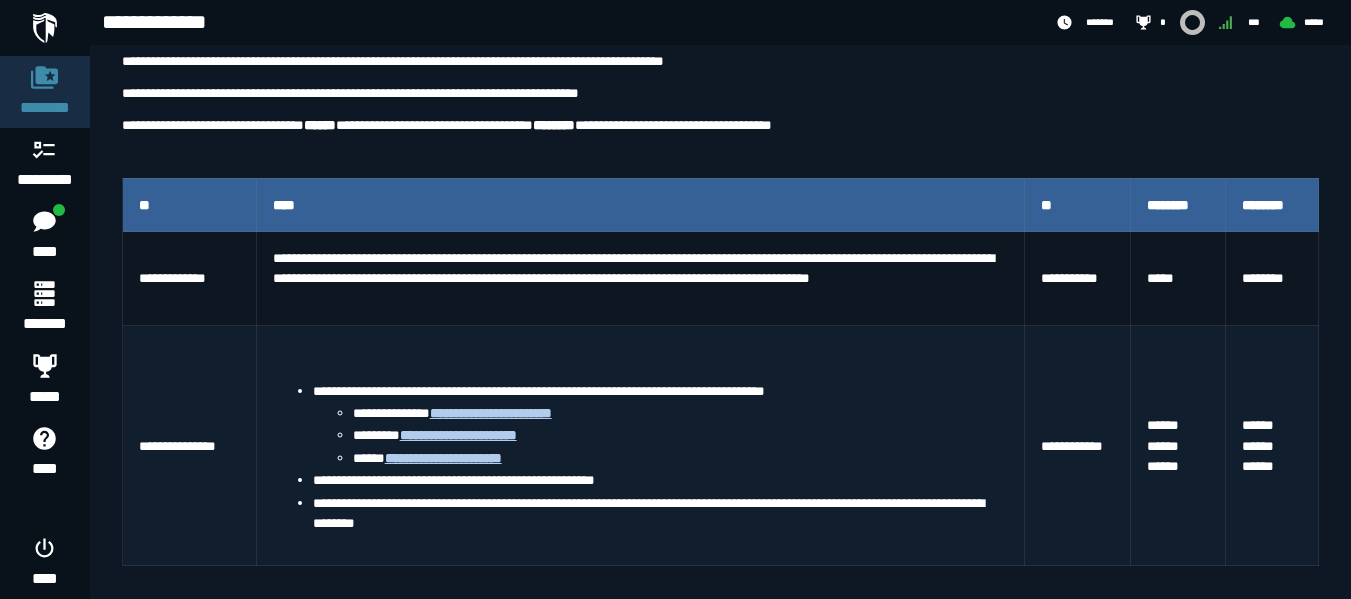 scroll, scrollTop: 400, scrollLeft: 0, axis: vertical 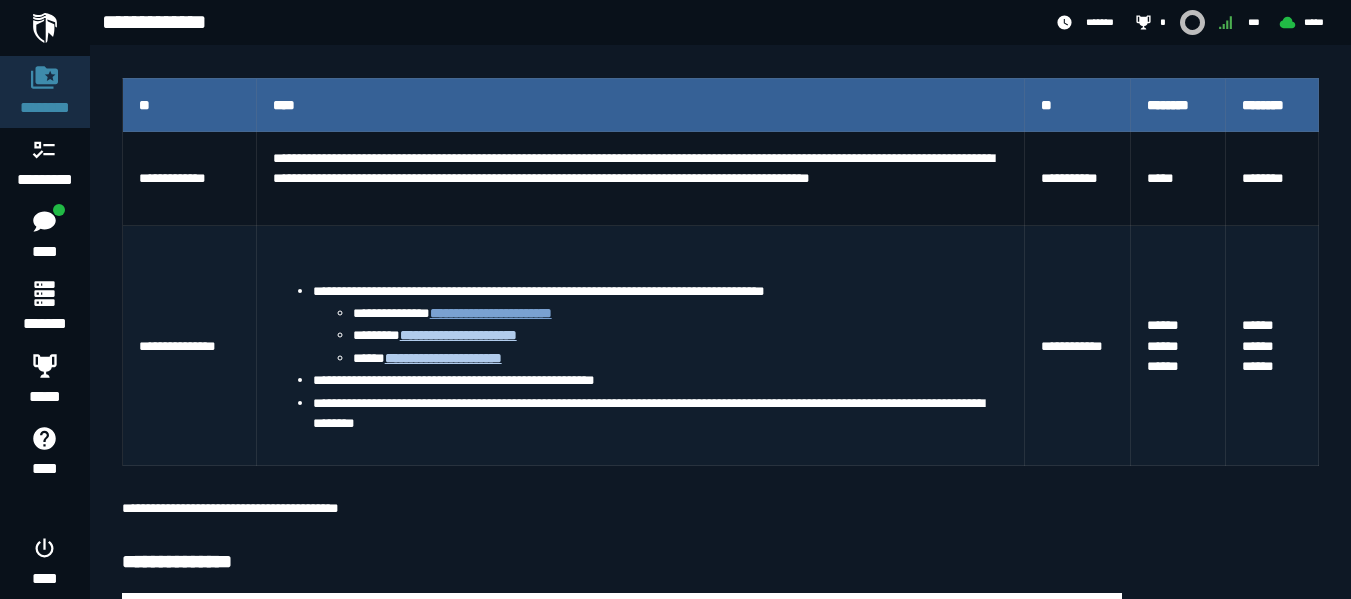 click on "**********" at bounding box center [491, 313] 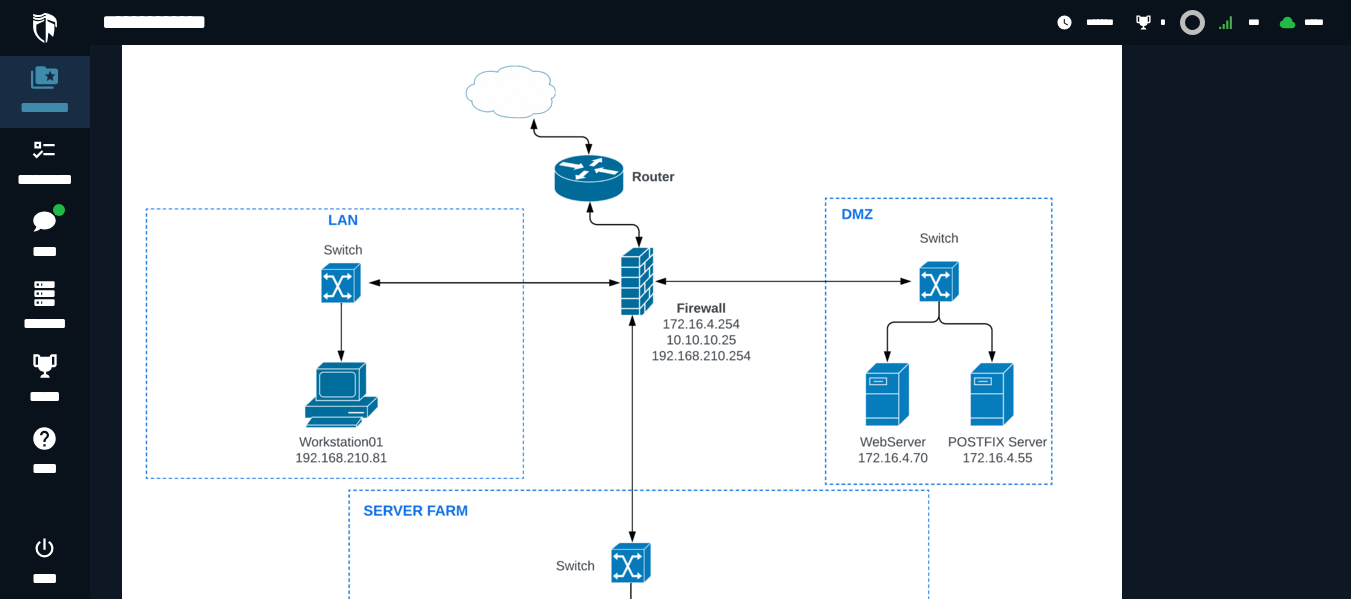 scroll, scrollTop: 891, scrollLeft: 0, axis: vertical 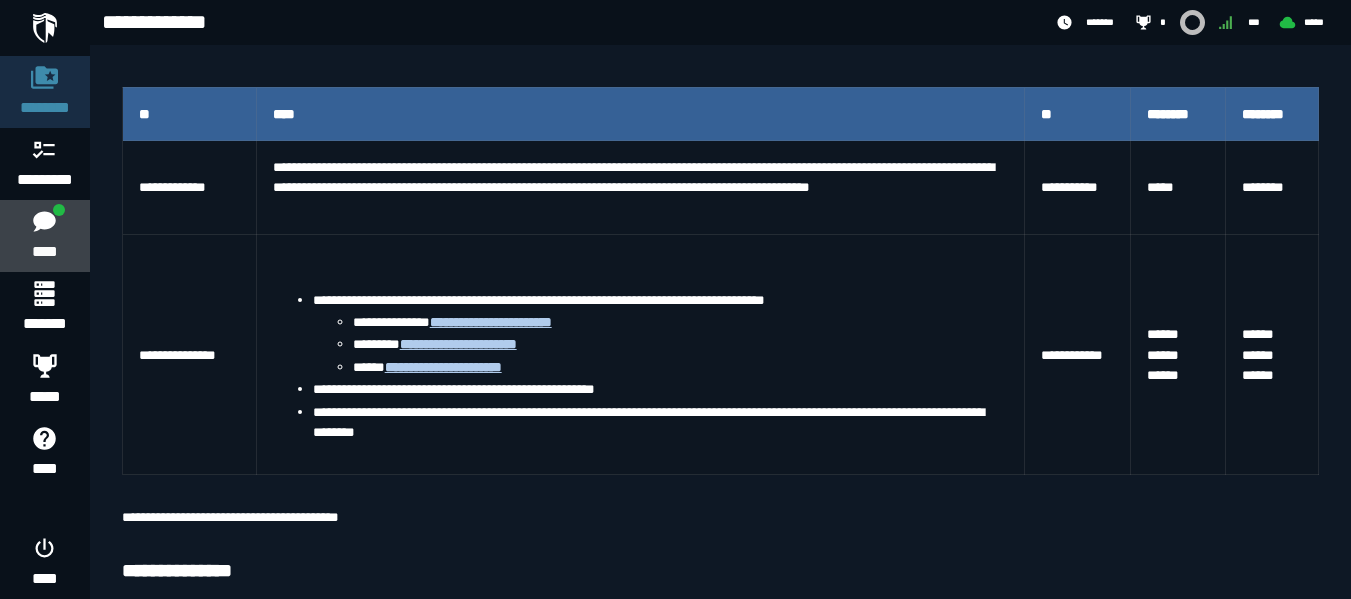 click on "****" 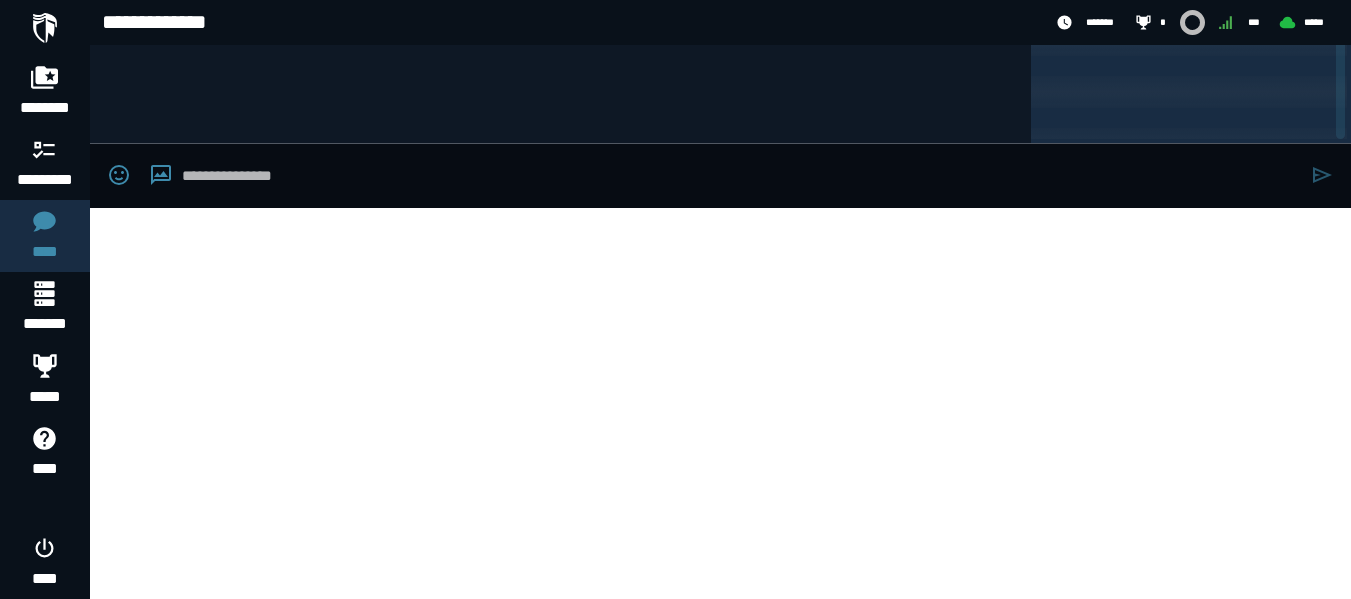 scroll, scrollTop: 0, scrollLeft: 0, axis: both 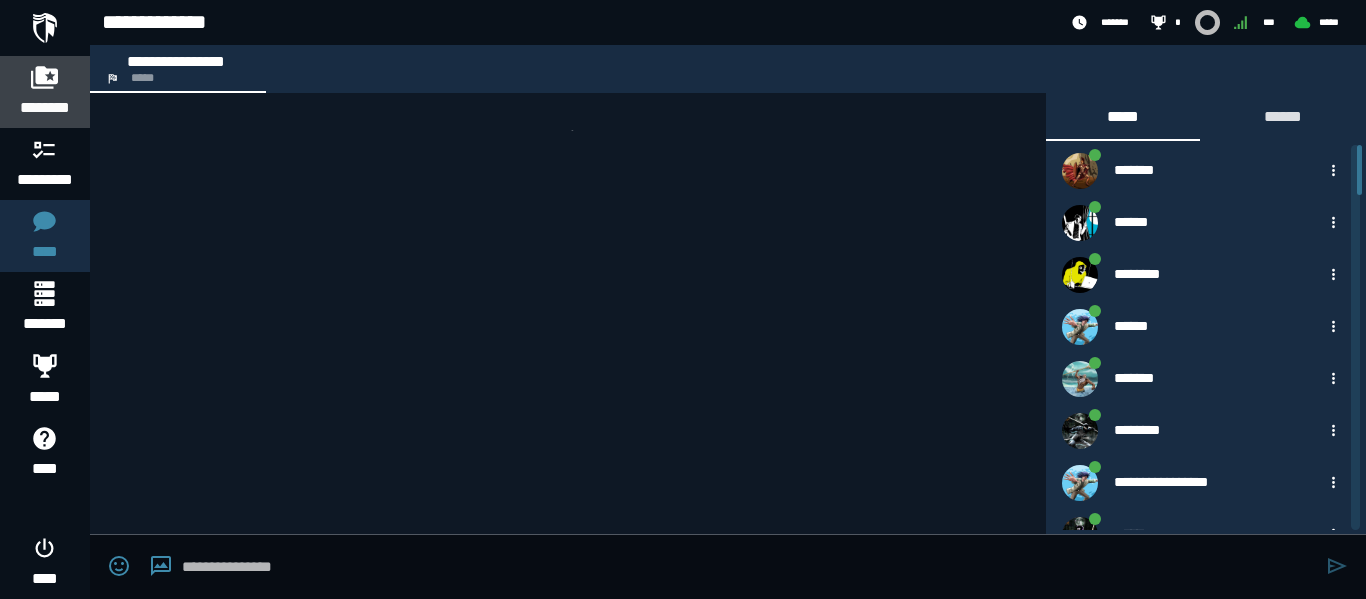 click 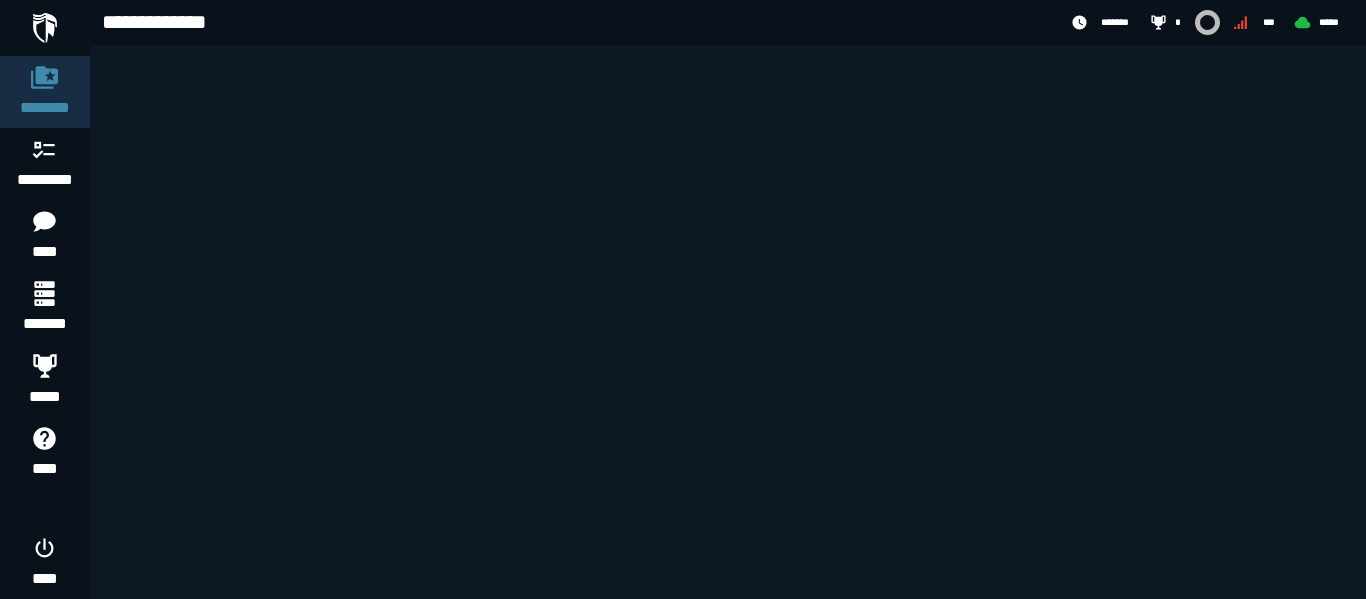 click on "**********" 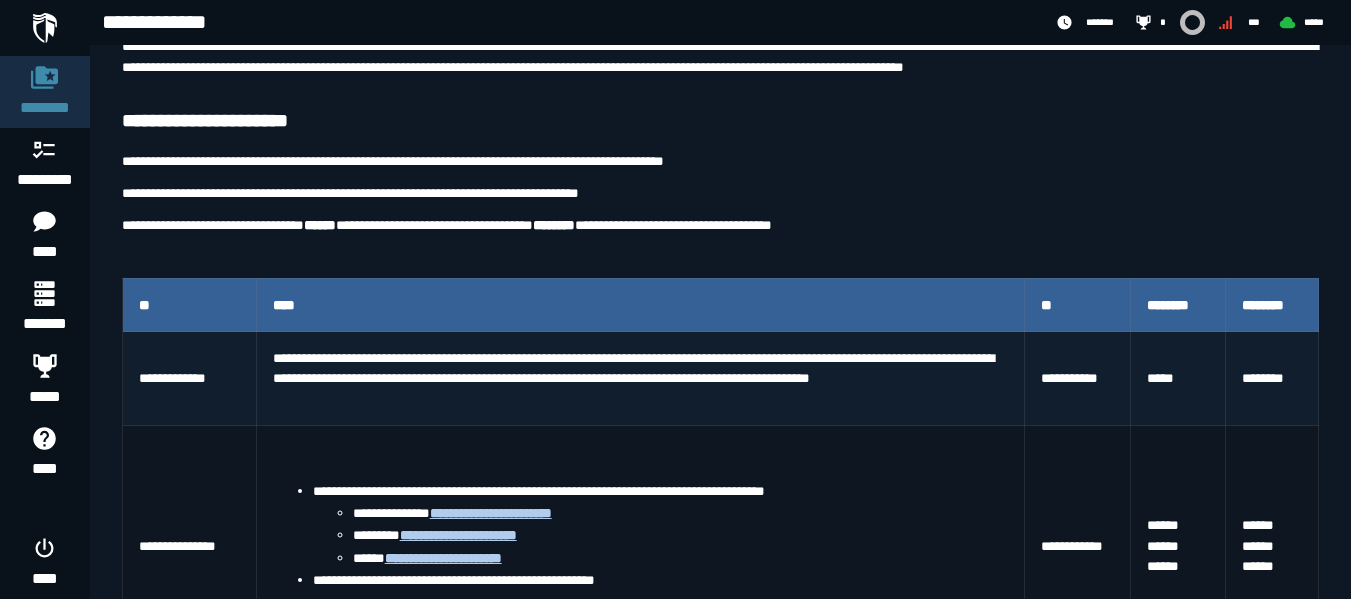 scroll, scrollTop: 300, scrollLeft: 0, axis: vertical 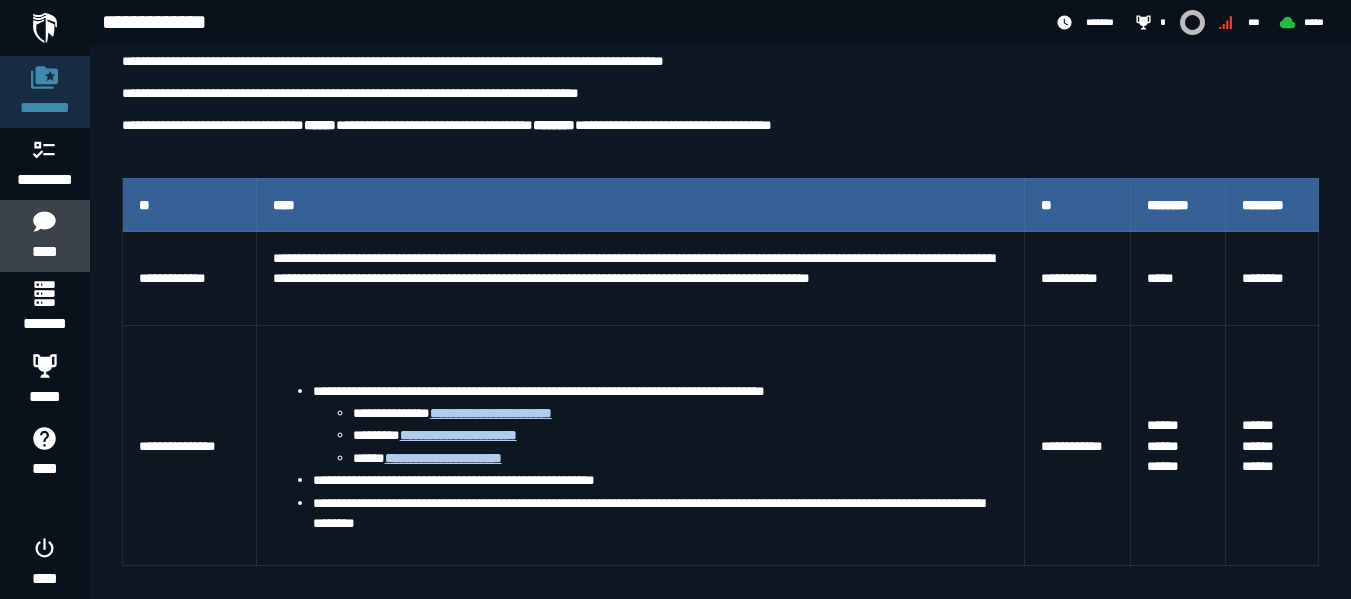 click 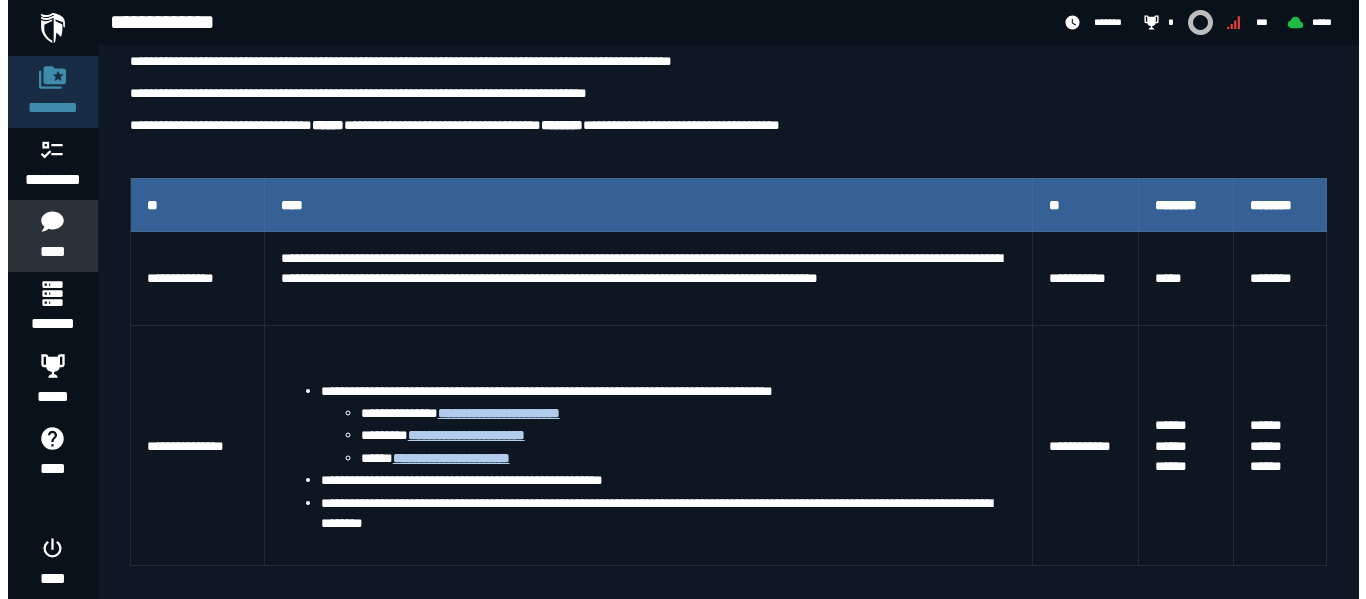 scroll, scrollTop: 0, scrollLeft: 0, axis: both 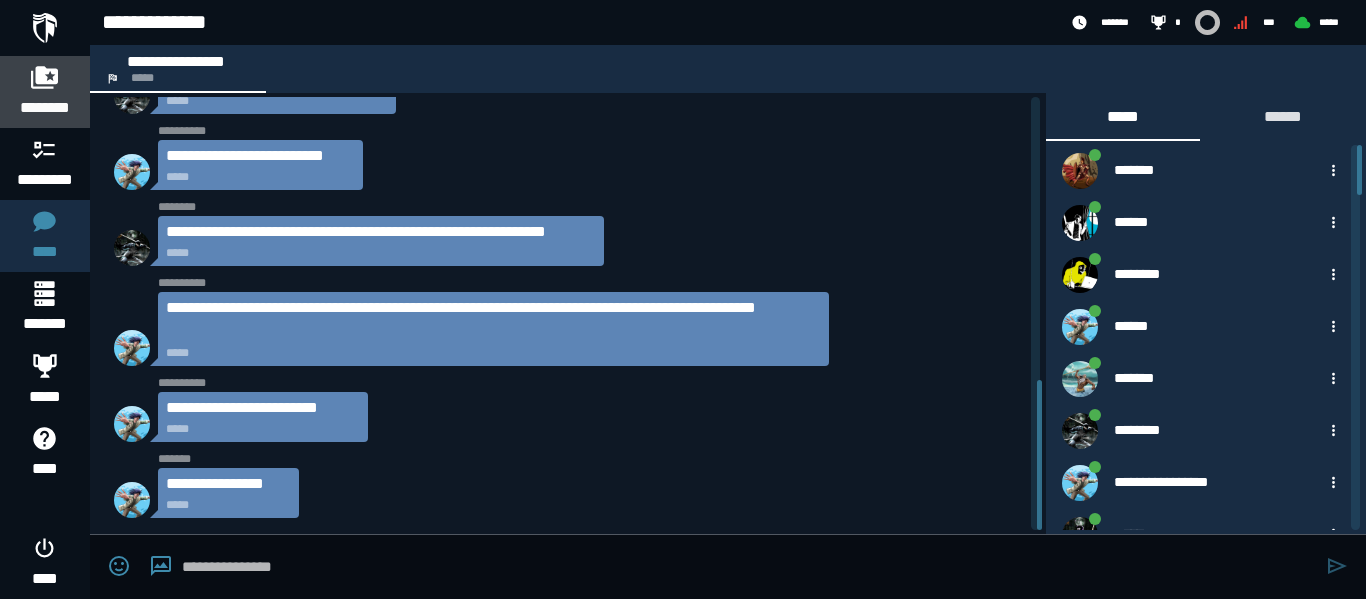 click on "********" at bounding box center (45, 92) 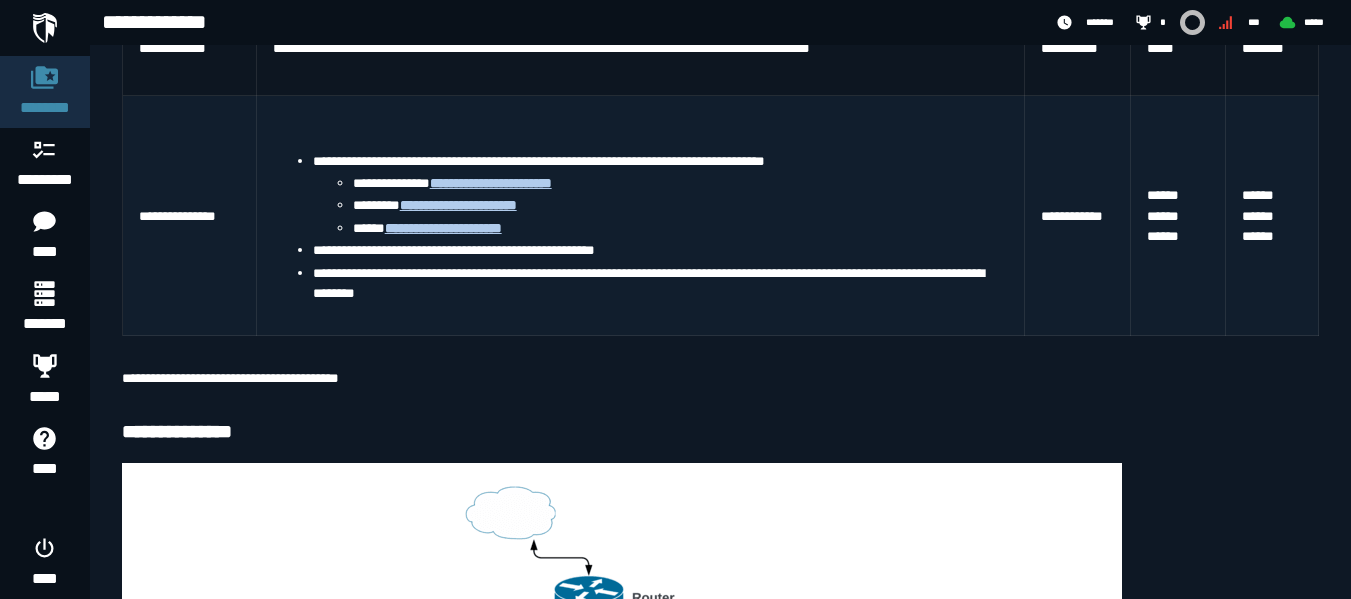 scroll, scrollTop: 500, scrollLeft: 0, axis: vertical 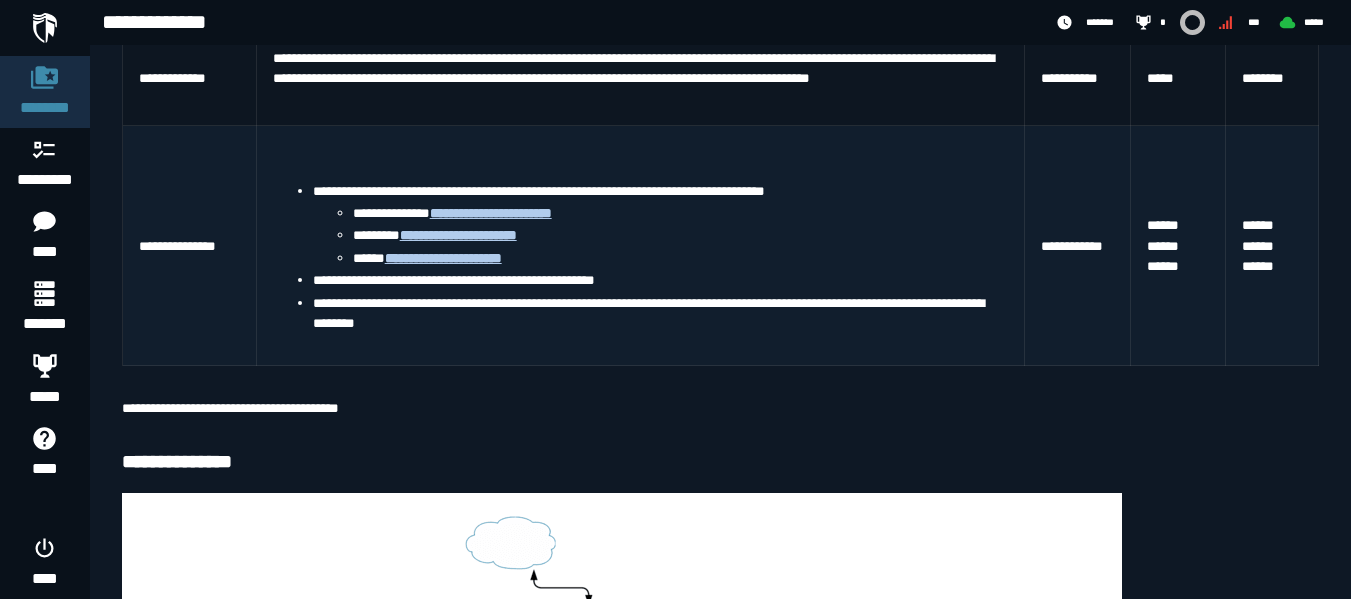 click on "**********" at bounding box center [680, 235] 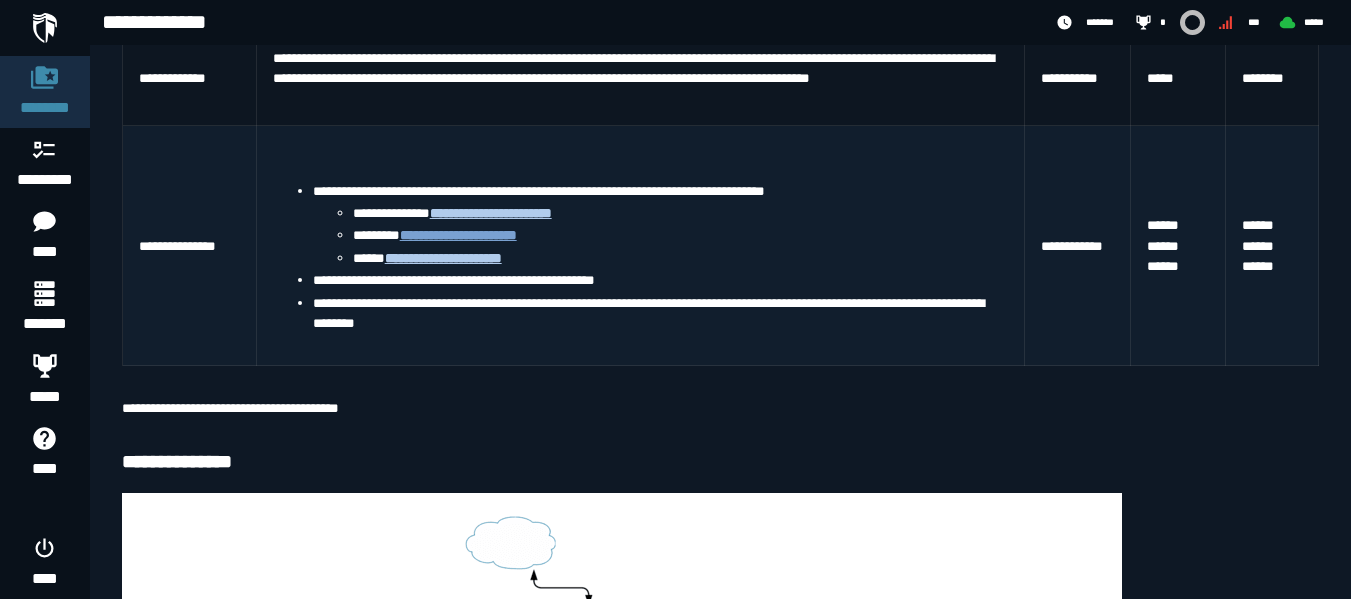 click on "**********" at bounding box center [458, 235] 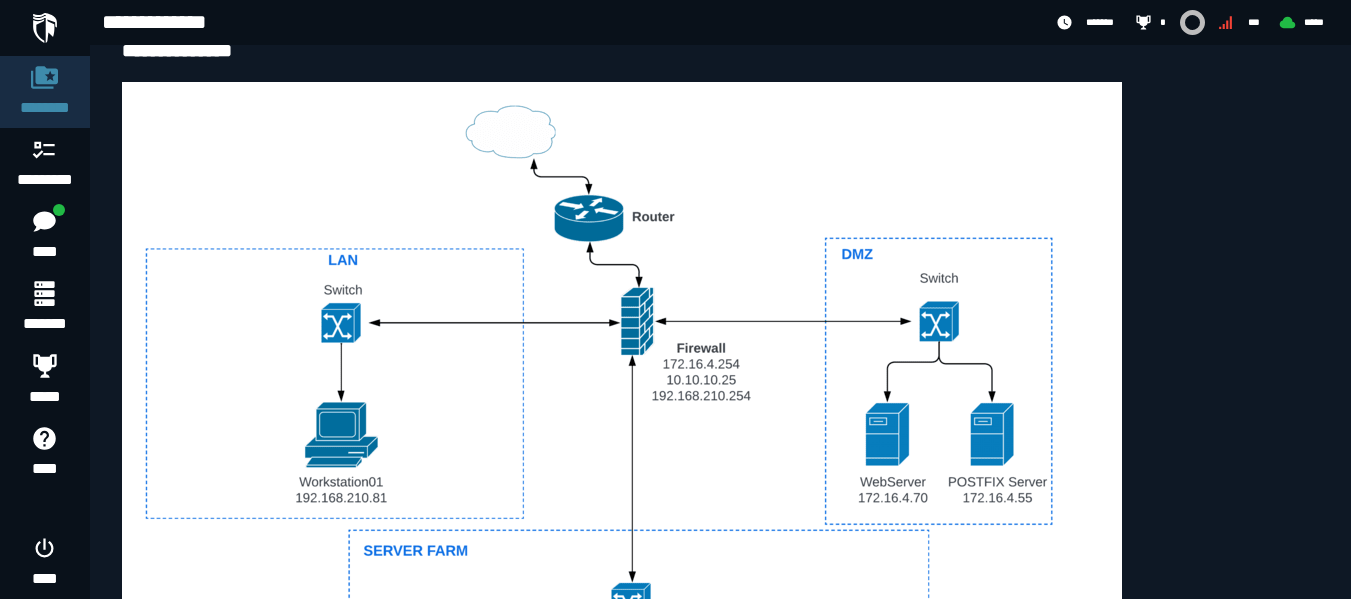 scroll, scrollTop: 1000, scrollLeft: 0, axis: vertical 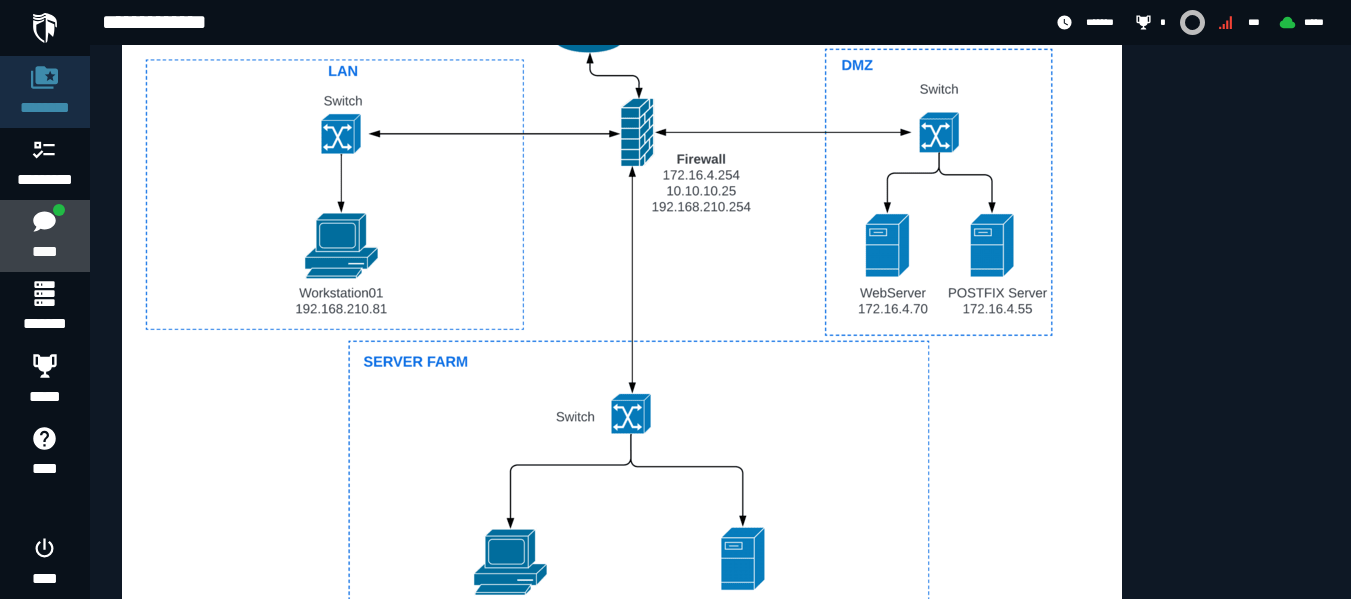 click 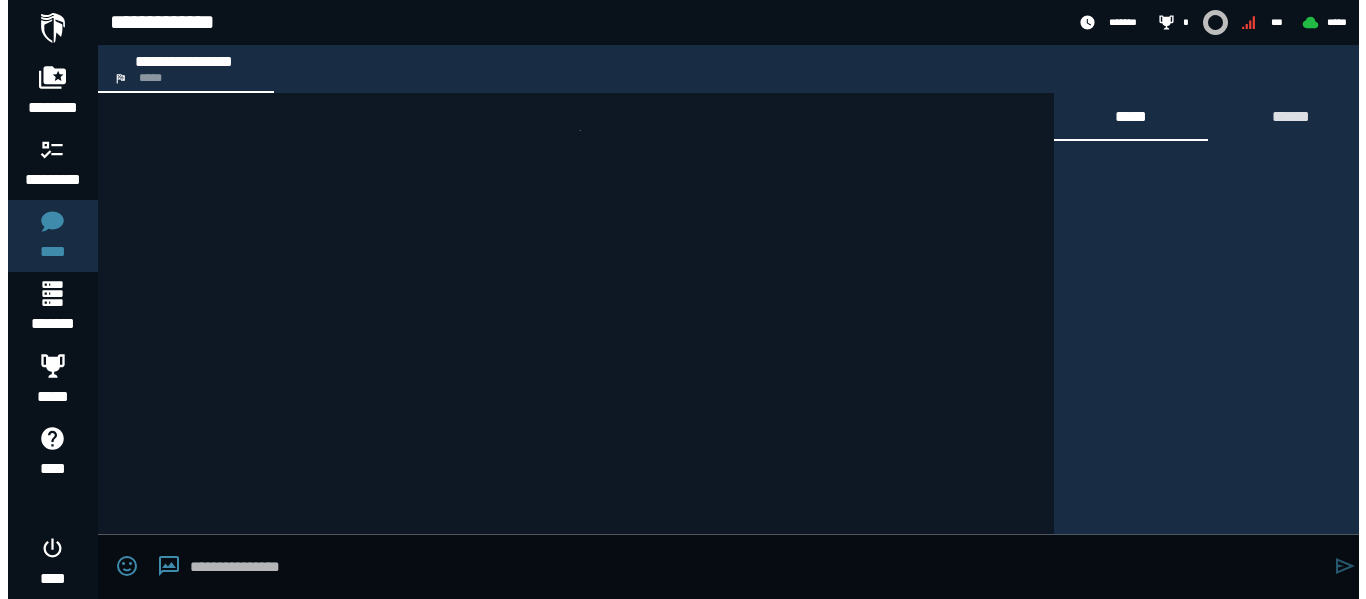 scroll, scrollTop: 0, scrollLeft: 0, axis: both 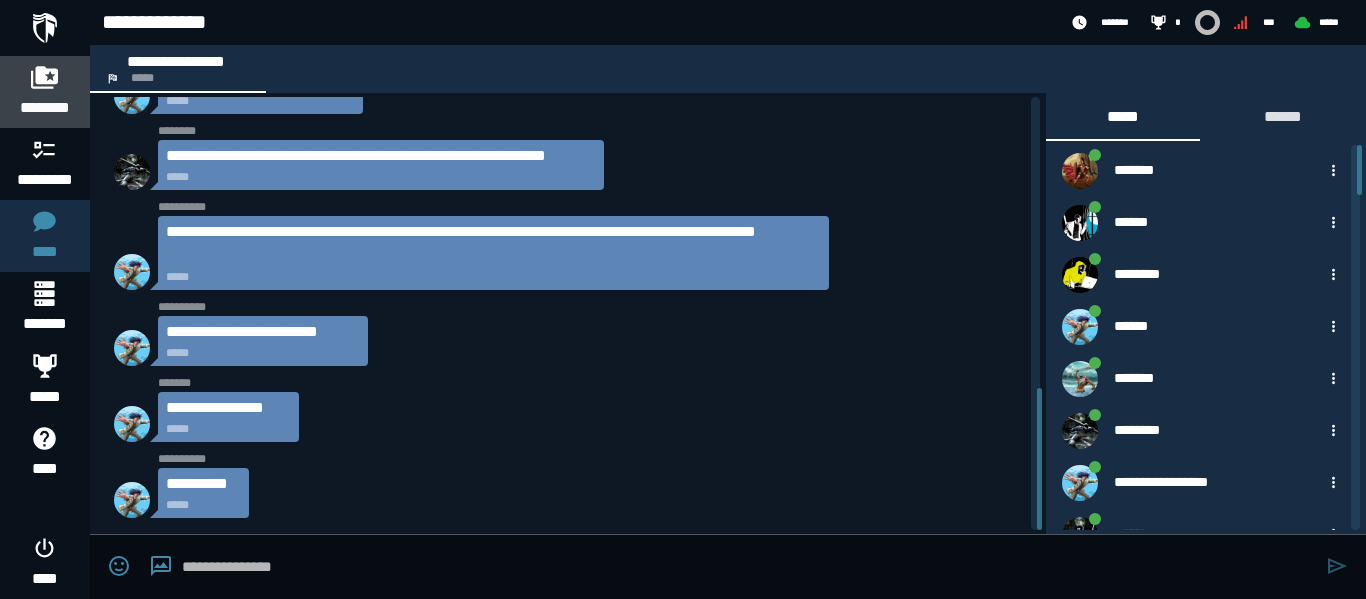 click 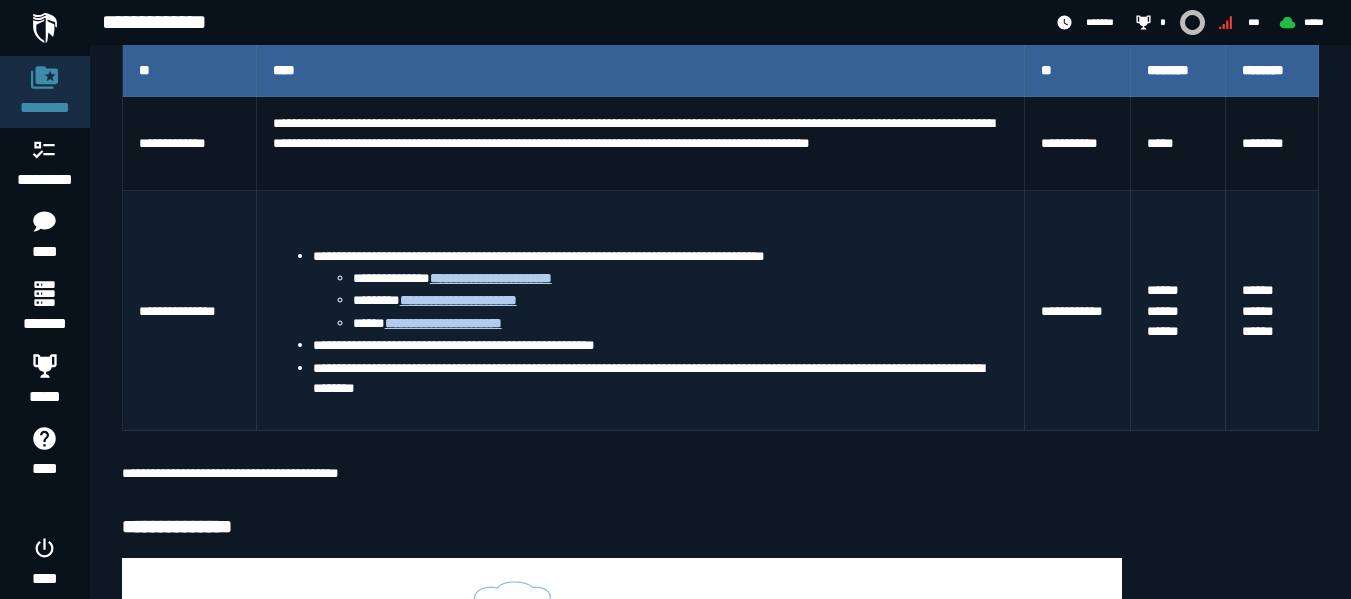 scroll, scrollTop: 400, scrollLeft: 0, axis: vertical 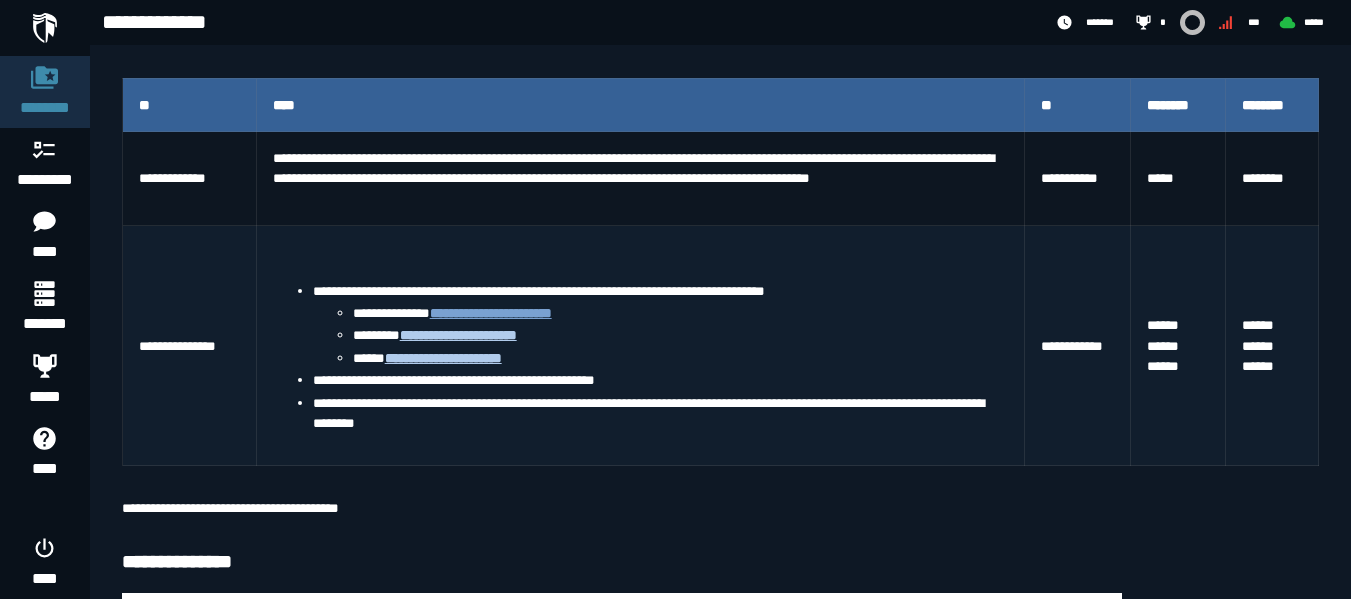 click on "**********" at bounding box center [491, 313] 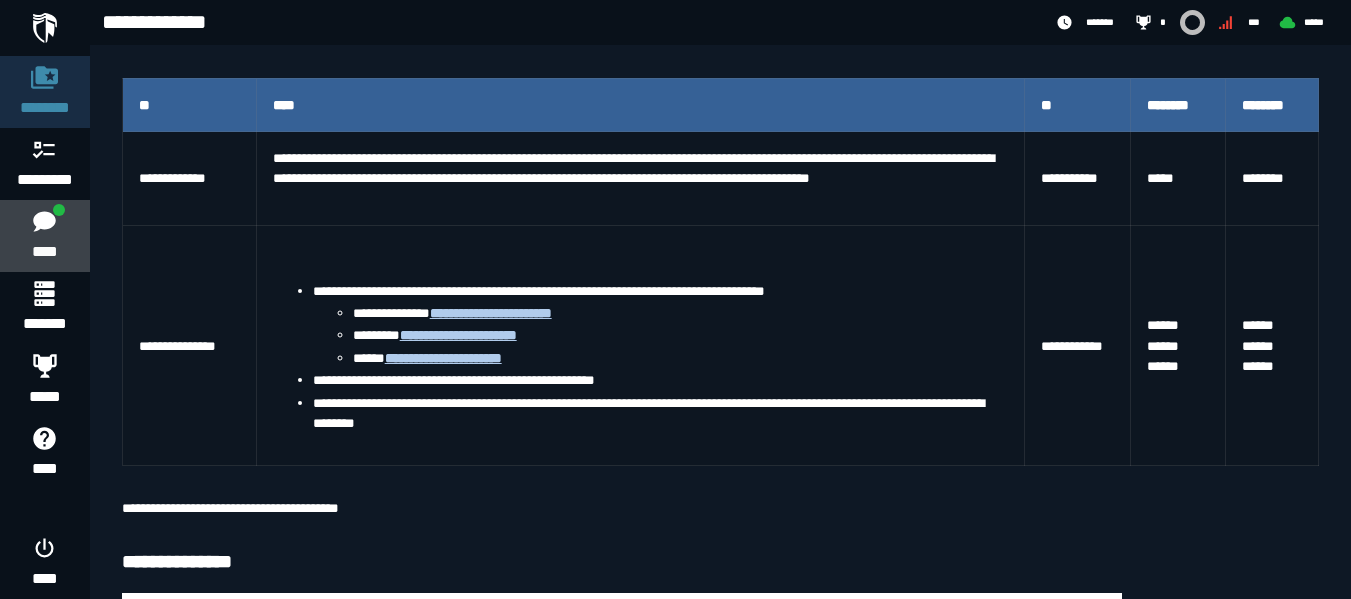 click on "****" 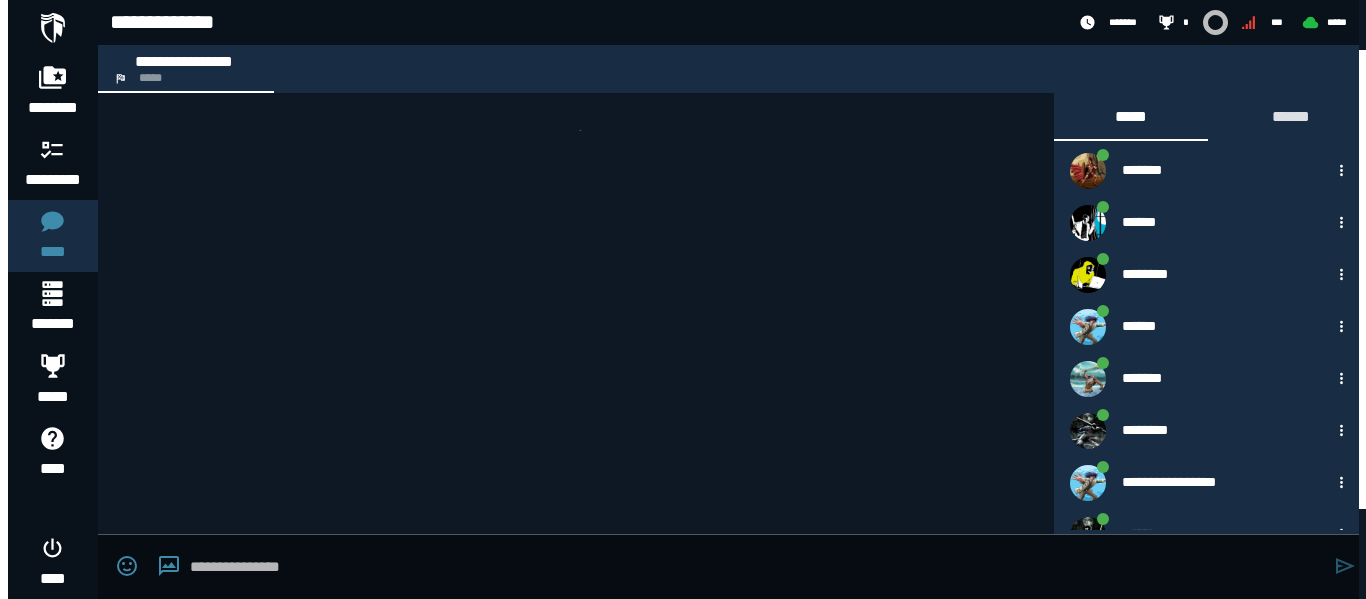 scroll, scrollTop: 0, scrollLeft: 0, axis: both 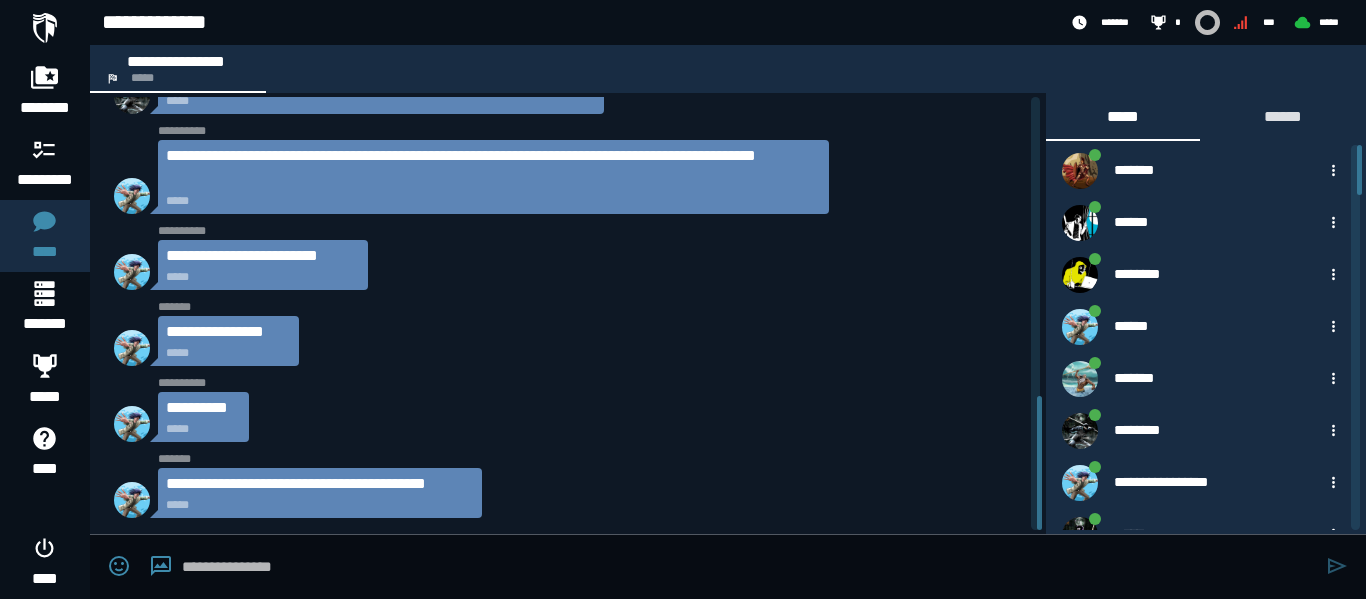 click at bounding box center (749, 567) 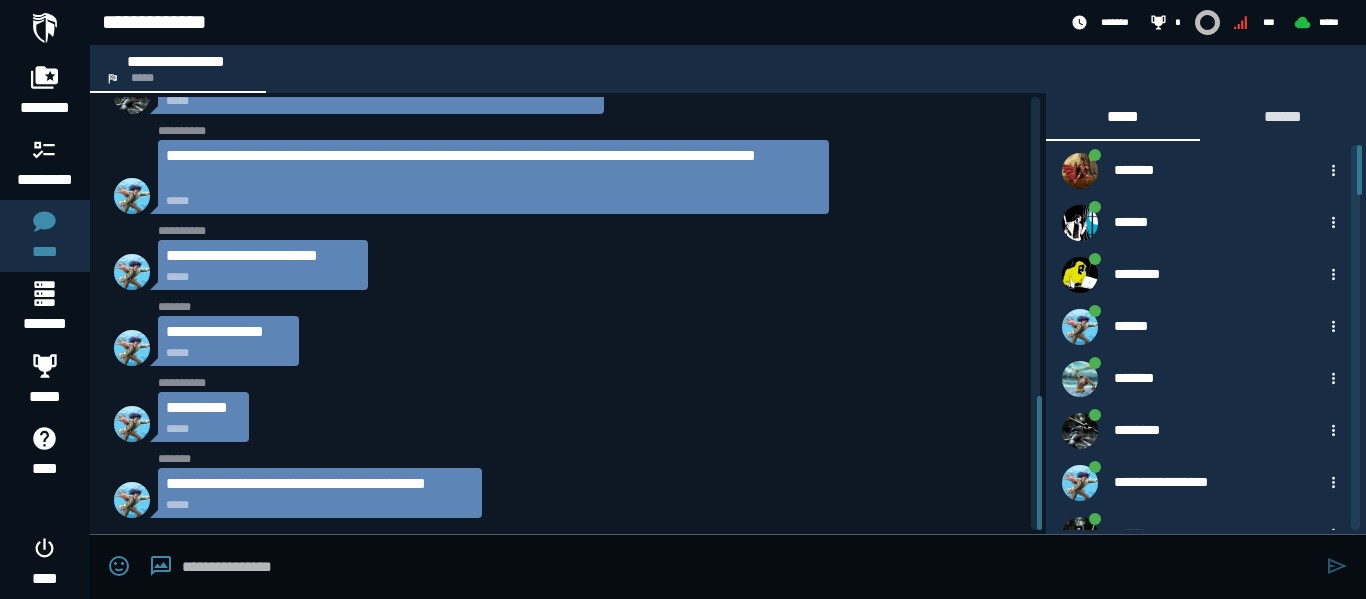 click at bounding box center [749, 567] 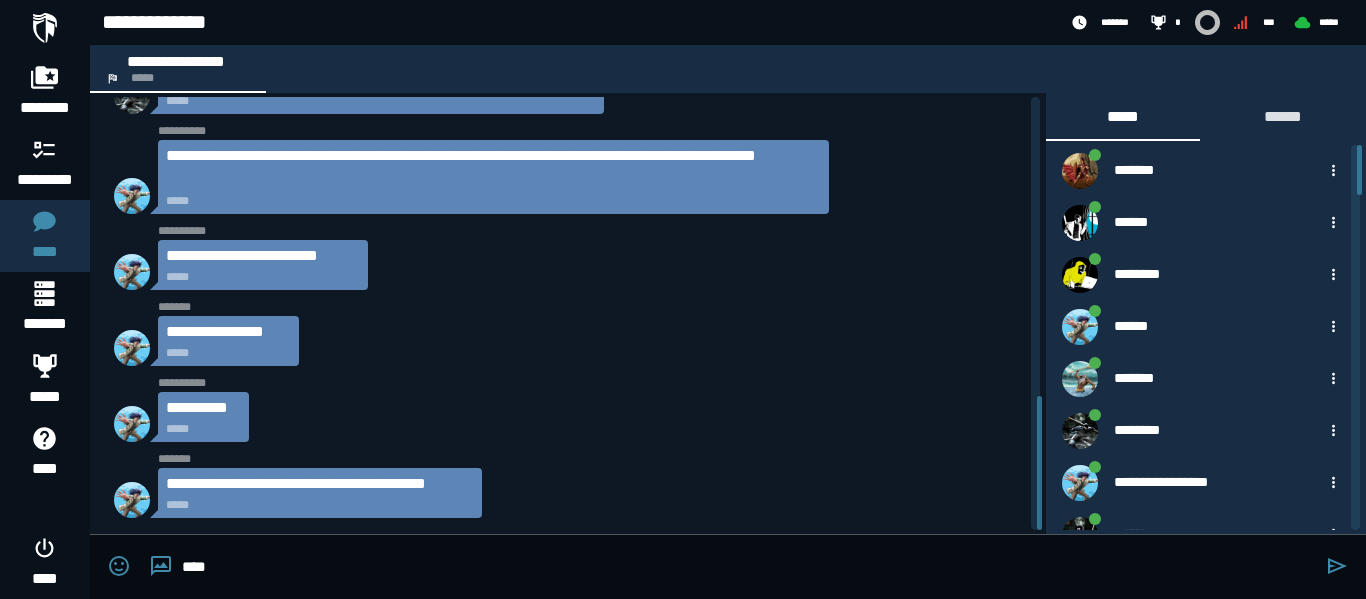 type on "****" 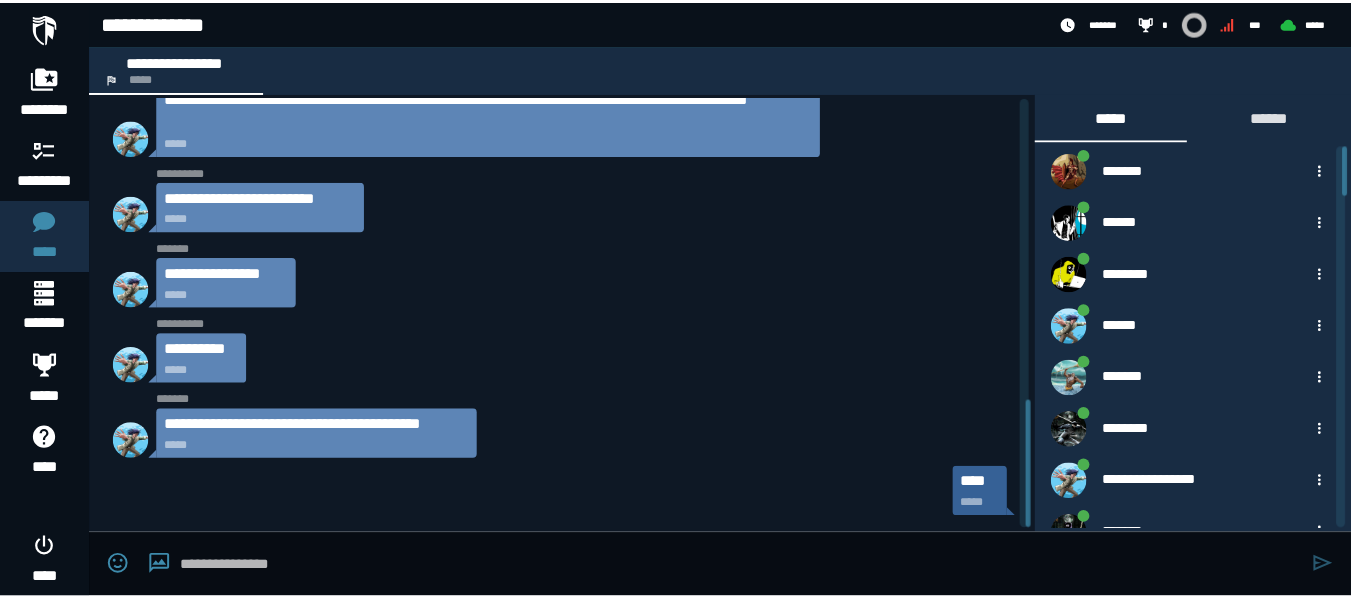 scroll, scrollTop: 1025, scrollLeft: 0, axis: vertical 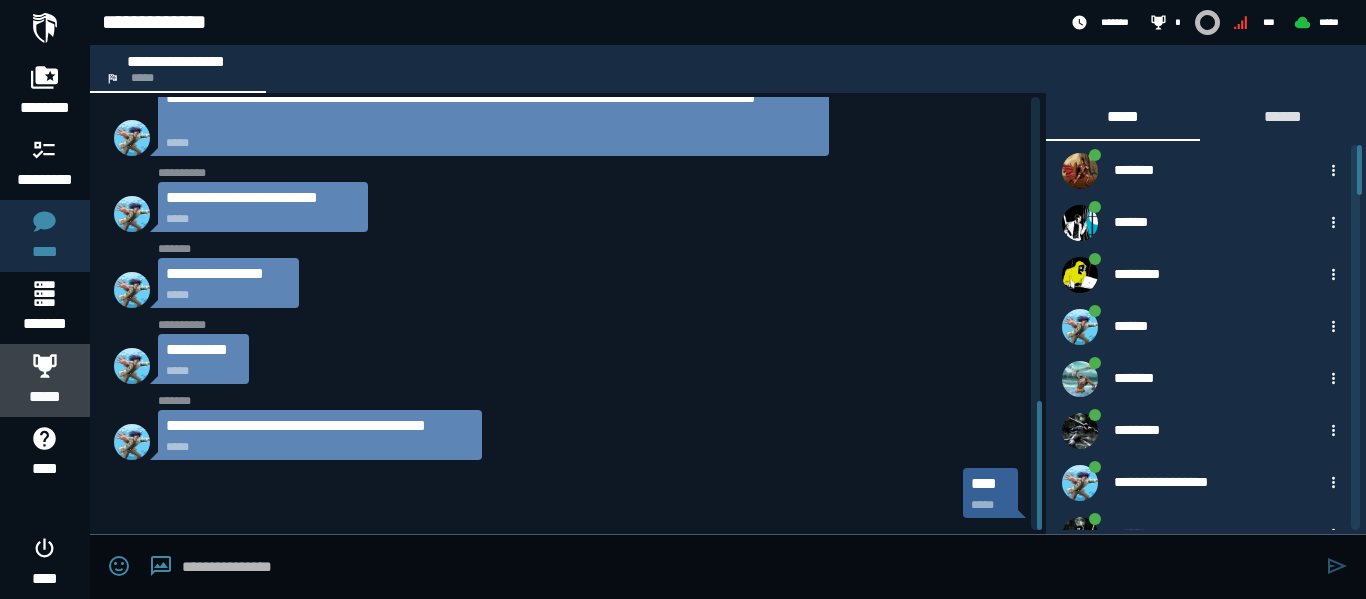 click 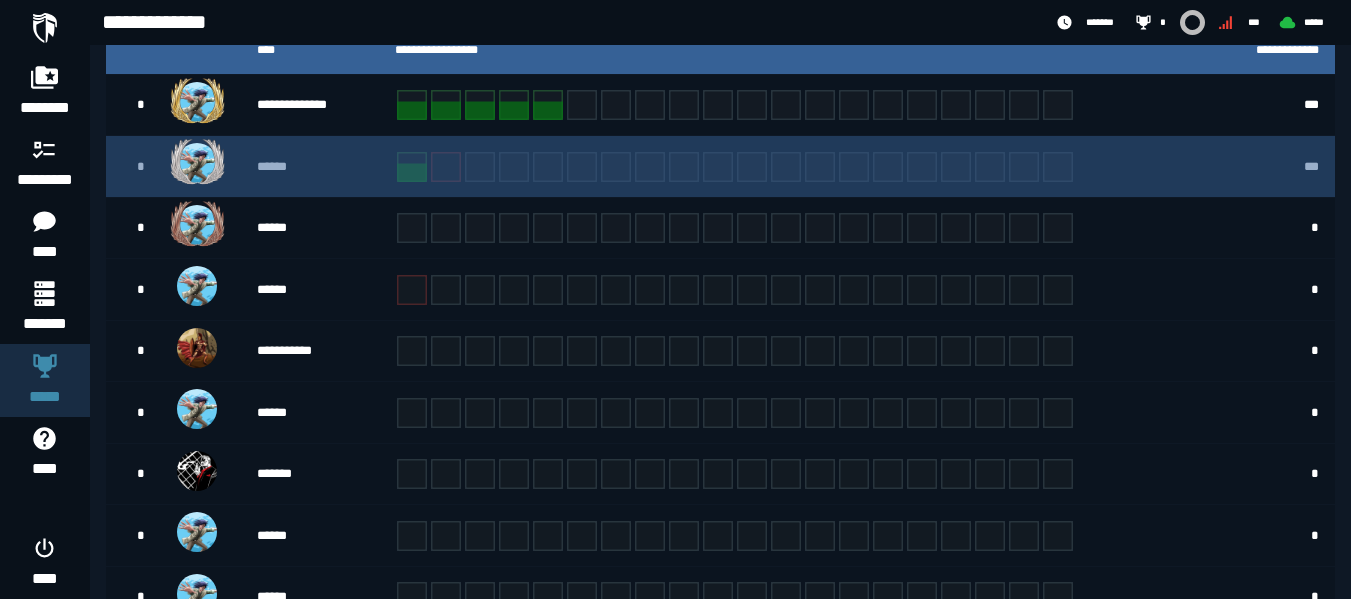 scroll, scrollTop: 500, scrollLeft: 0, axis: vertical 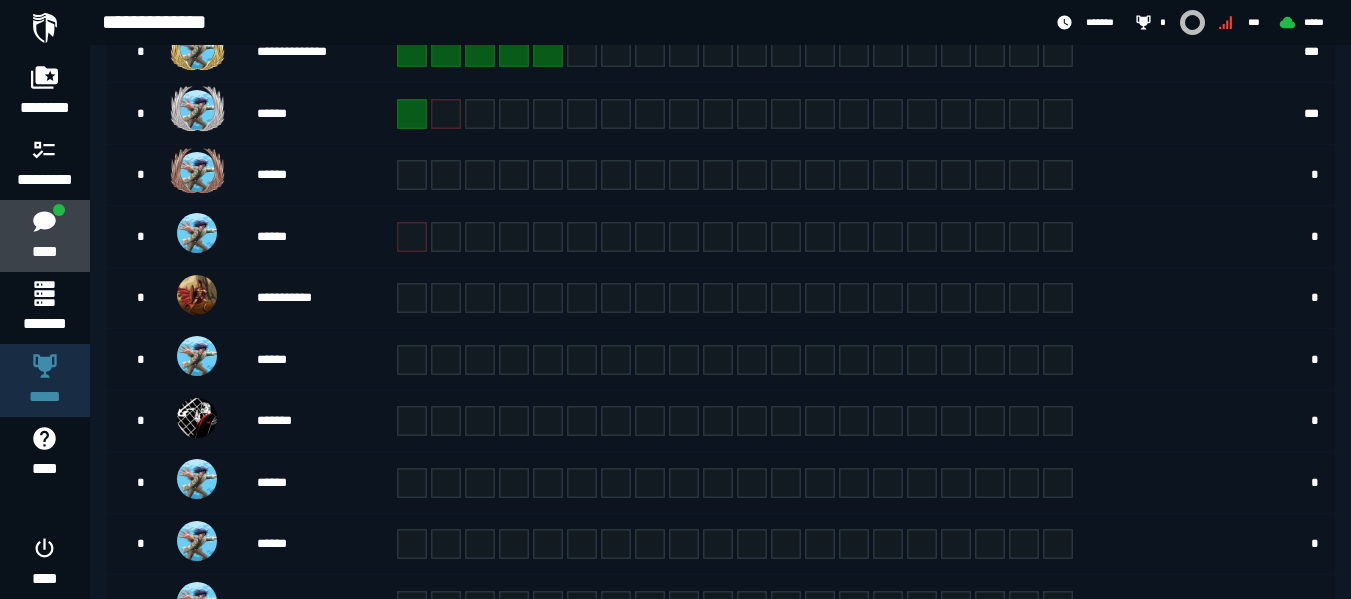 click 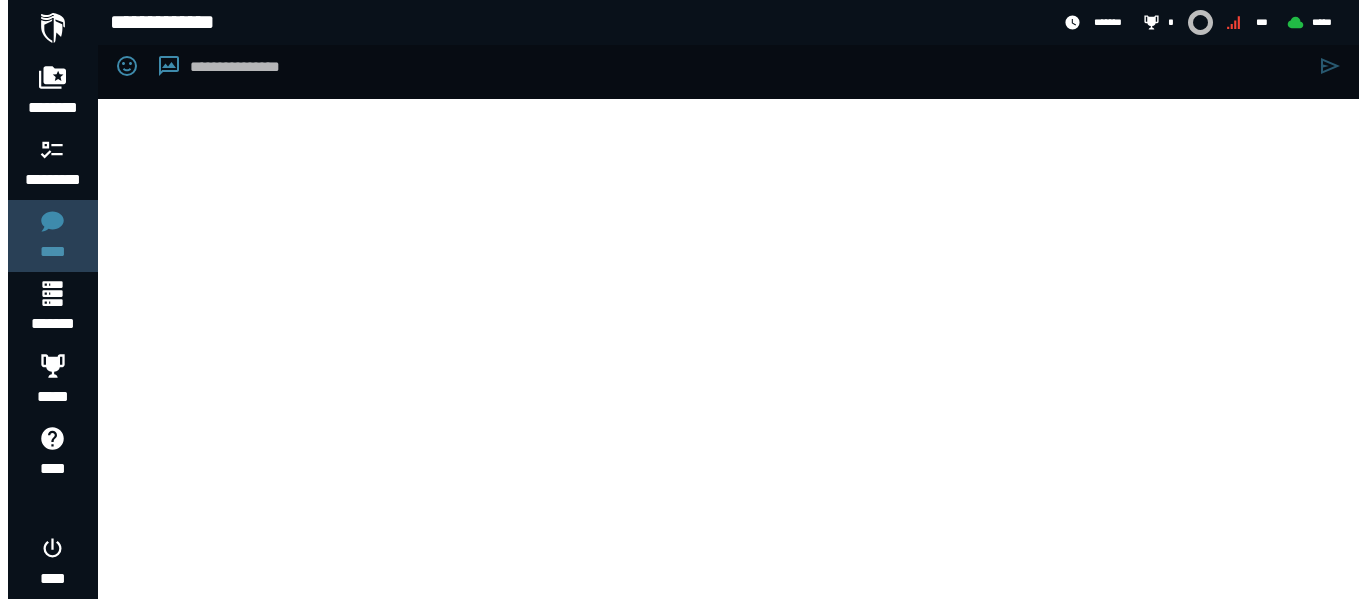 scroll, scrollTop: 0, scrollLeft: 0, axis: both 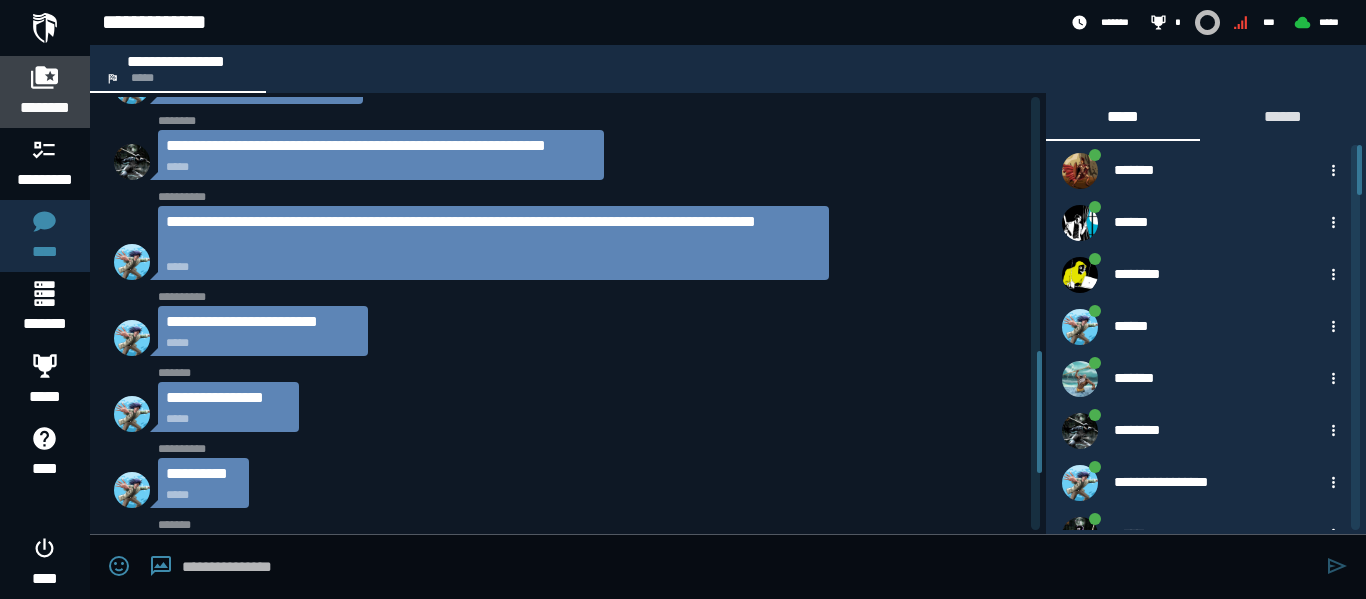 click 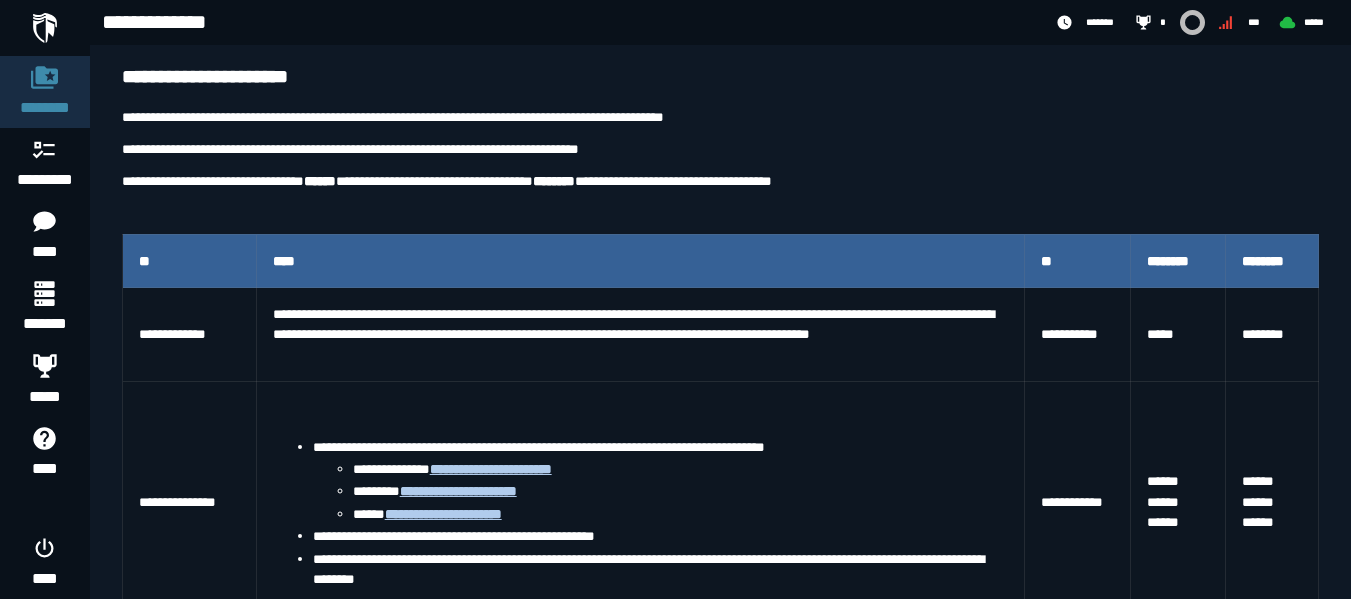 scroll, scrollTop: 400, scrollLeft: 0, axis: vertical 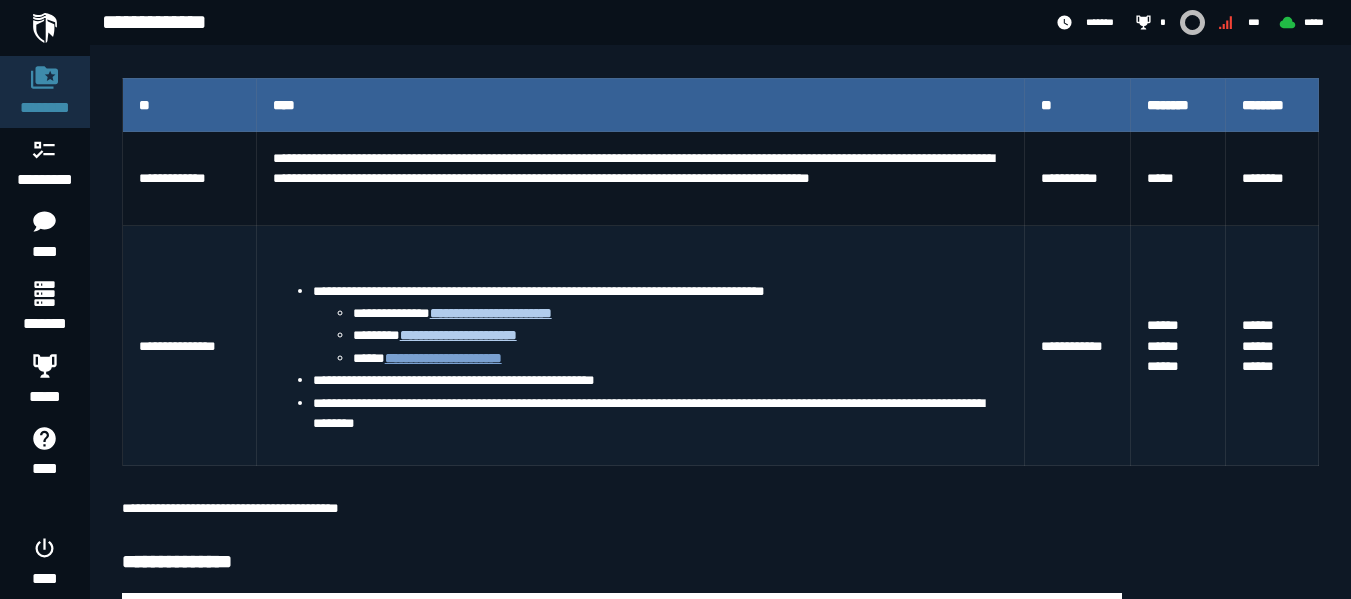 click on "**********" at bounding box center [443, 358] 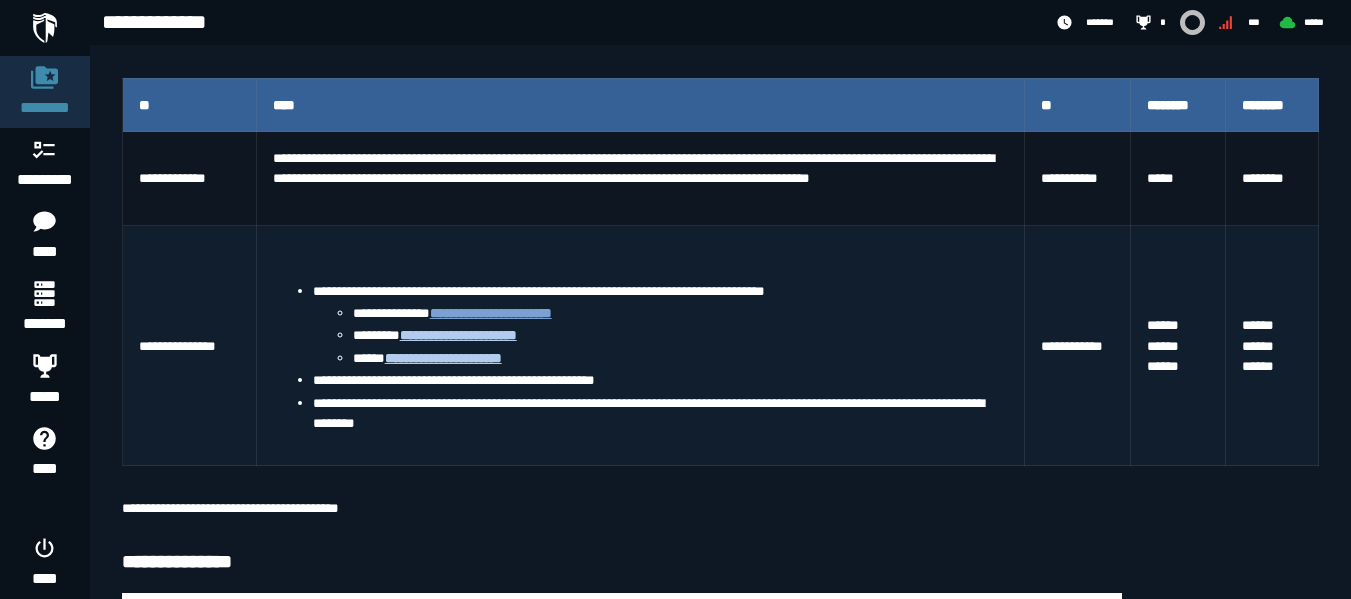 click on "**********" at bounding box center (491, 313) 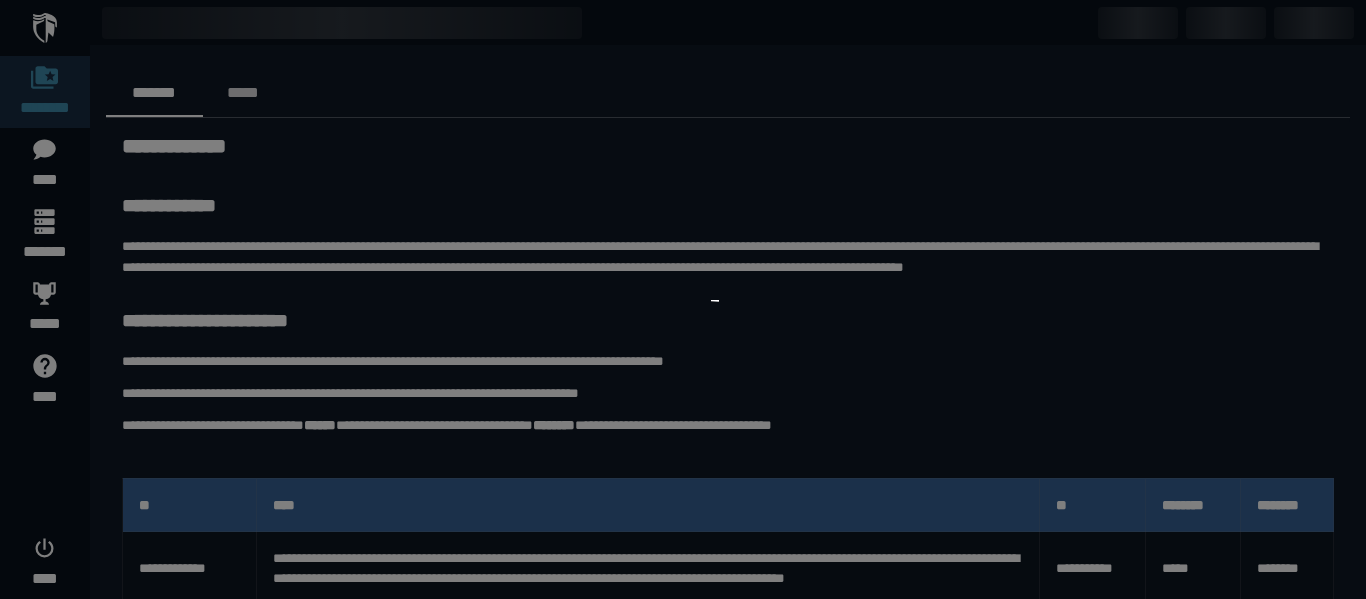 scroll, scrollTop: 0, scrollLeft: 0, axis: both 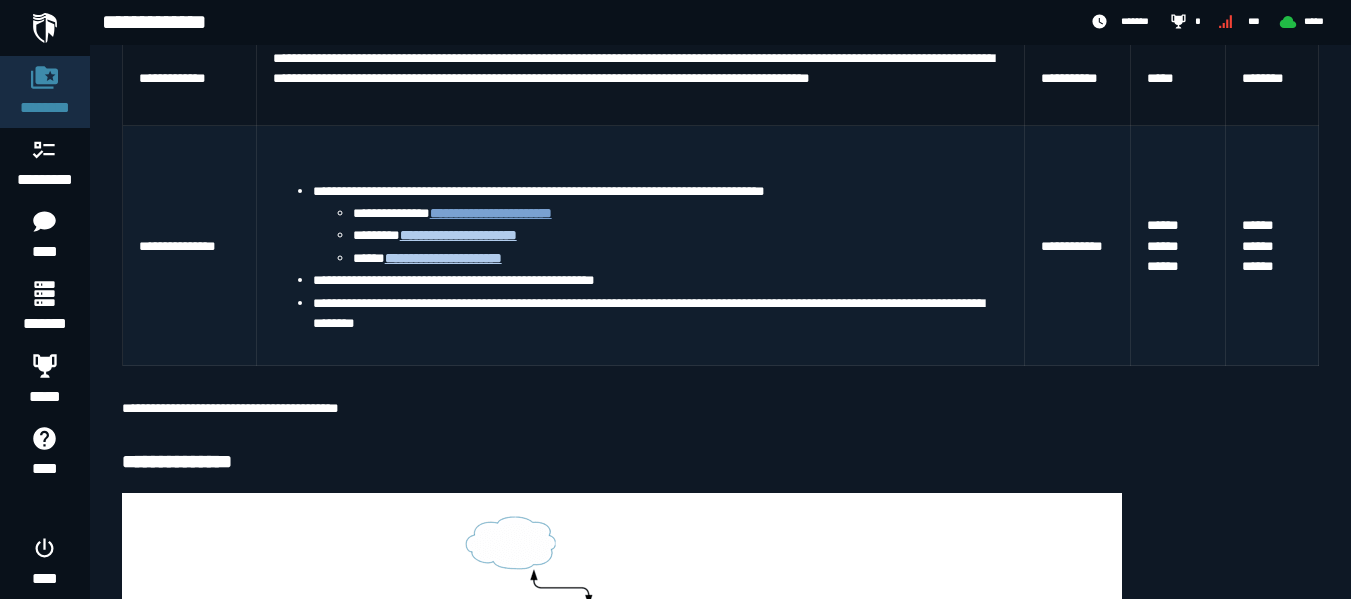 click on "**********" at bounding box center (491, 213) 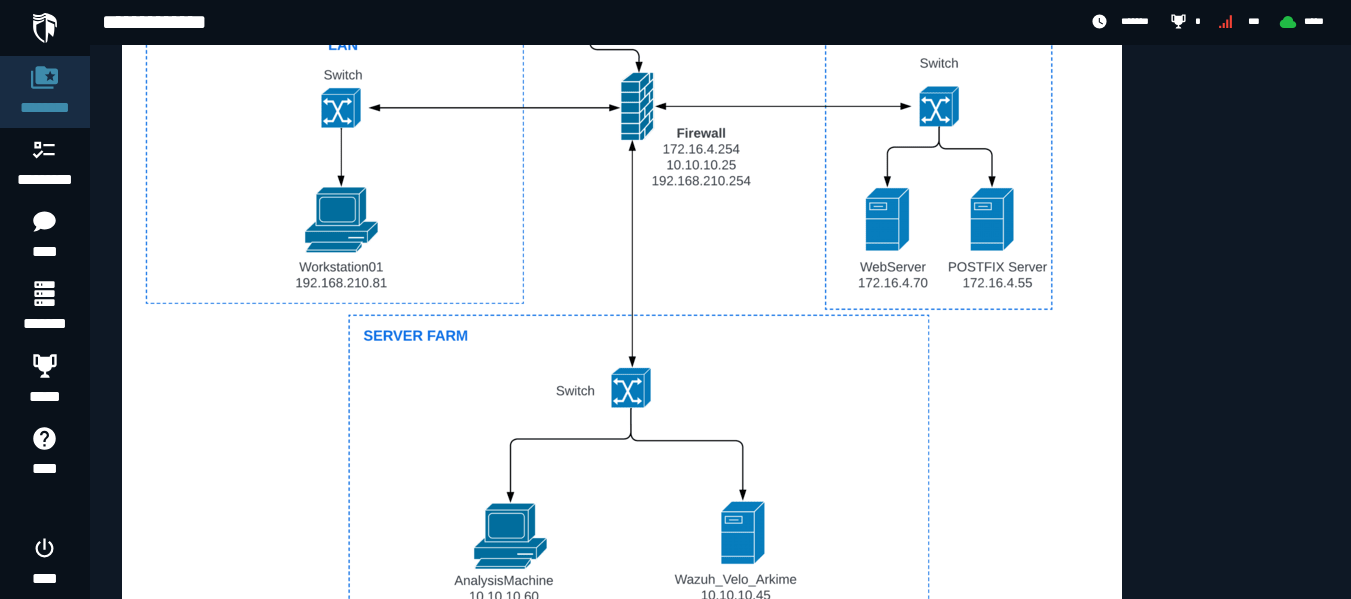 scroll, scrollTop: 1091, scrollLeft: 0, axis: vertical 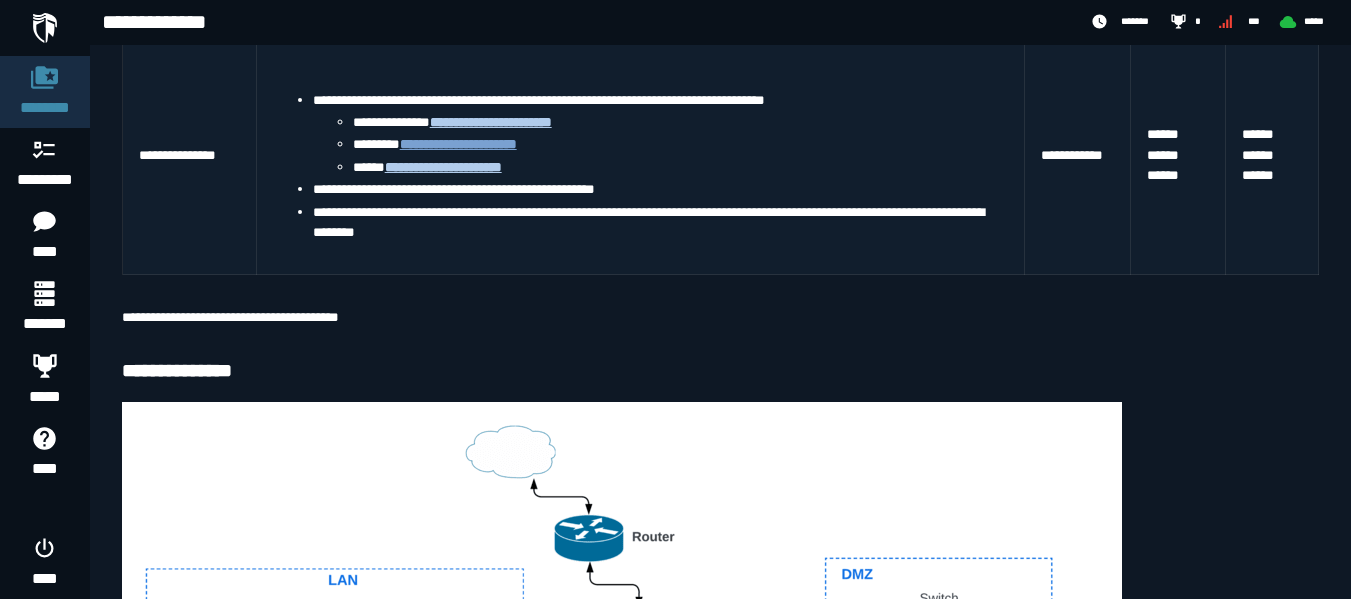 click on "**********" at bounding box center (458, 144) 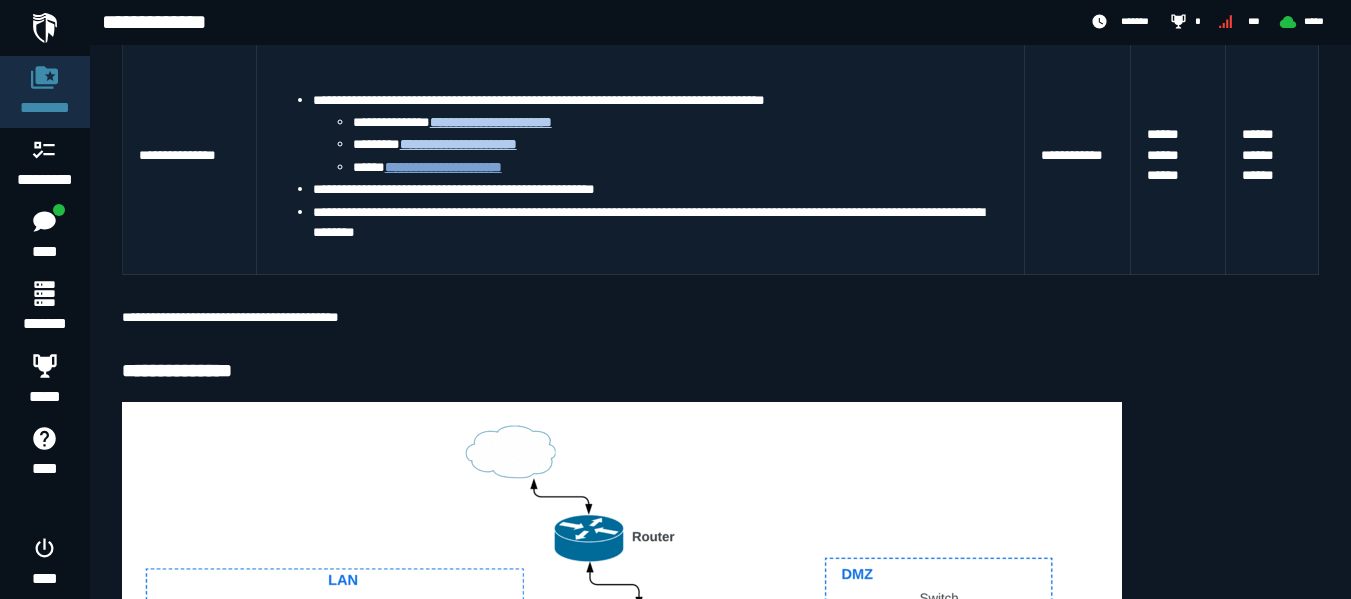 click on "**********" at bounding box center [443, 167] 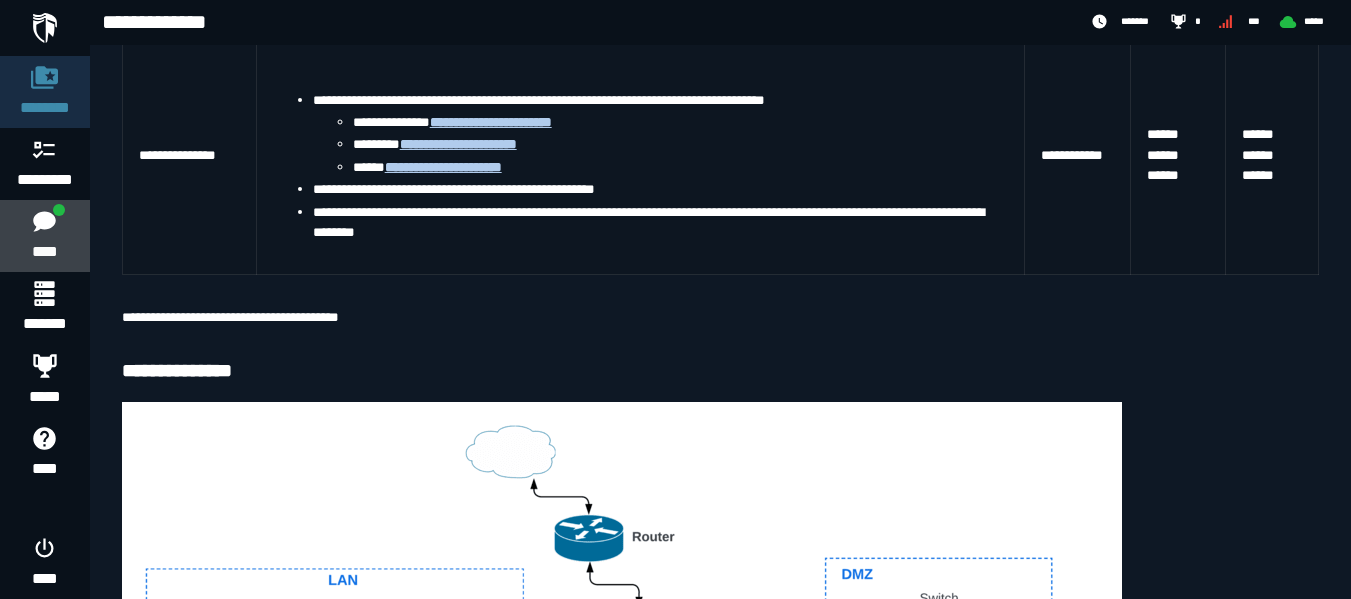 click 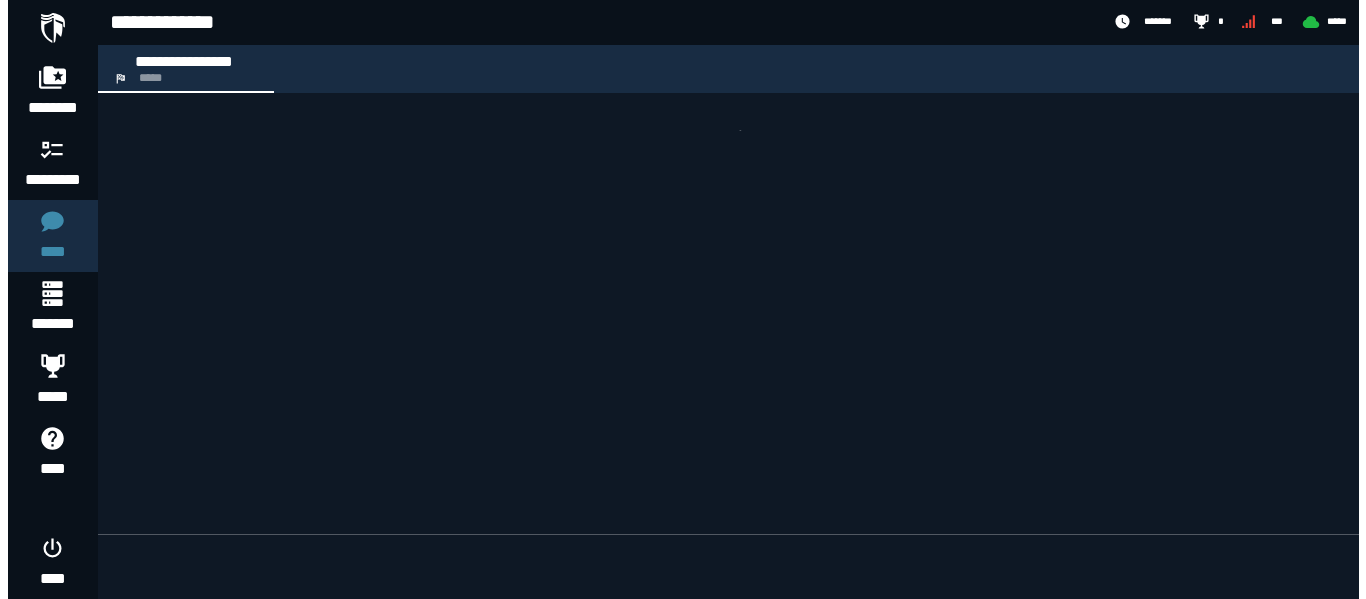 scroll, scrollTop: 0, scrollLeft: 0, axis: both 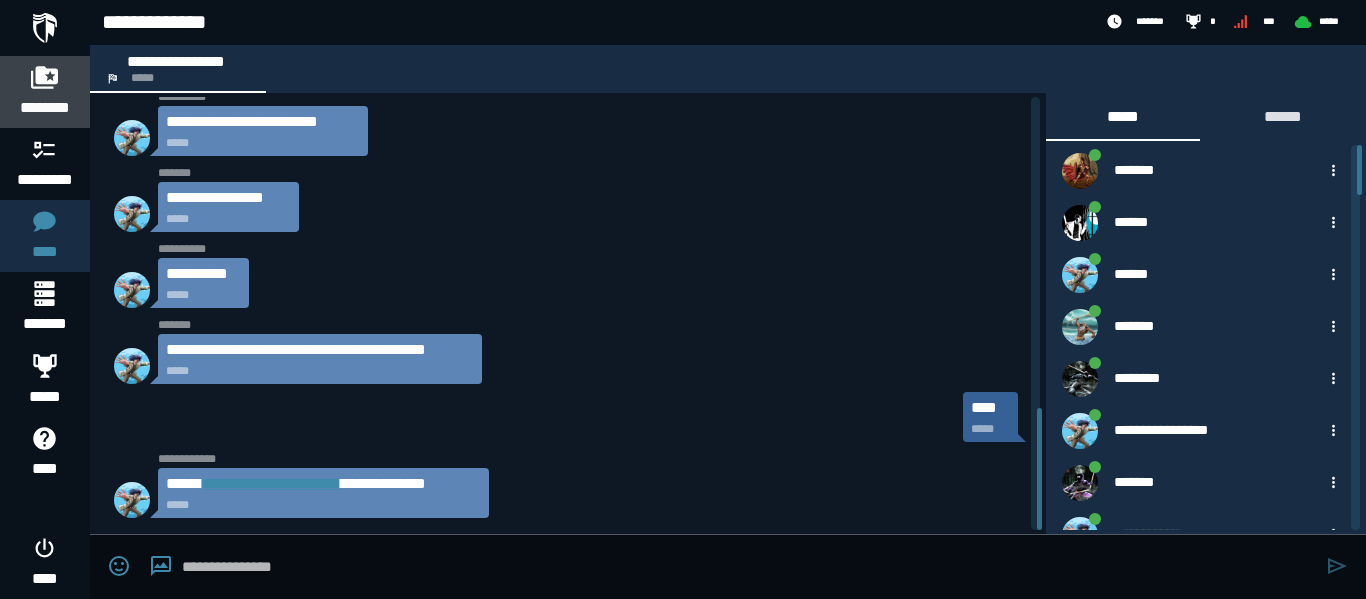 drag, startPoint x: 27, startPoint y: 78, endPoint x: 89, endPoint y: 77, distance: 62.008064 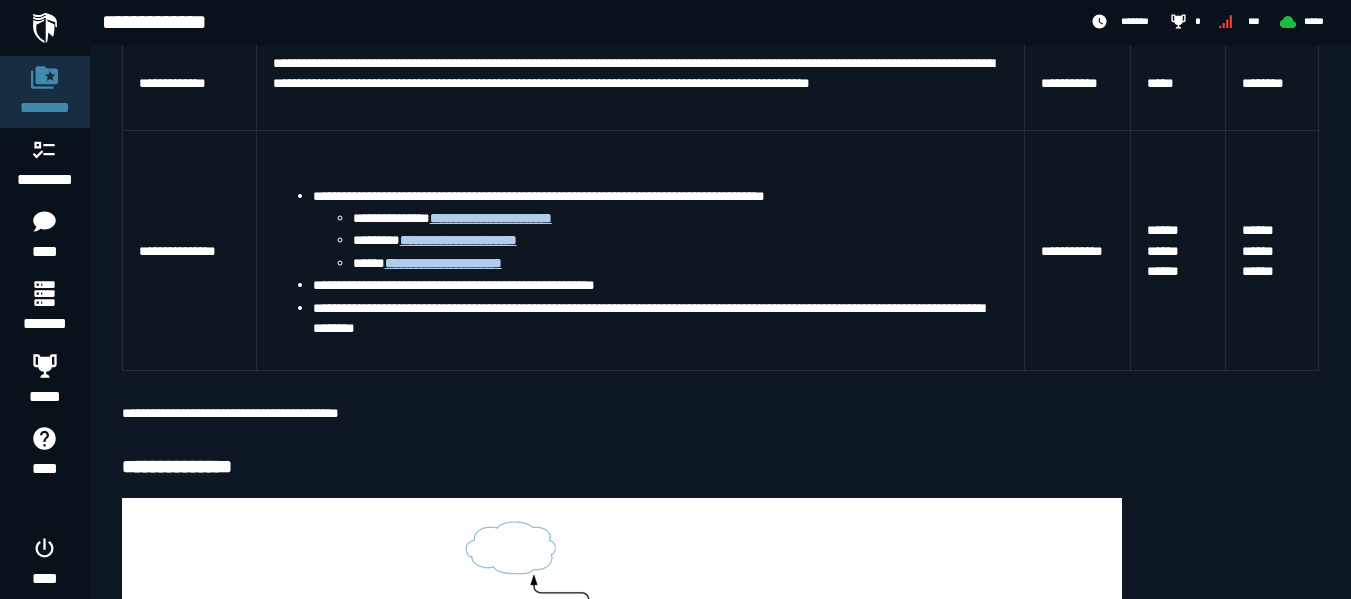 scroll, scrollTop: 500, scrollLeft: 0, axis: vertical 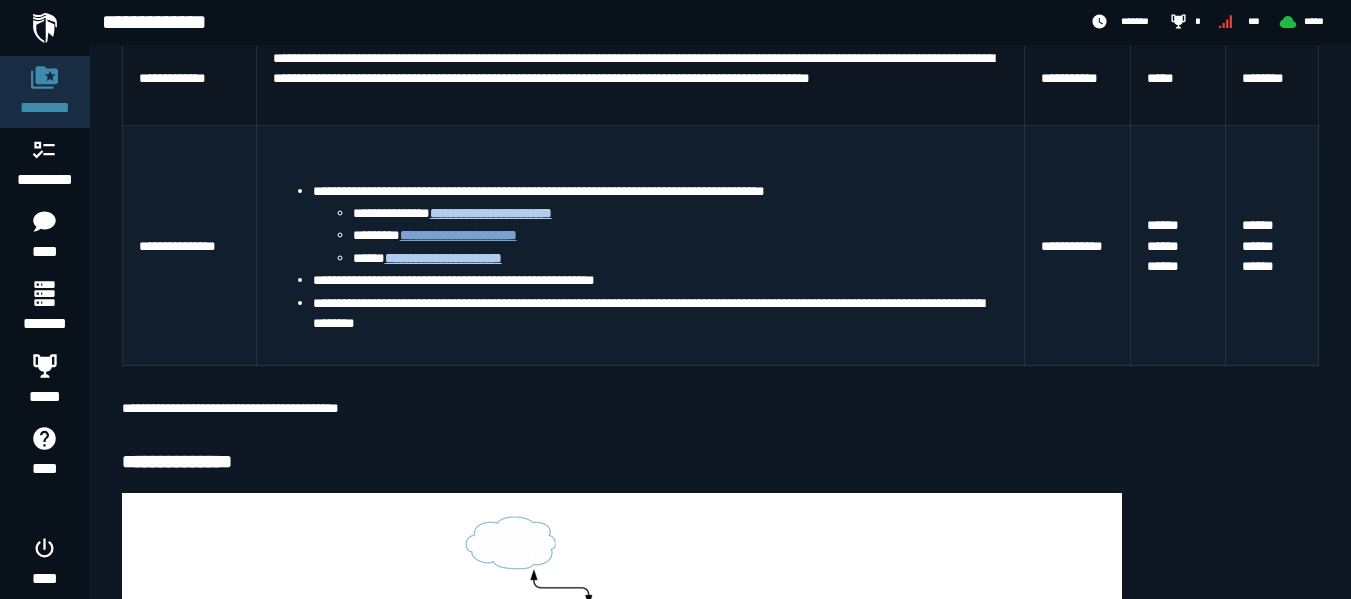 click on "**********" at bounding box center (458, 235) 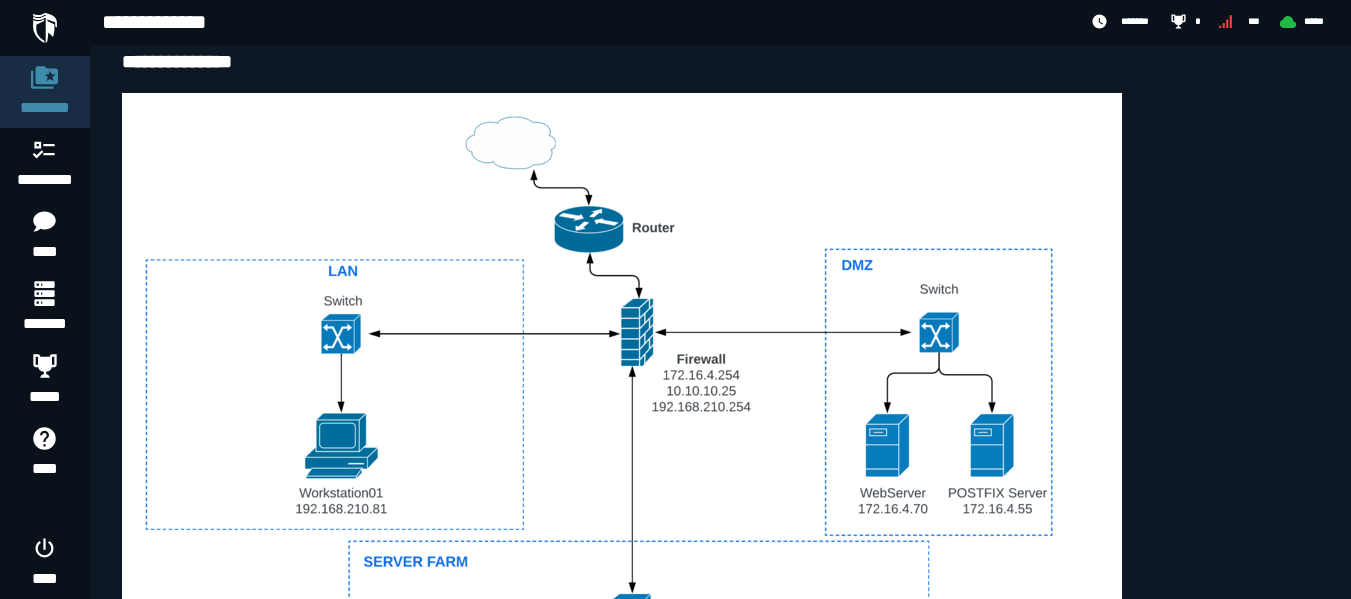 scroll, scrollTop: 1000, scrollLeft: 0, axis: vertical 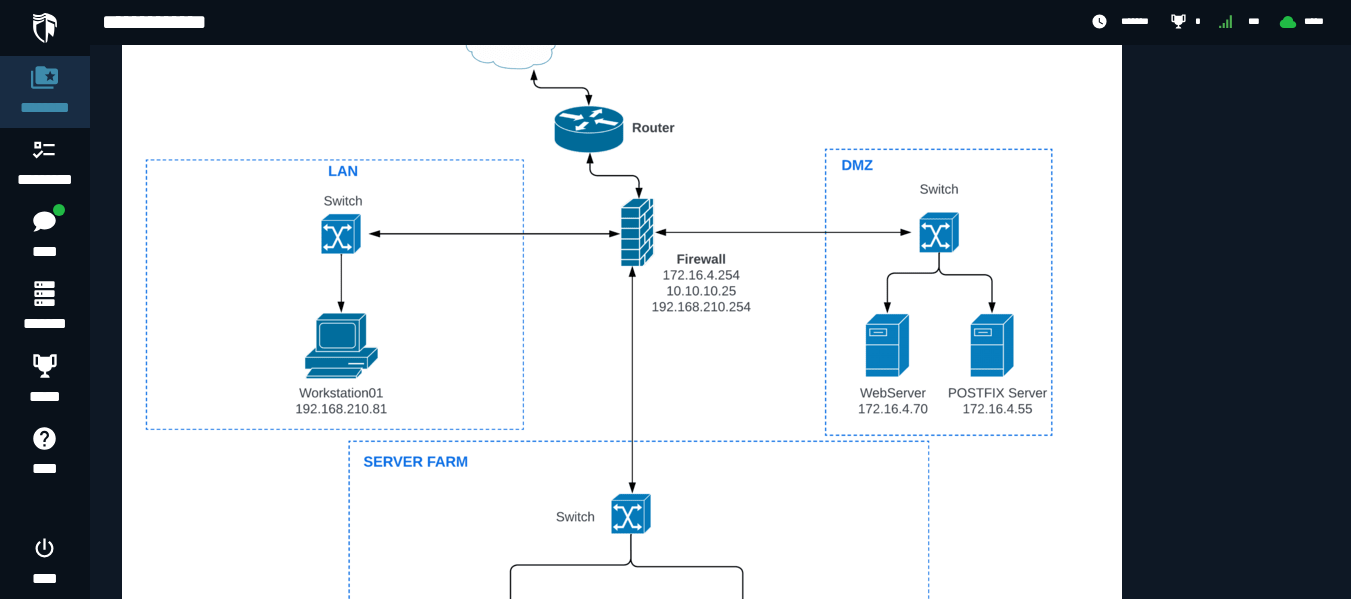 click at bounding box center [622, 379] 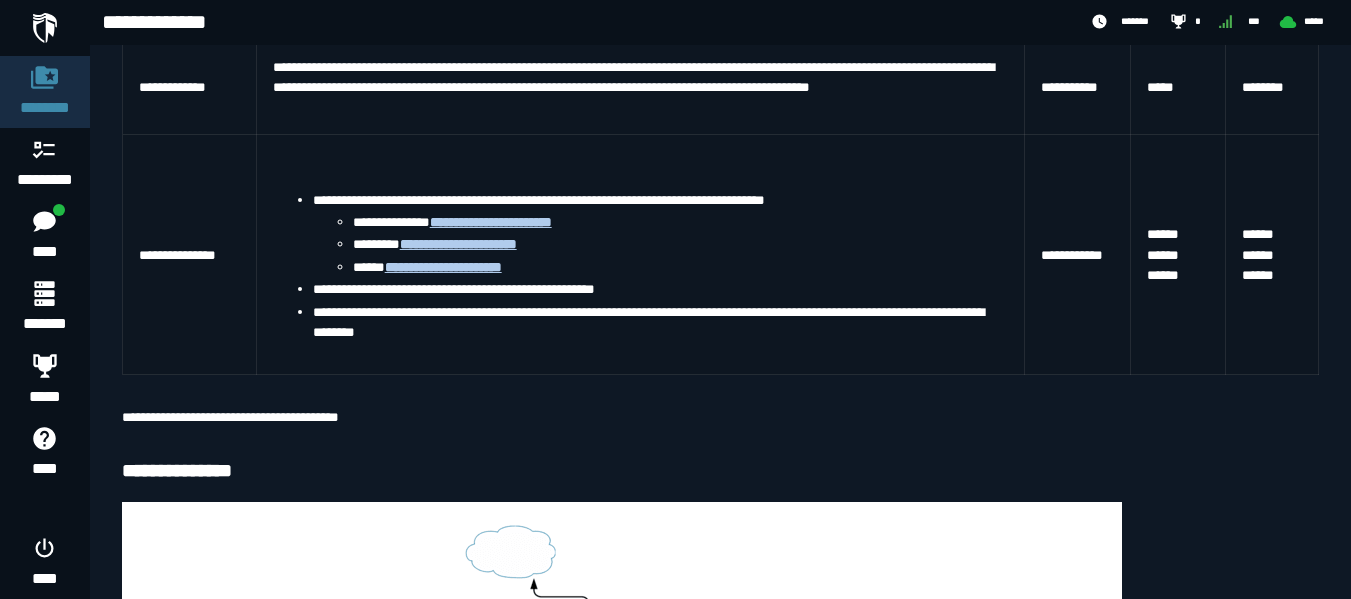 scroll, scrollTop: 400, scrollLeft: 0, axis: vertical 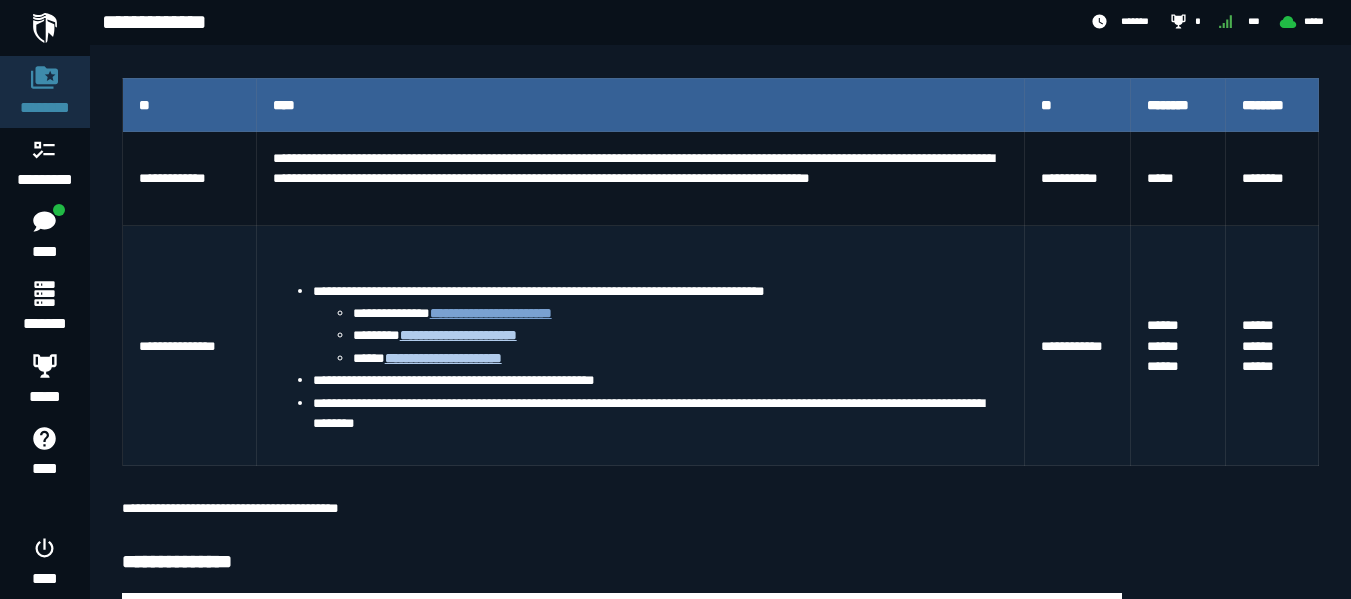 click on "**********" at bounding box center [491, 313] 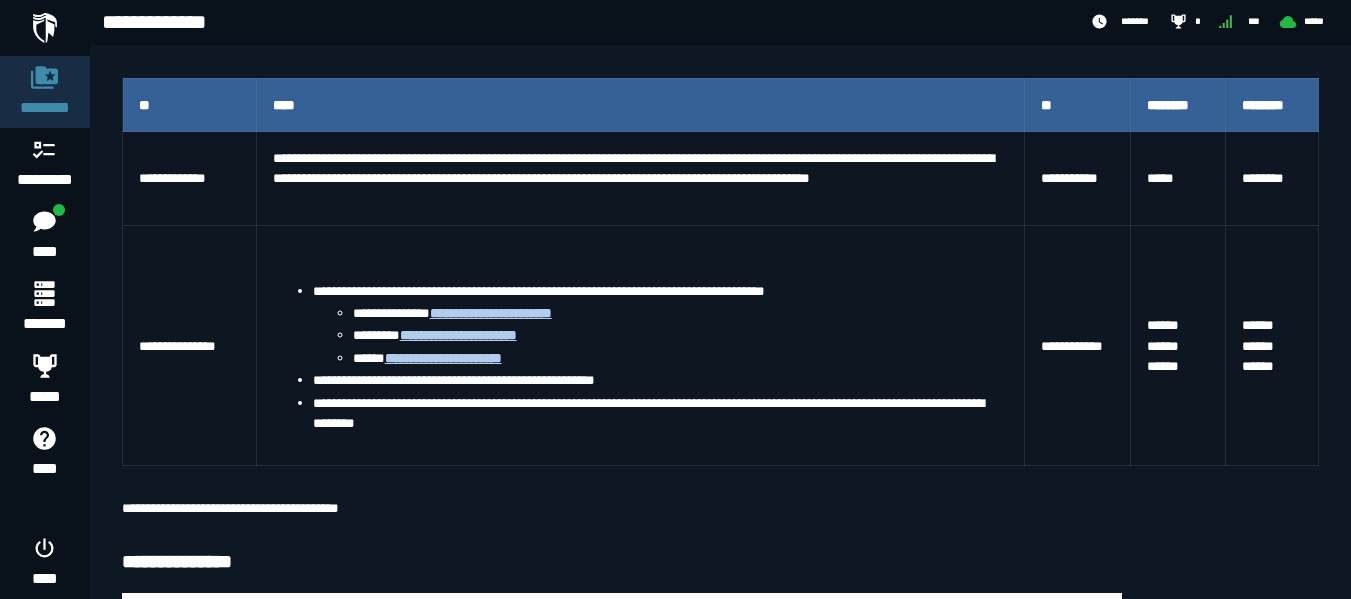 click on "**" at bounding box center [1046, 105] 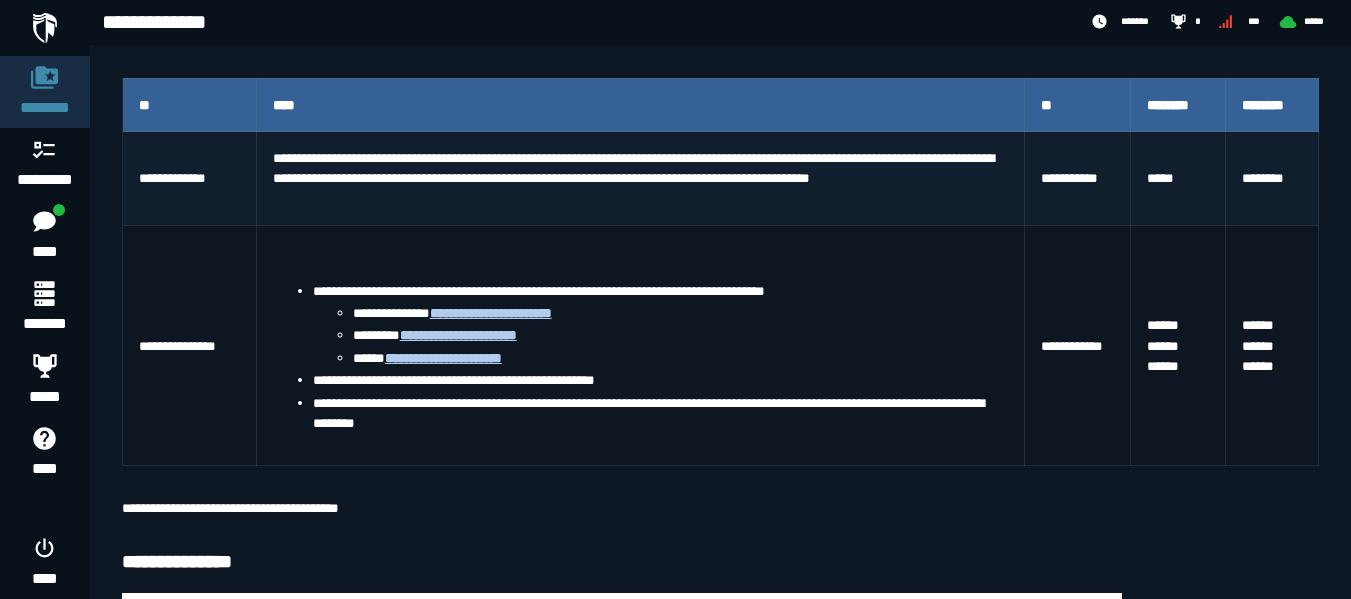 click on "**********" at bounding box center [640, 179] 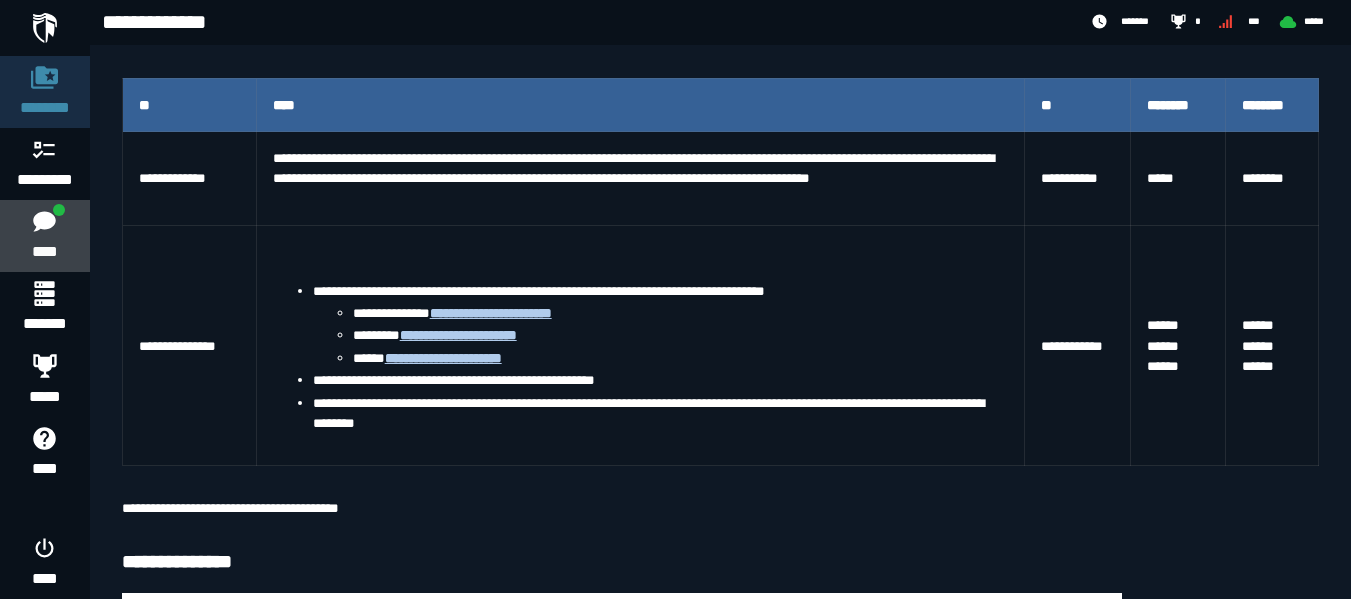 click on "****" 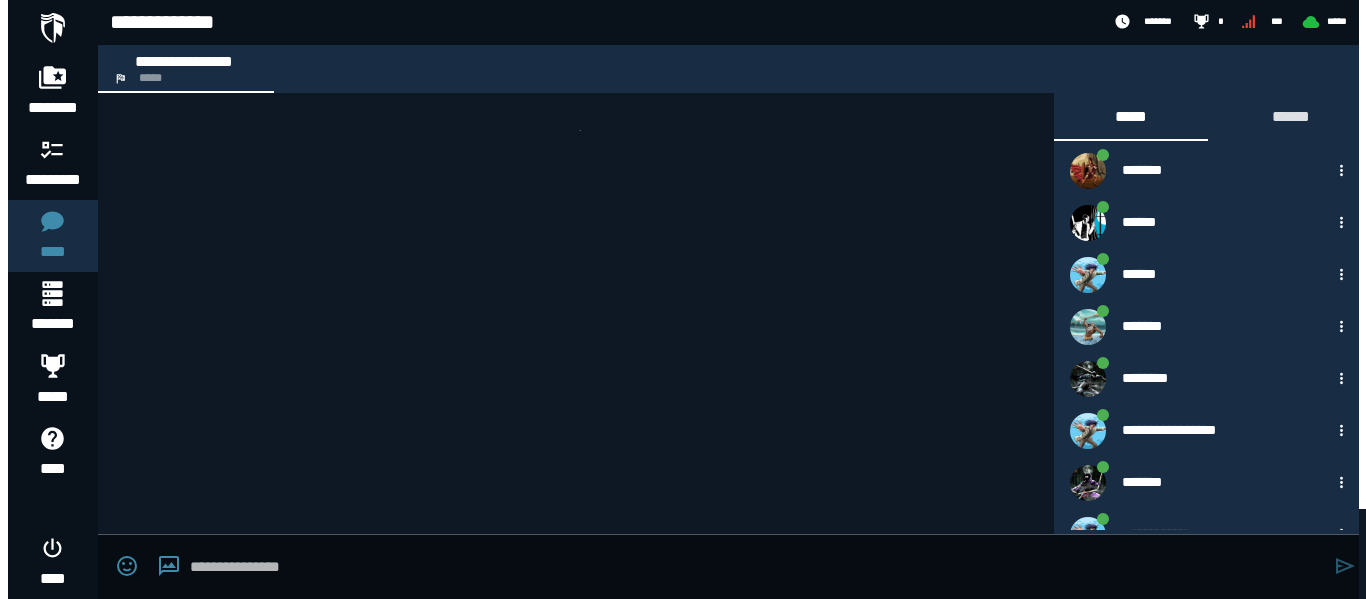scroll, scrollTop: 0, scrollLeft: 0, axis: both 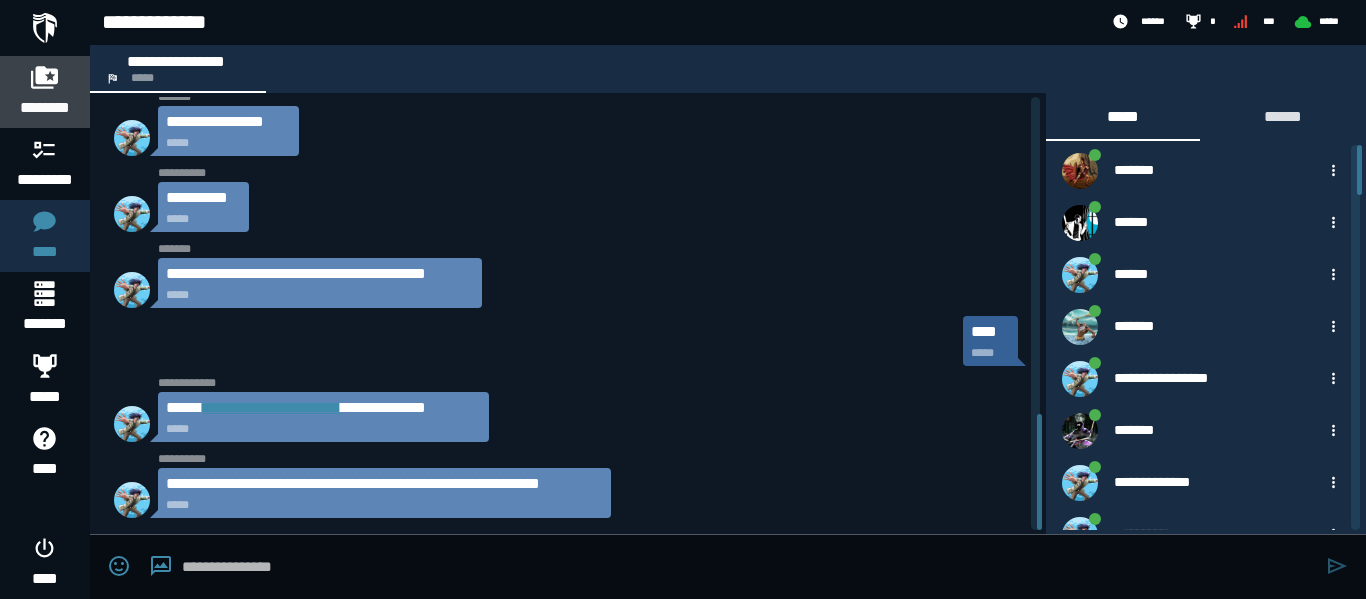 click 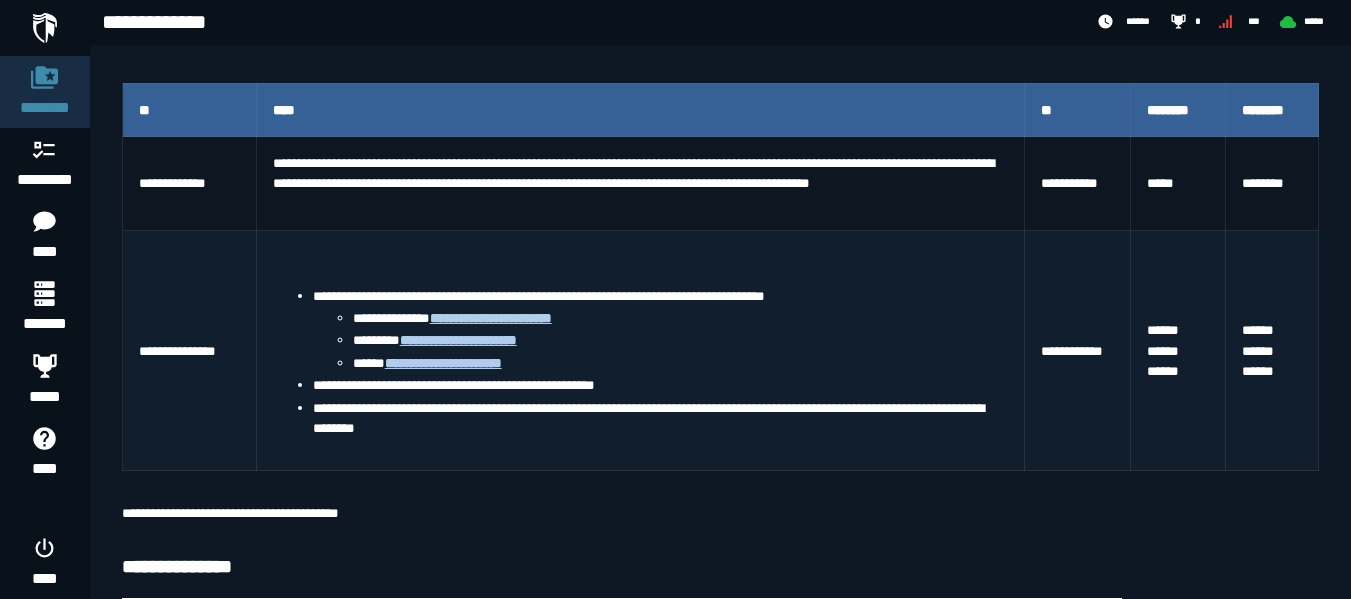 scroll, scrollTop: 400, scrollLeft: 0, axis: vertical 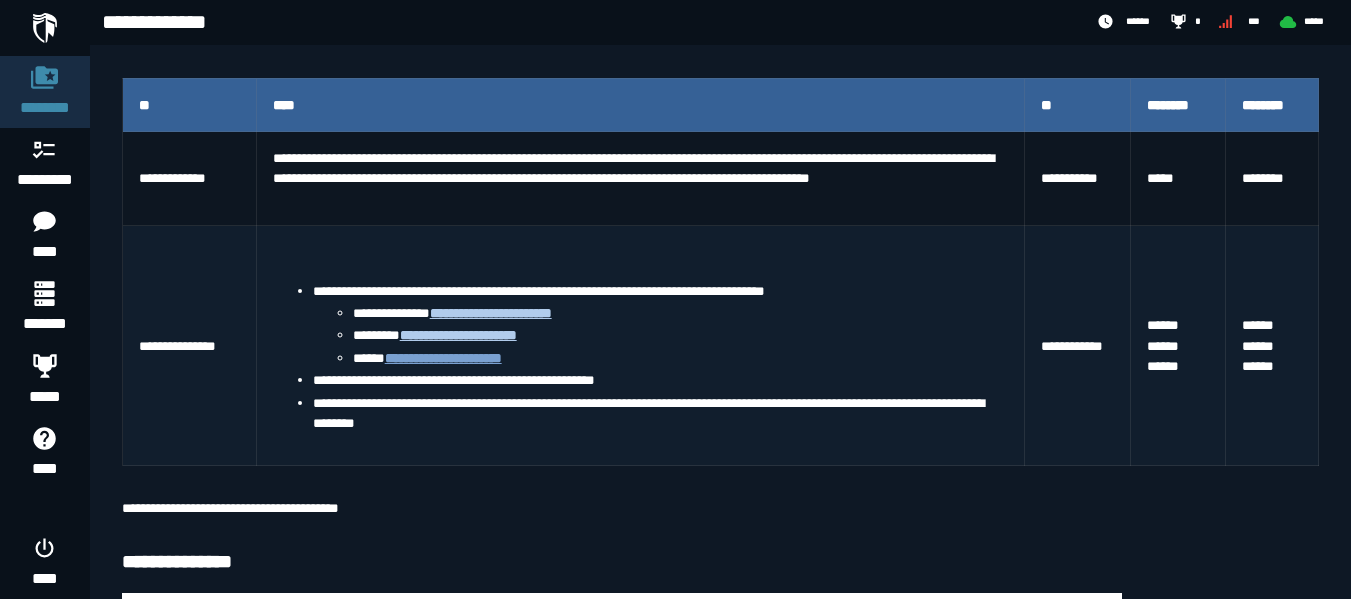click on "**********" at bounding box center (443, 358) 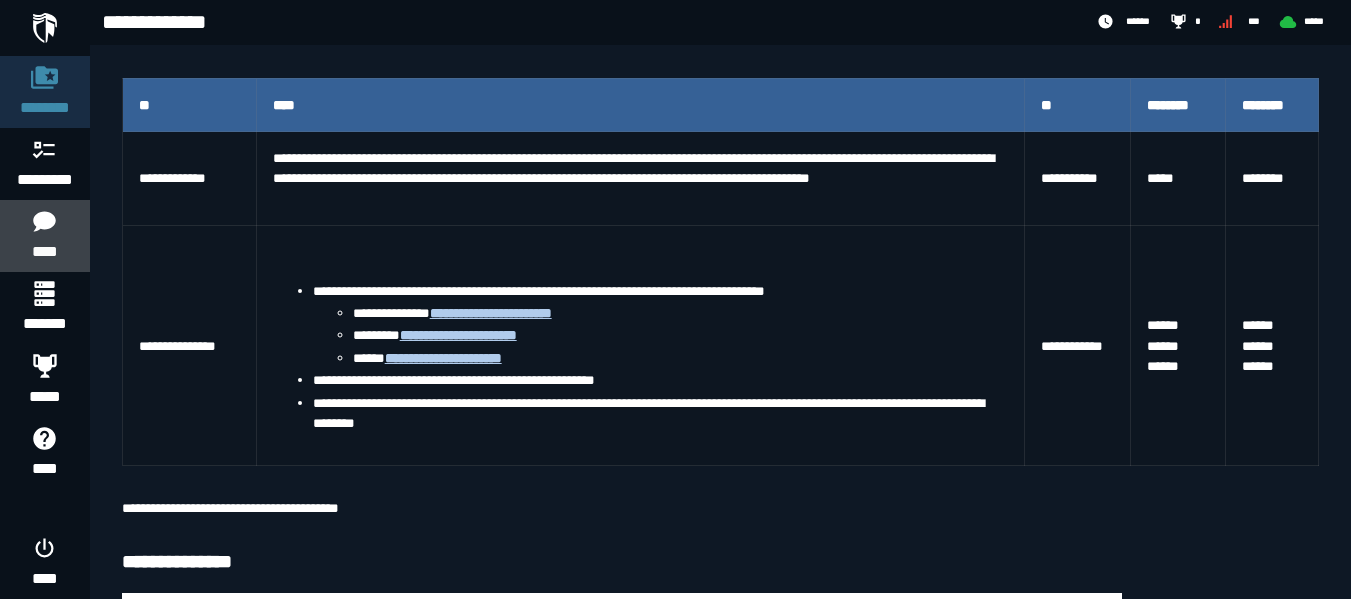 click 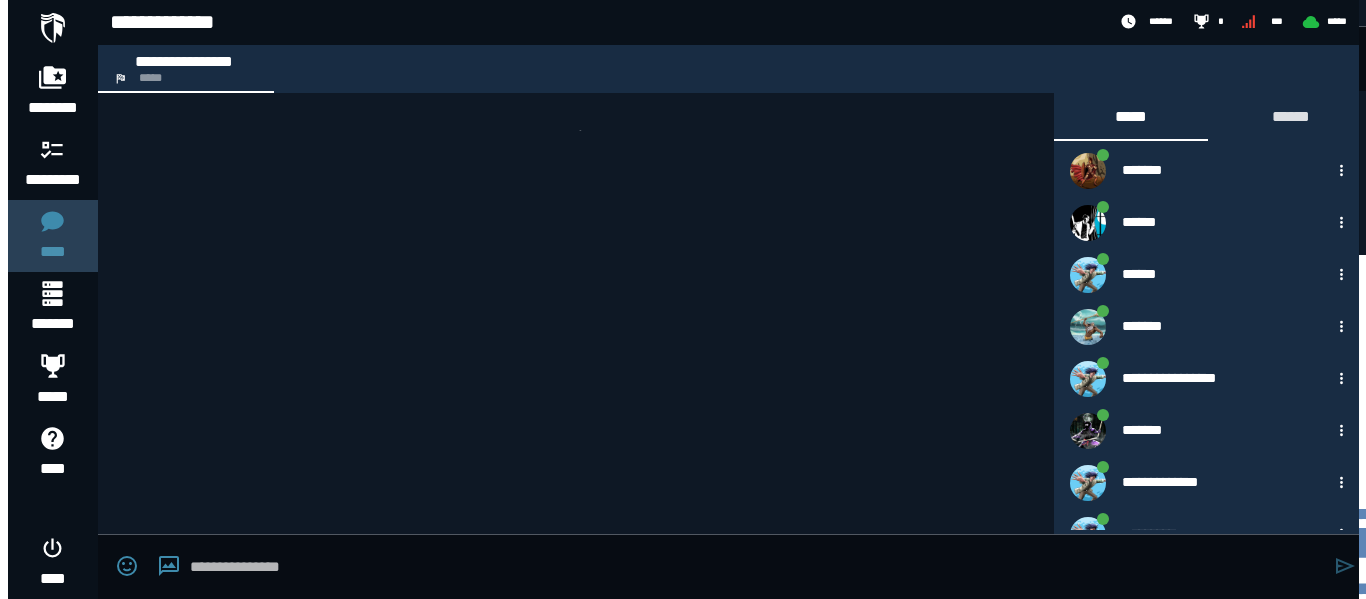 scroll, scrollTop: 0, scrollLeft: 0, axis: both 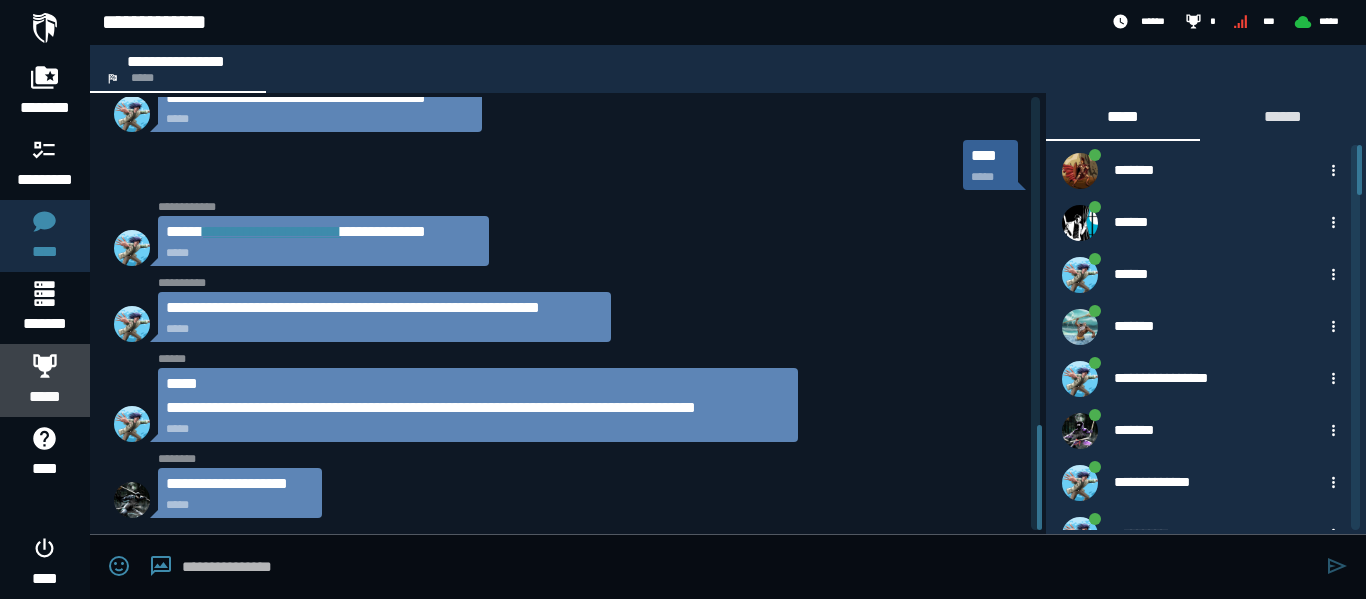 click 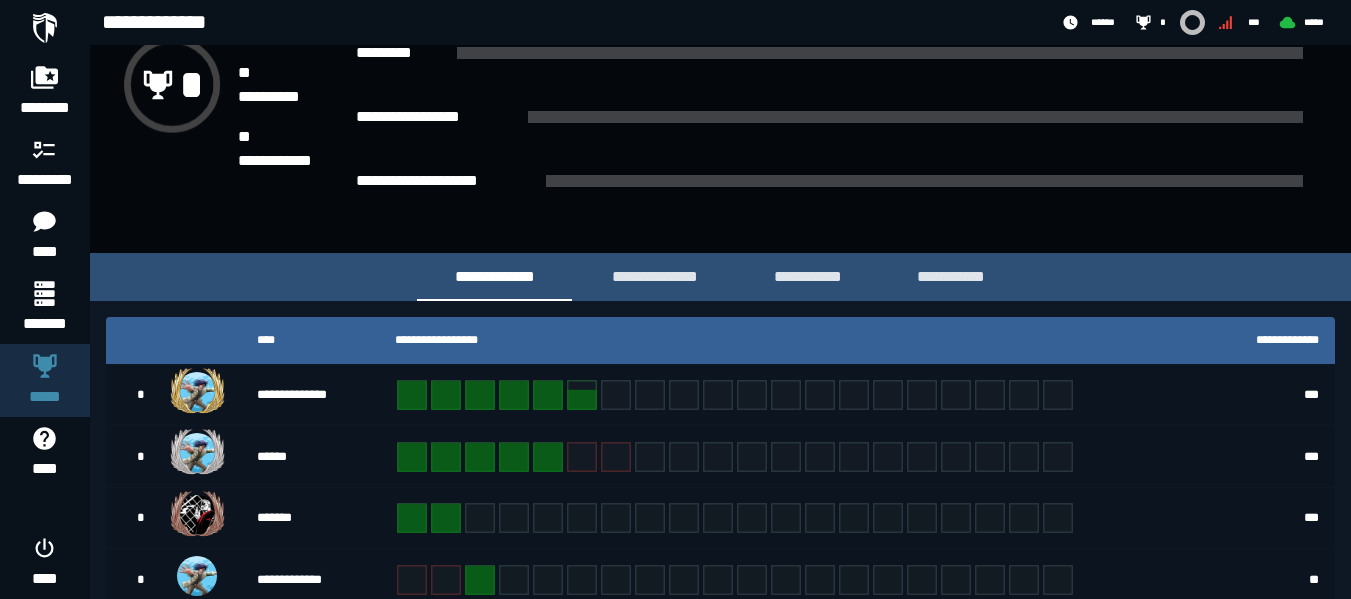 scroll, scrollTop: 107, scrollLeft: 0, axis: vertical 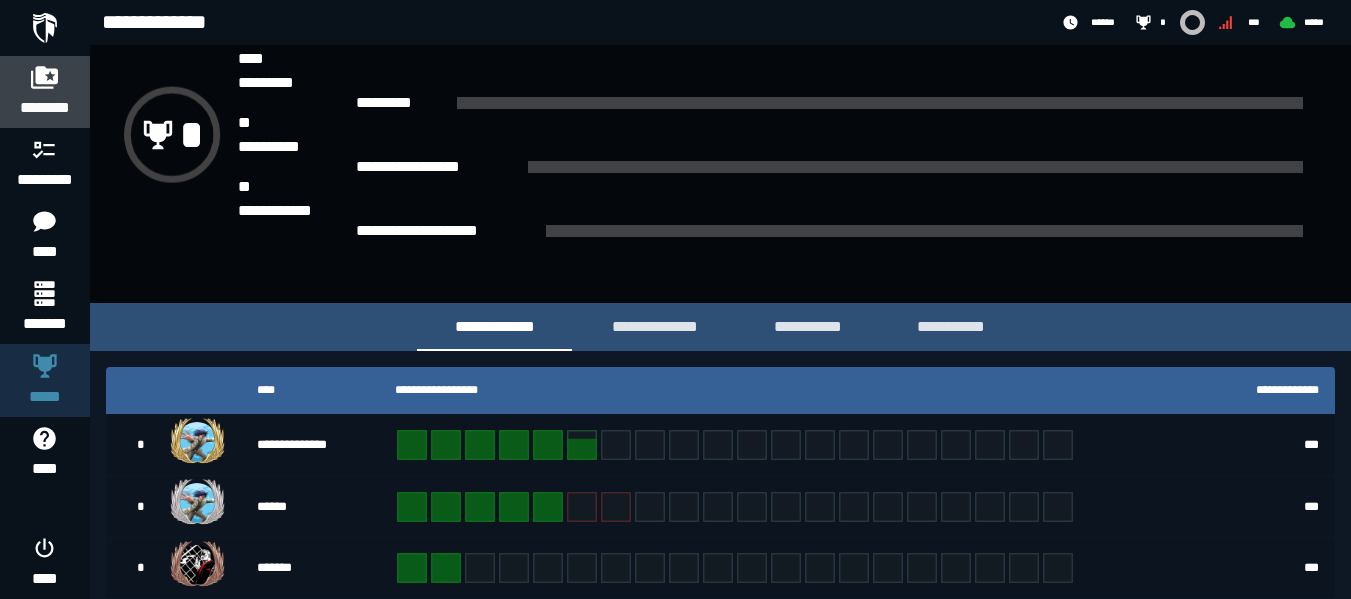 click at bounding box center [45, 77] 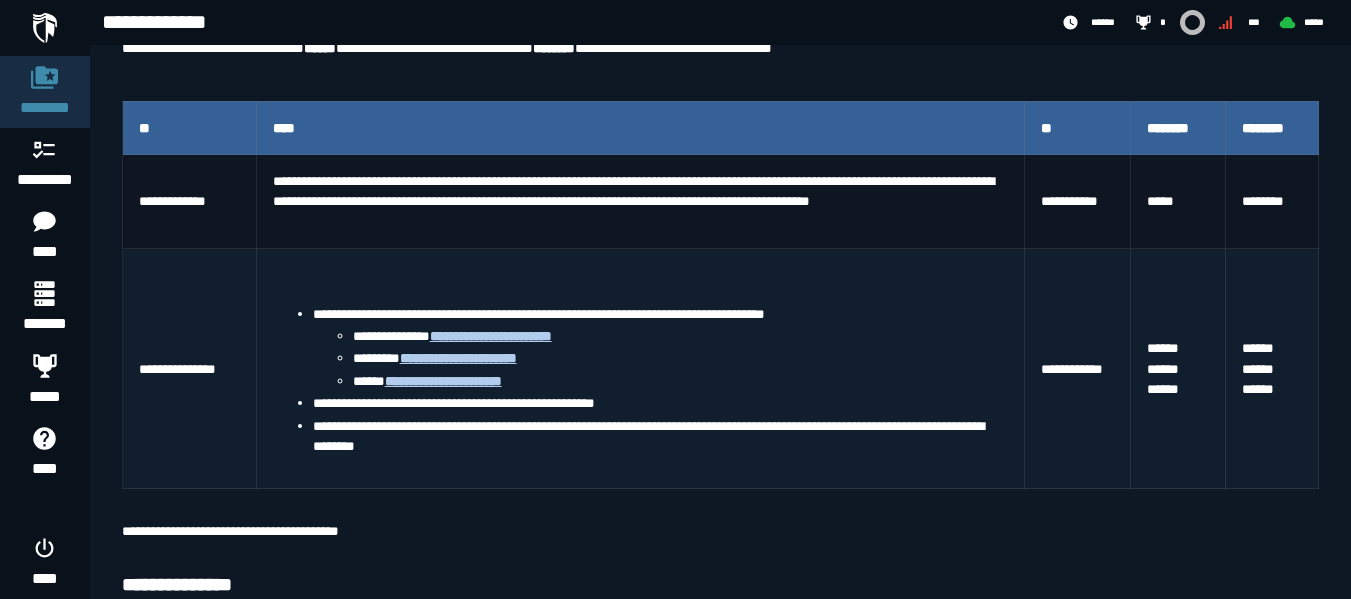 scroll, scrollTop: 400, scrollLeft: 0, axis: vertical 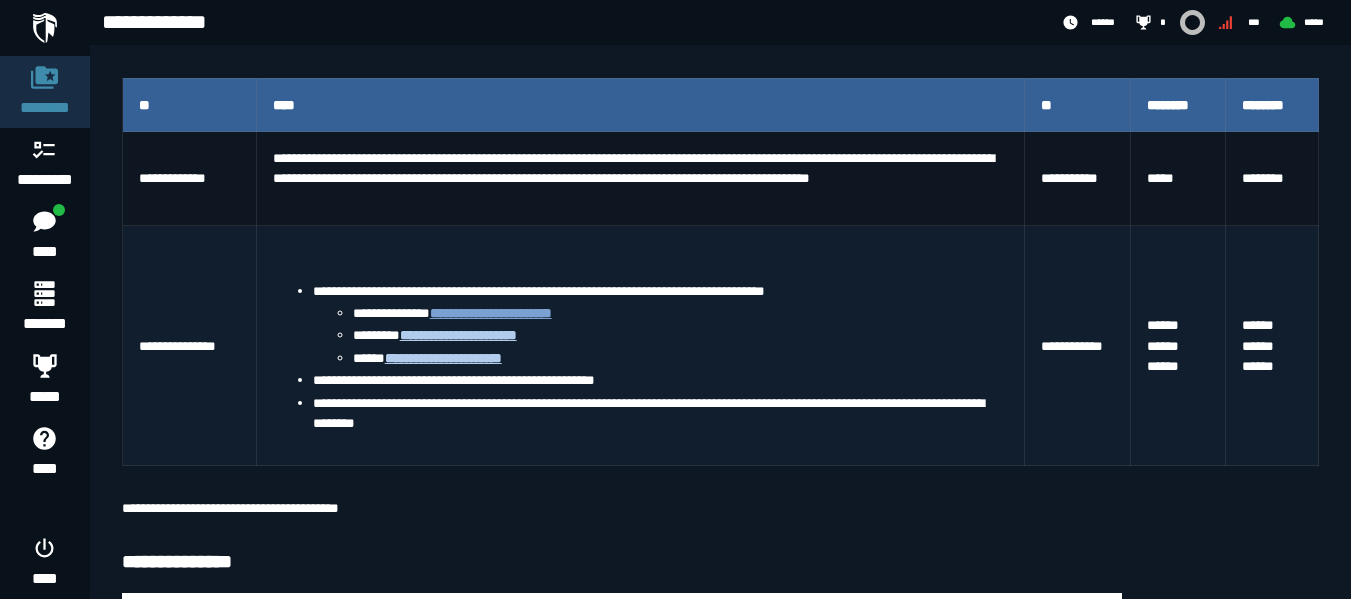 click on "**********" at bounding box center [491, 313] 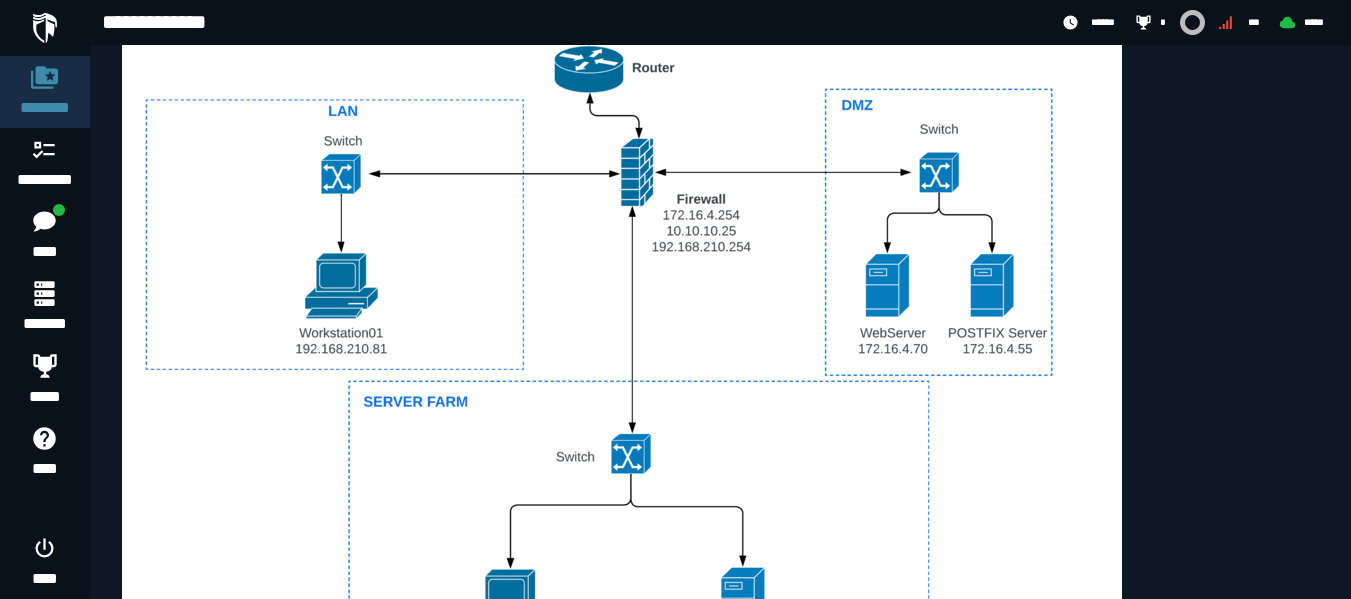 scroll, scrollTop: 900, scrollLeft: 0, axis: vertical 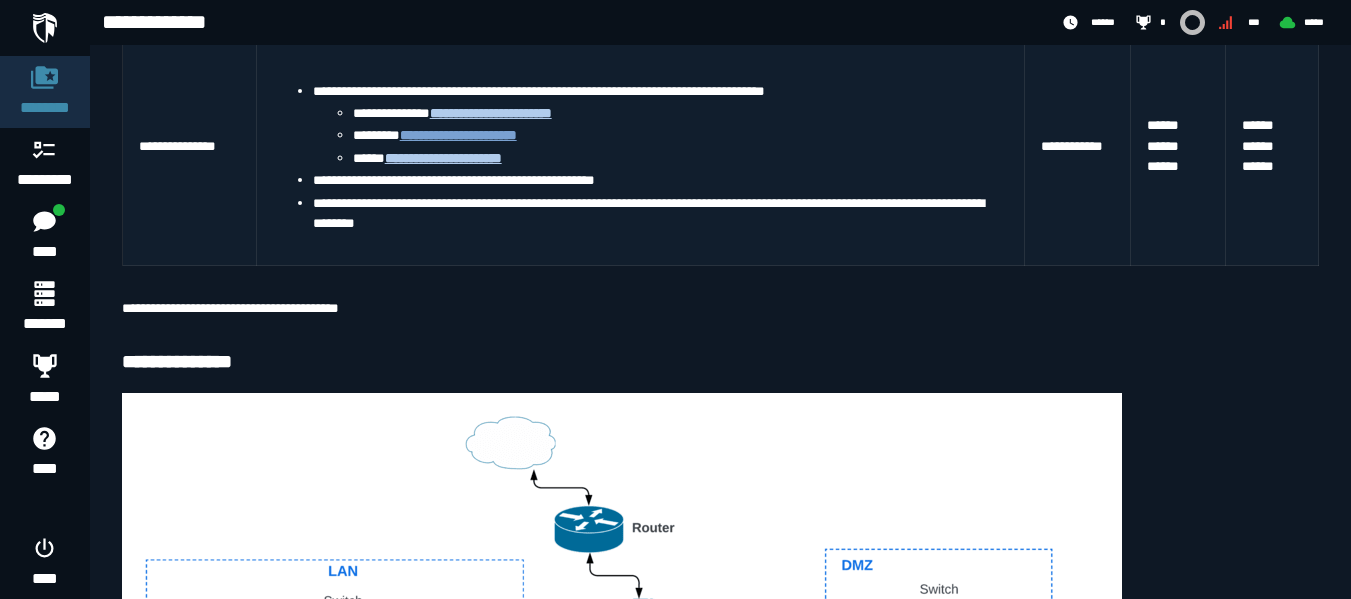 click on "**********" at bounding box center (458, 135) 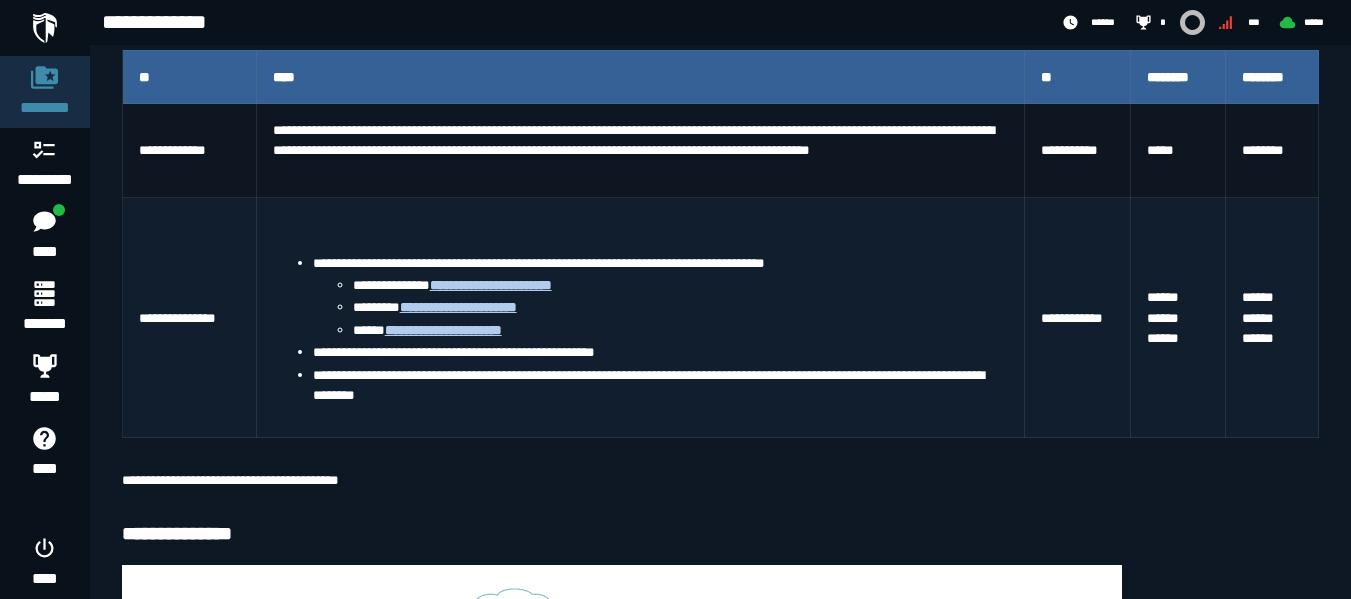 scroll, scrollTop: 400, scrollLeft: 0, axis: vertical 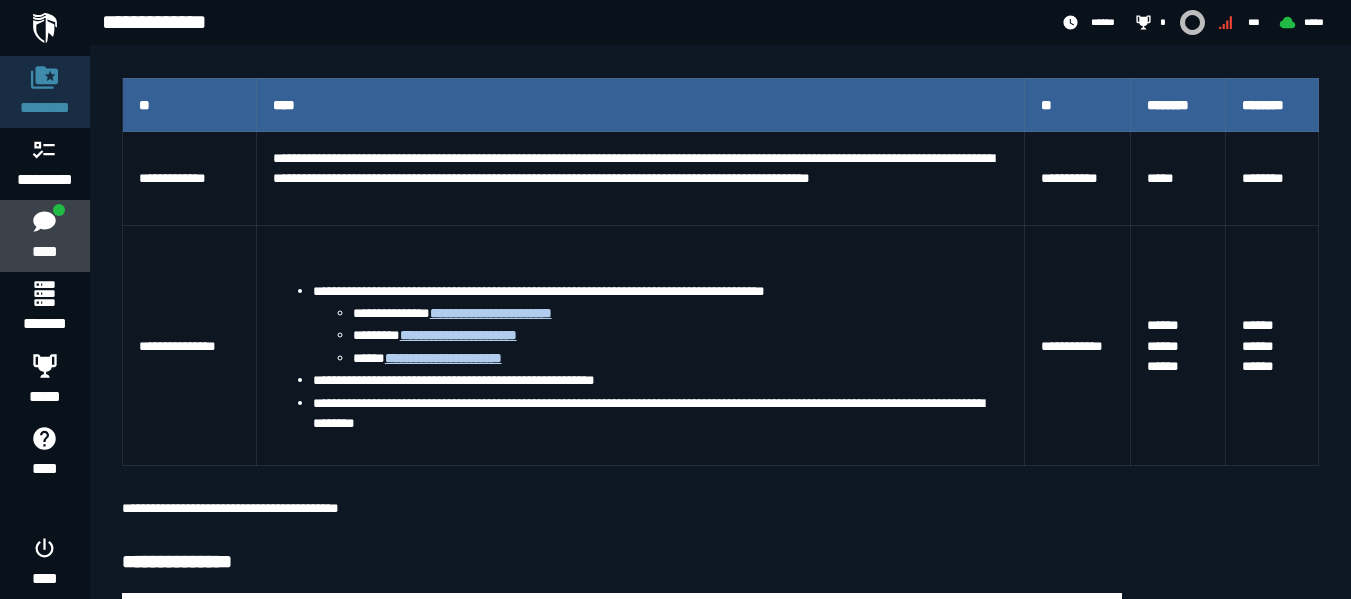 click on "****" 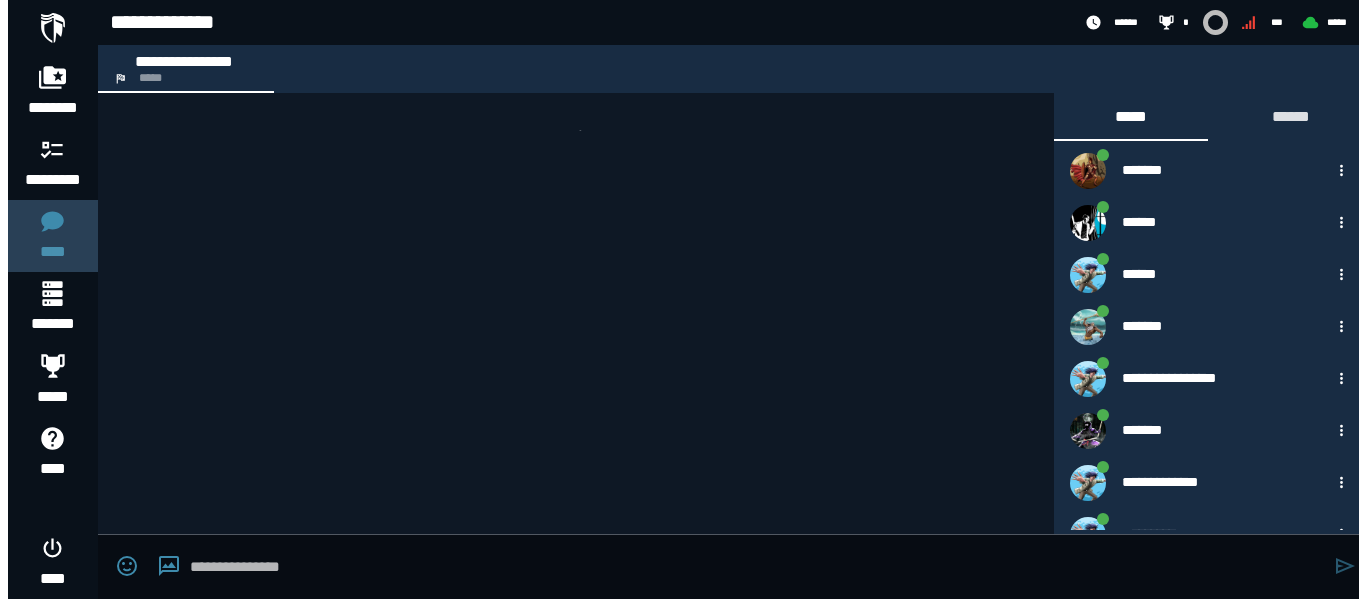 scroll, scrollTop: 0, scrollLeft: 0, axis: both 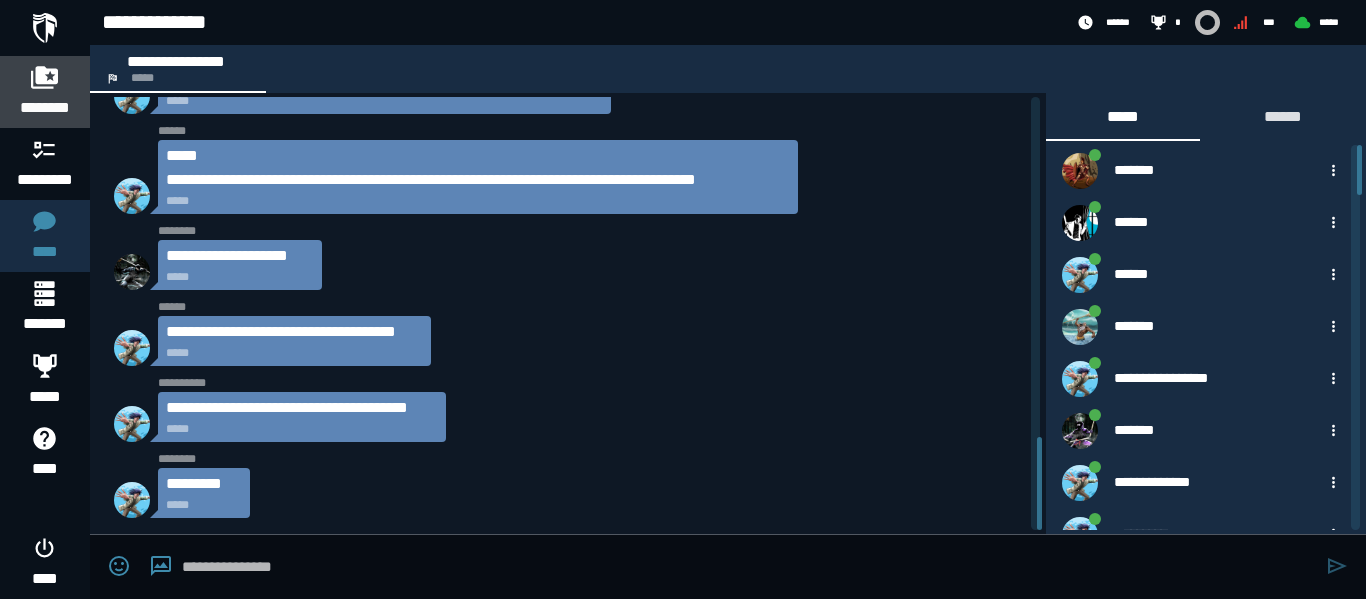 click on "********" 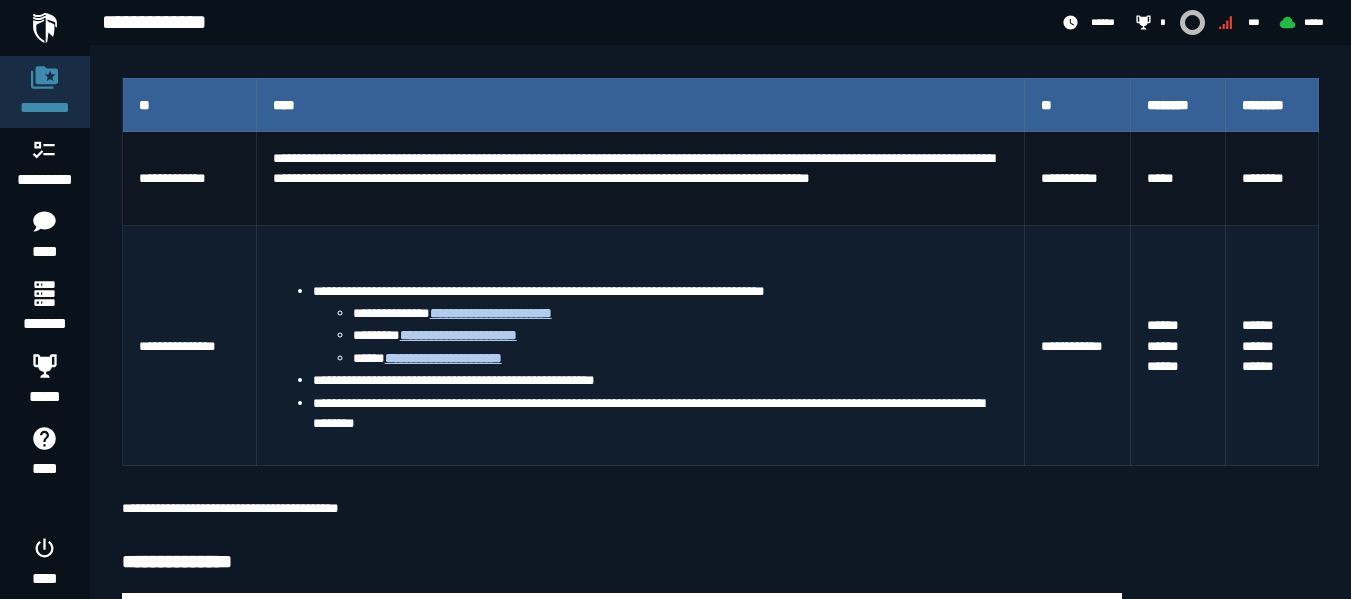 scroll, scrollTop: 500, scrollLeft: 0, axis: vertical 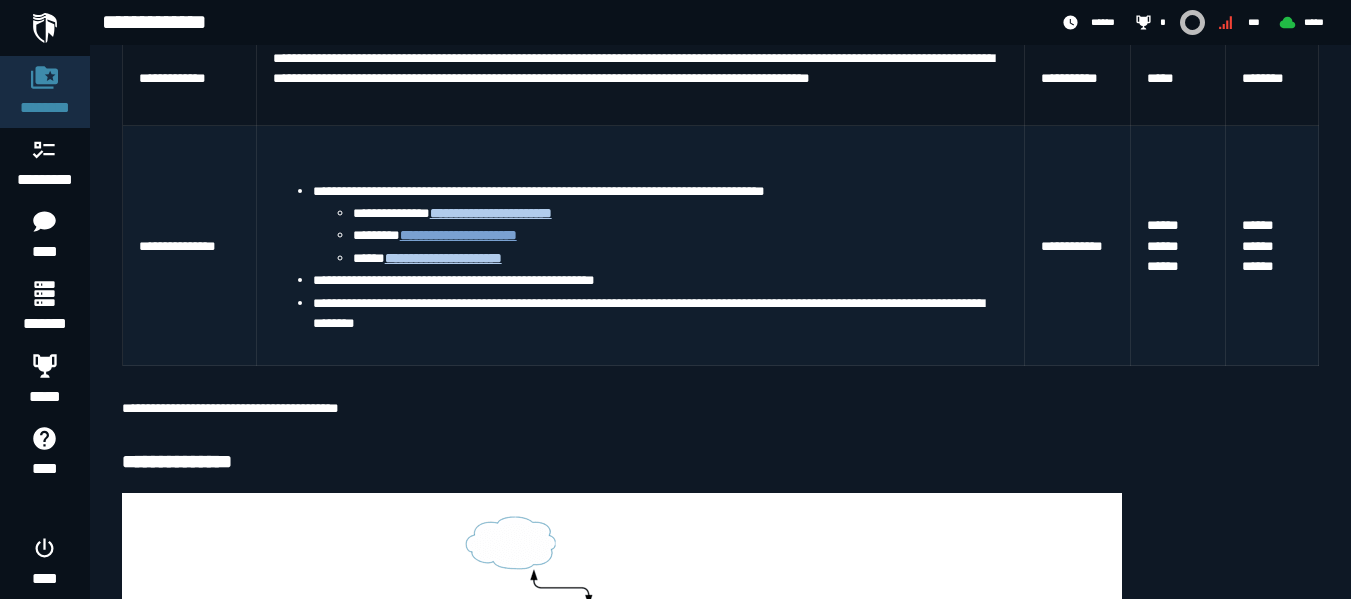 click on "**********" at bounding box center (458, 235) 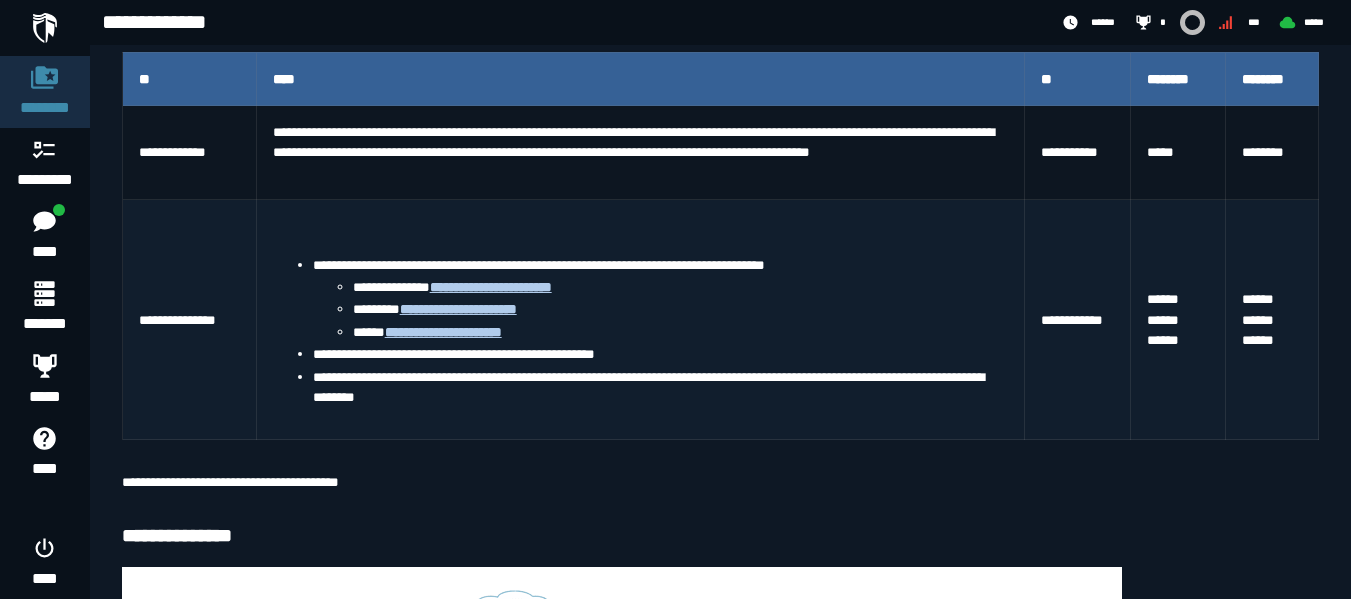 scroll, scrollTop: 391, scrollLeft: 0, axis: vertical 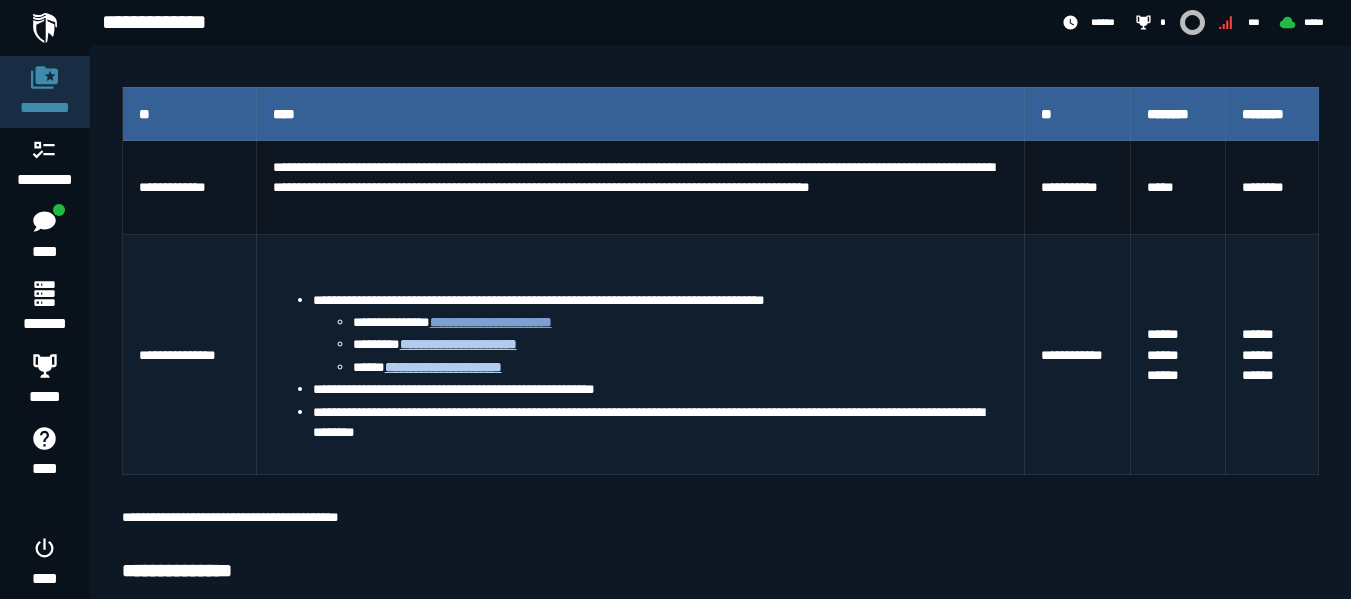 click on "**********" at bounding box center (491, 322) 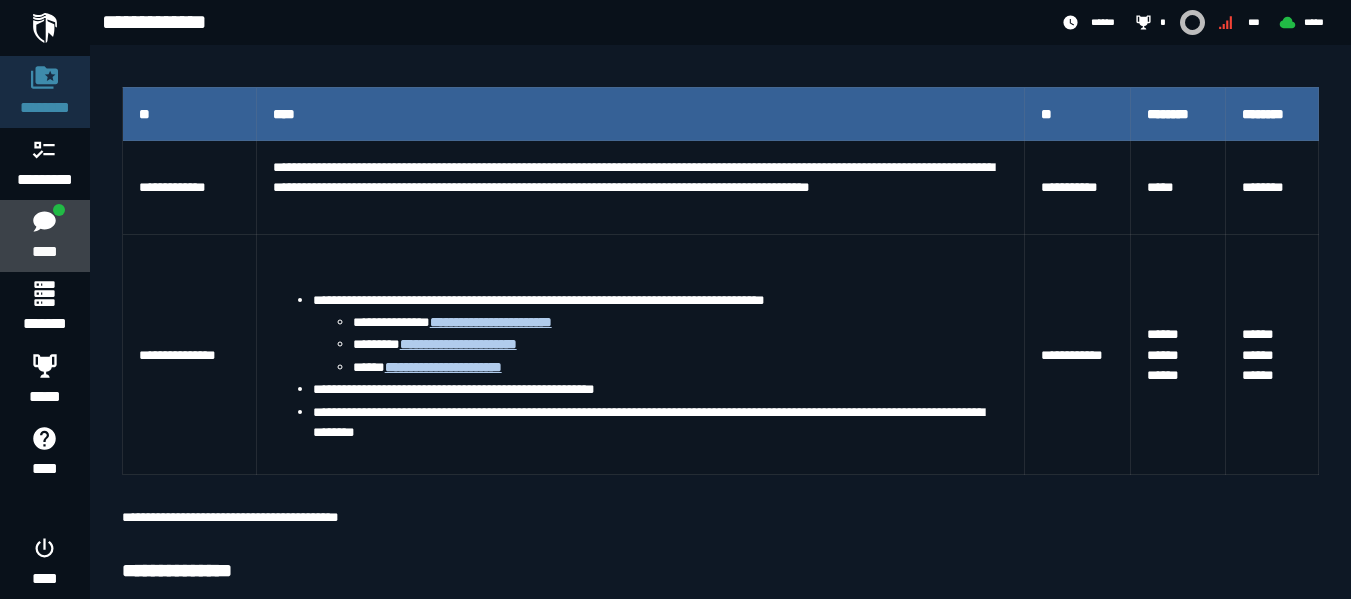 click 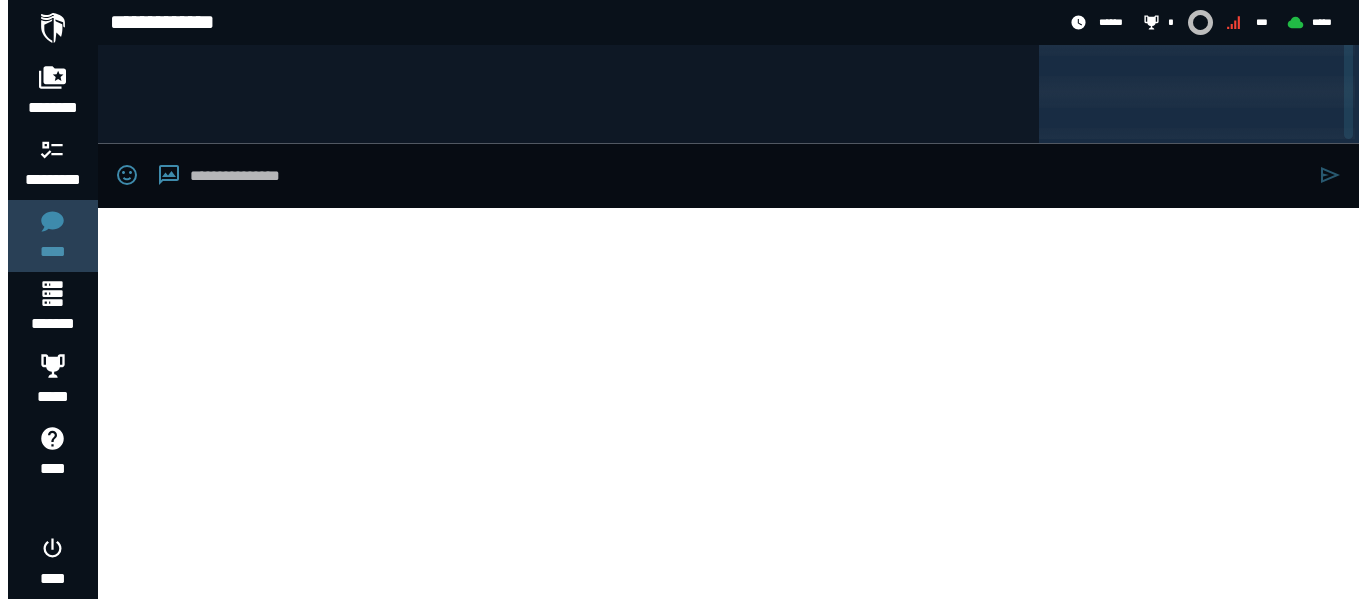 scroll, scrollTop: 0, scrollLeft: 0, axis: both 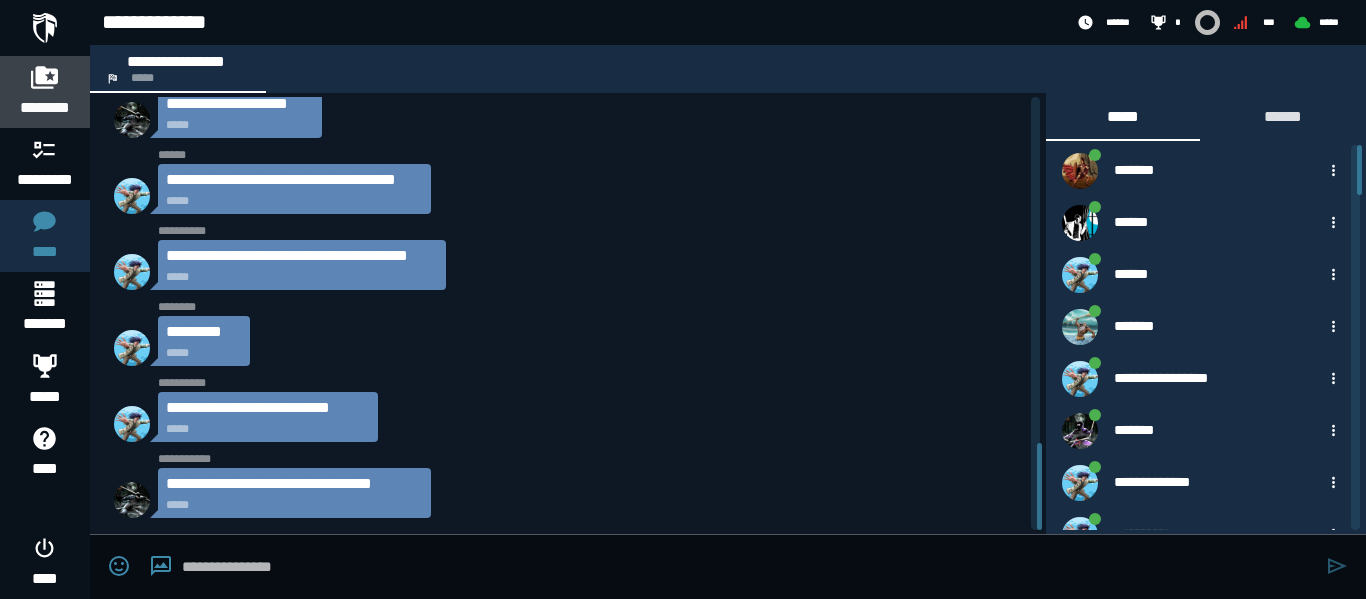 click at bounding box center (45, 77) 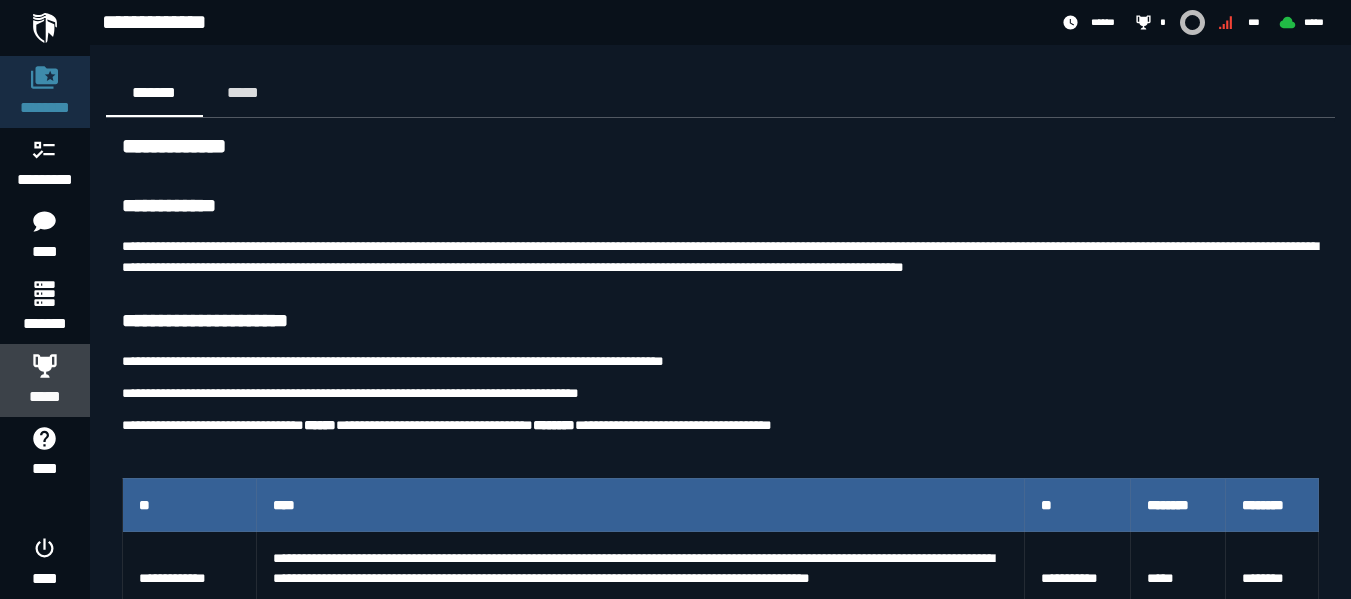 click on "*****" at bounding box center (45, 397) 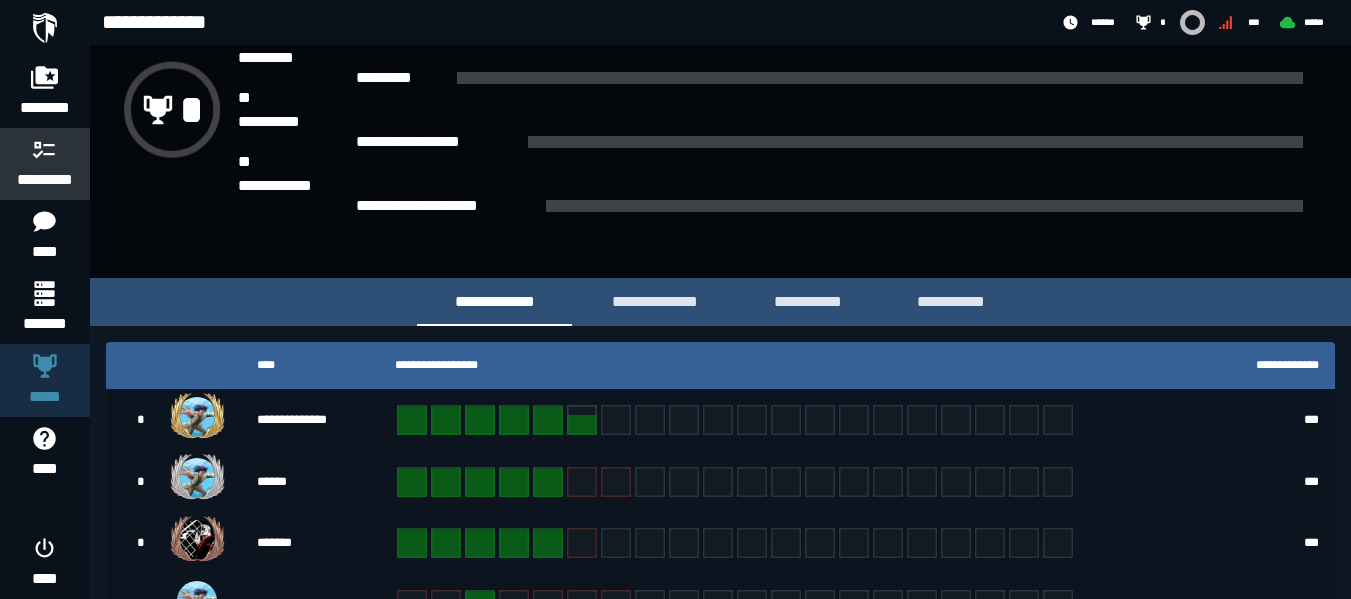 scroll, scrollTop: 107, scrollLeft: 0, axis: vertical 